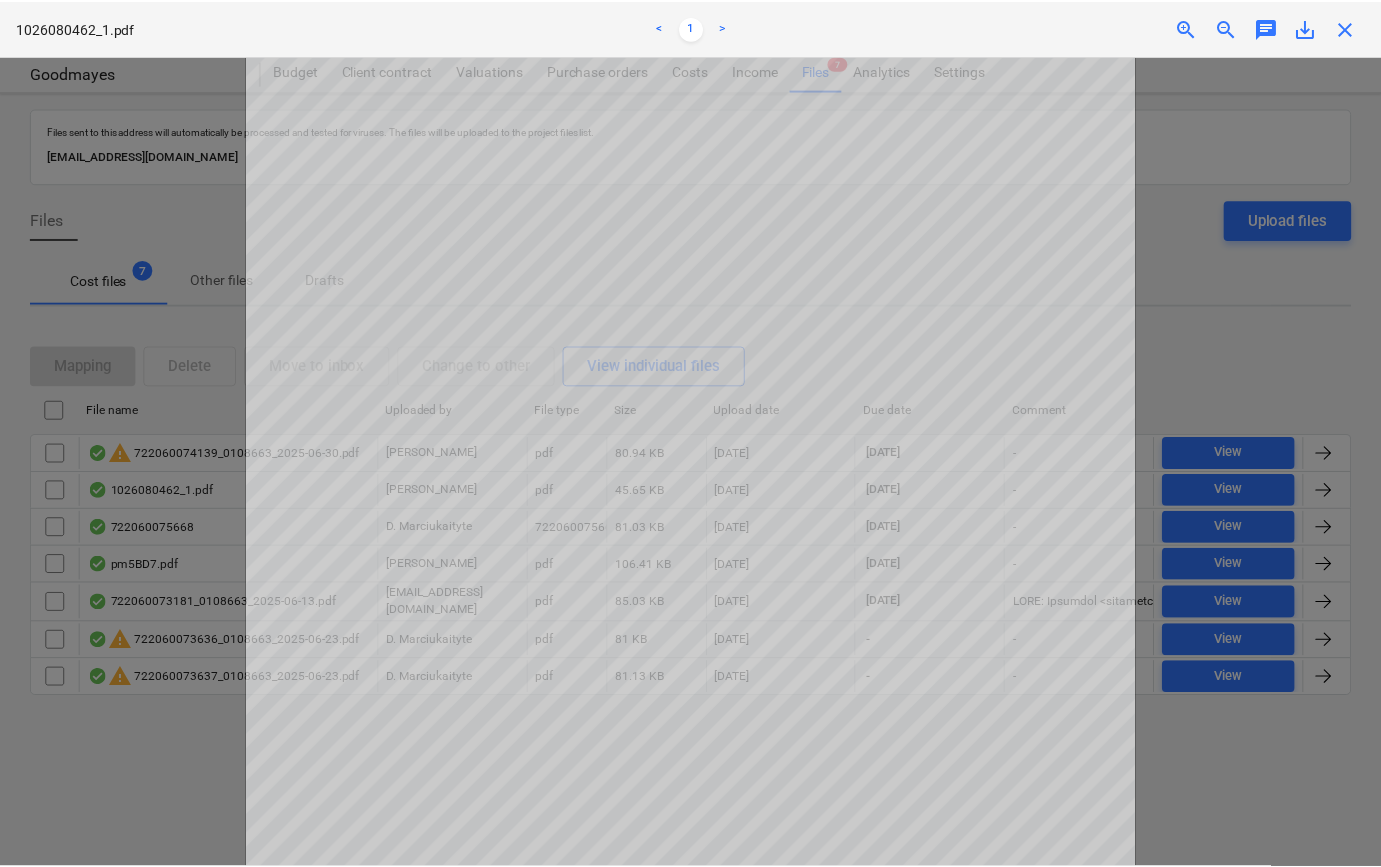 scroll, scrollTop: 0, scrollLeft: 0, axis: both 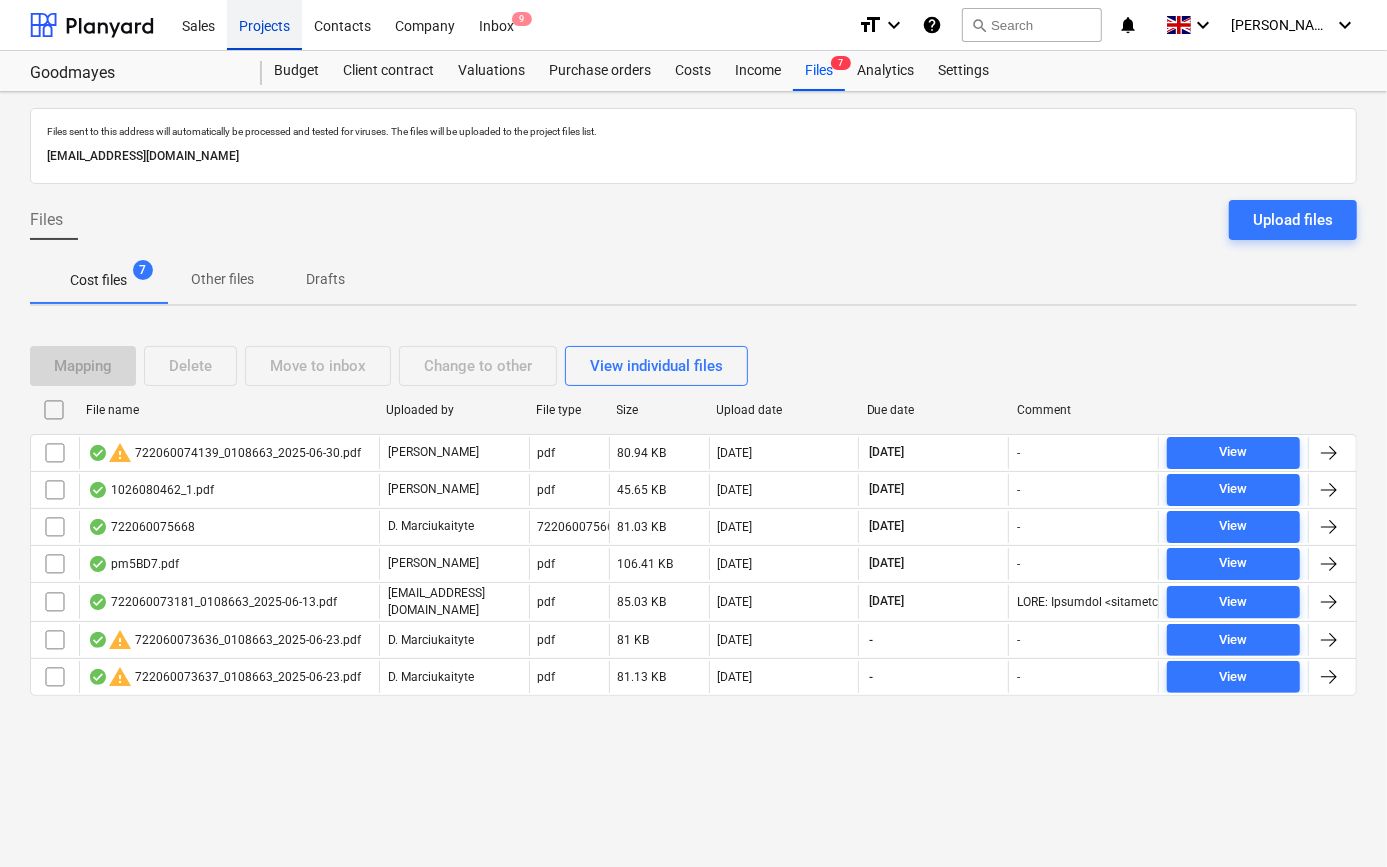 click on "Projects" at bounding box center (264, 24) 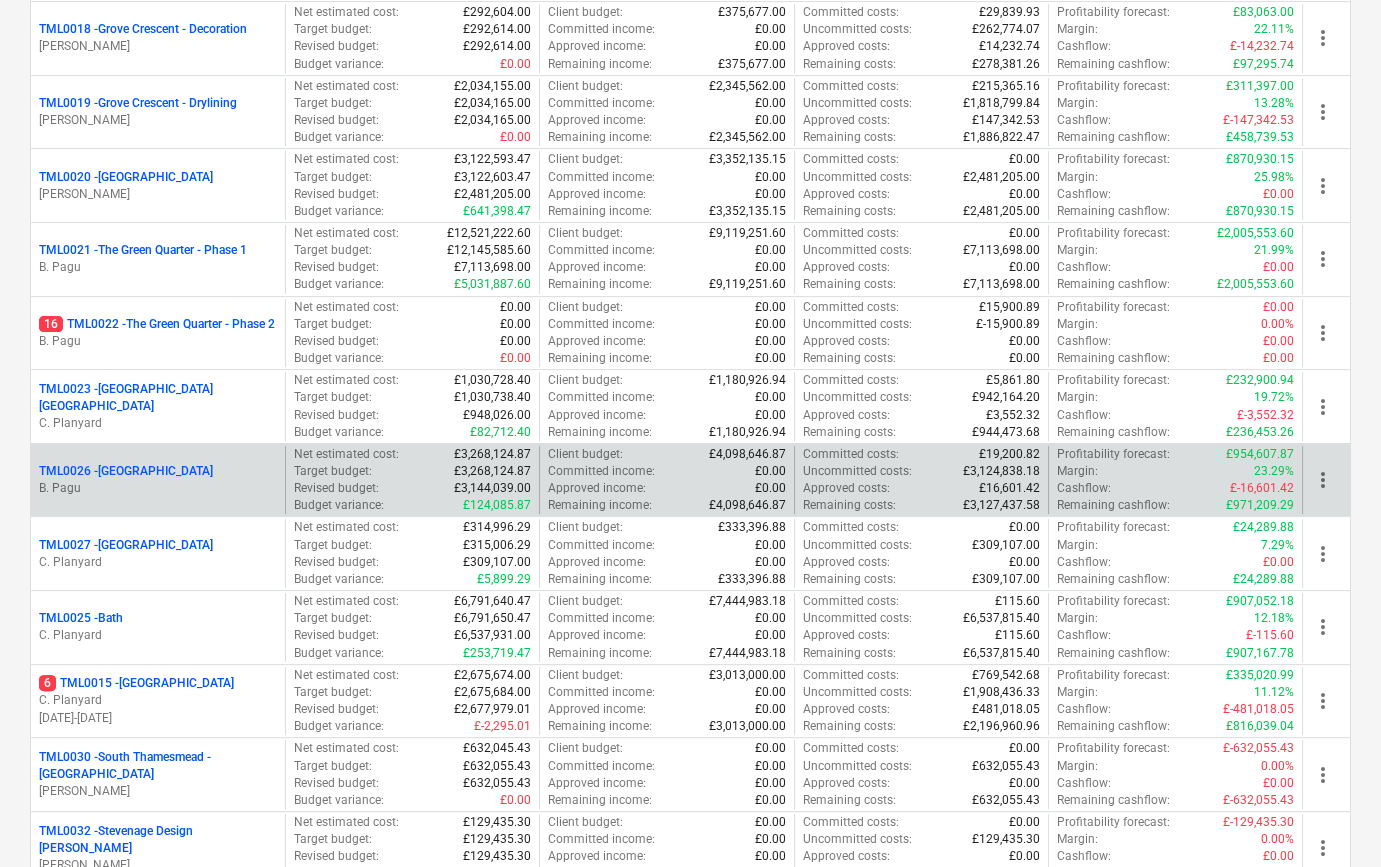 scroll, scrollTop: 1545, scrollLeft: 0, axis: vertical 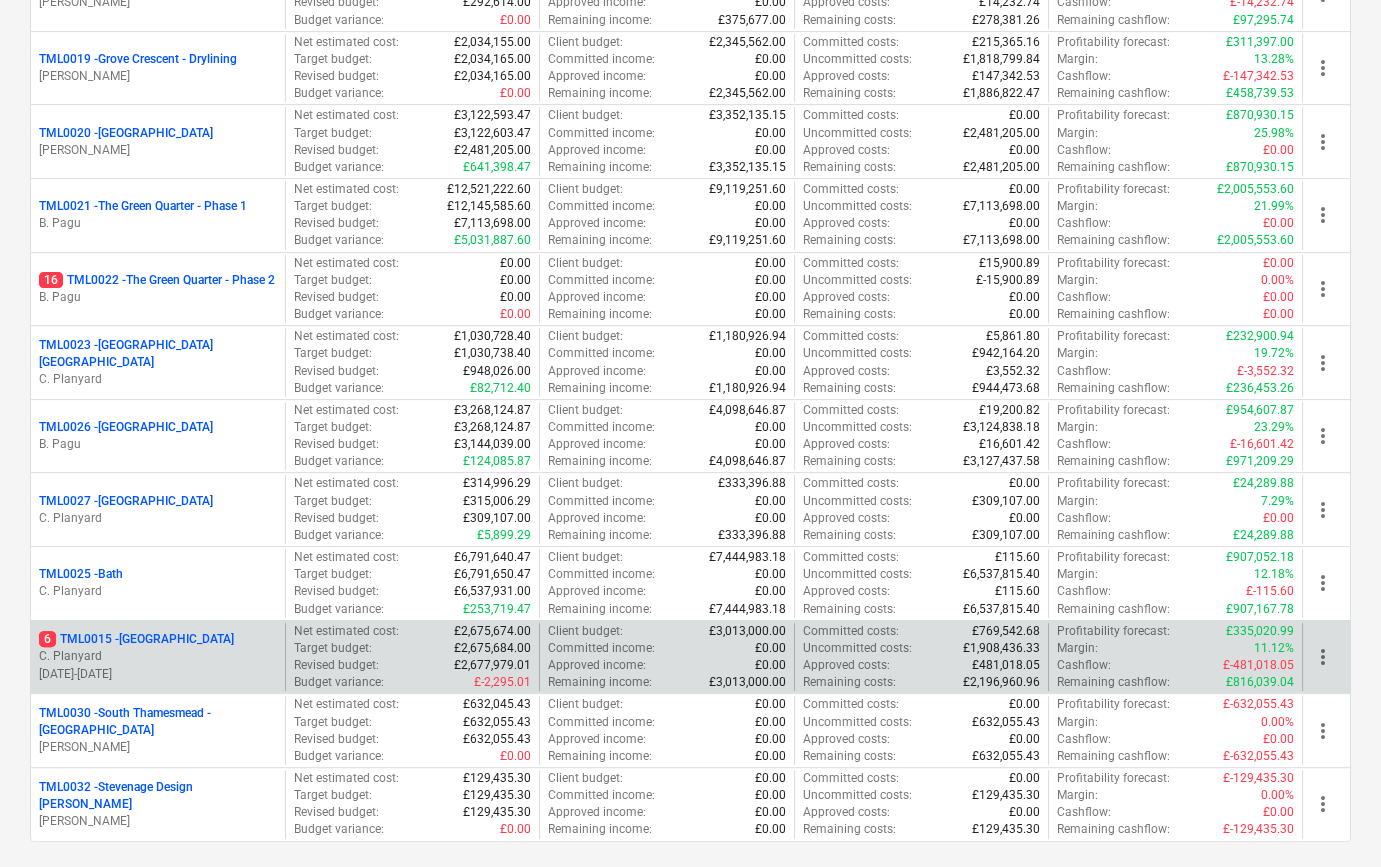 click on "C. Planyard" at bounding box center [158, 656] 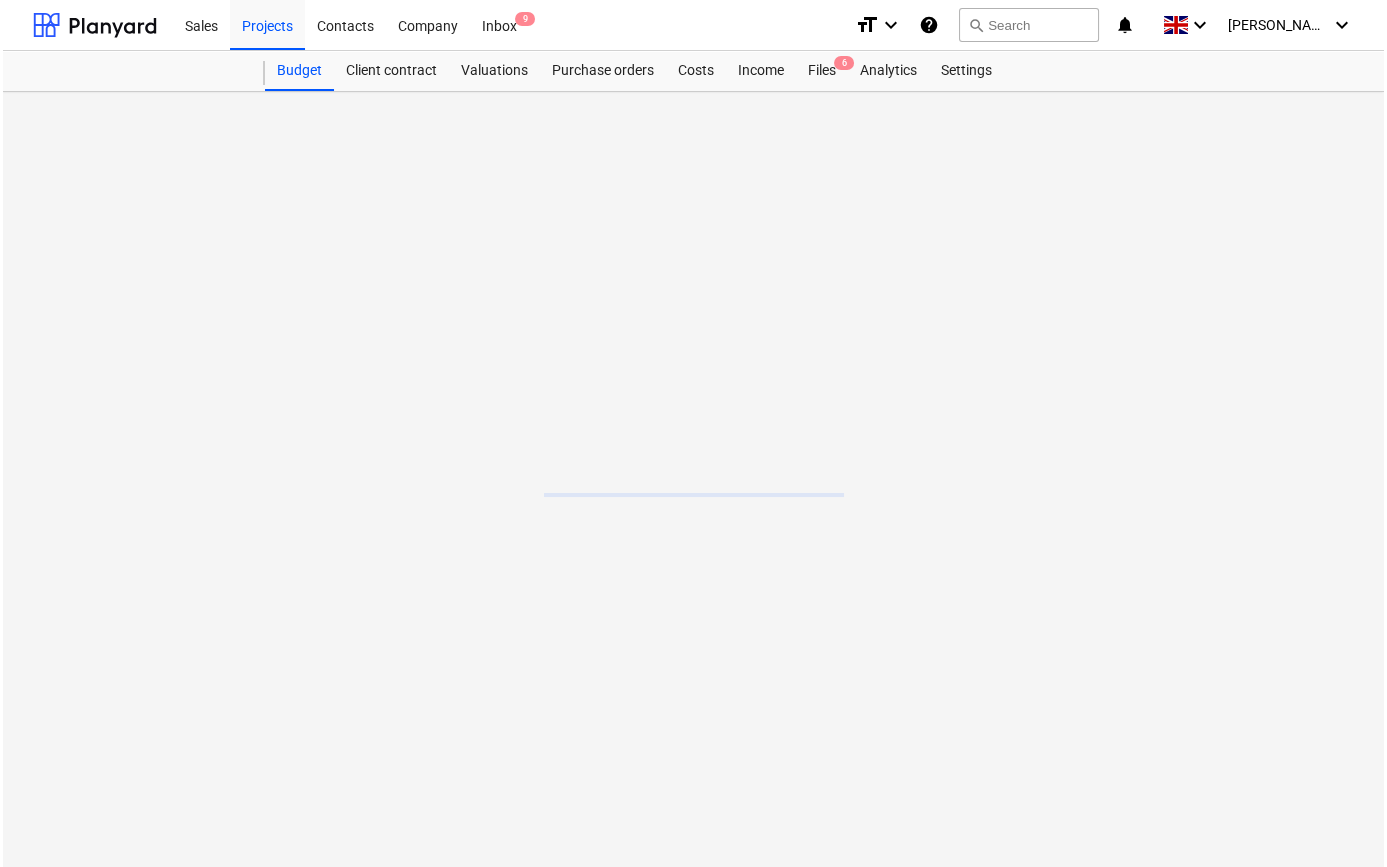 scroll, scrollTop: 0, scrollLeft: 0, axis: both 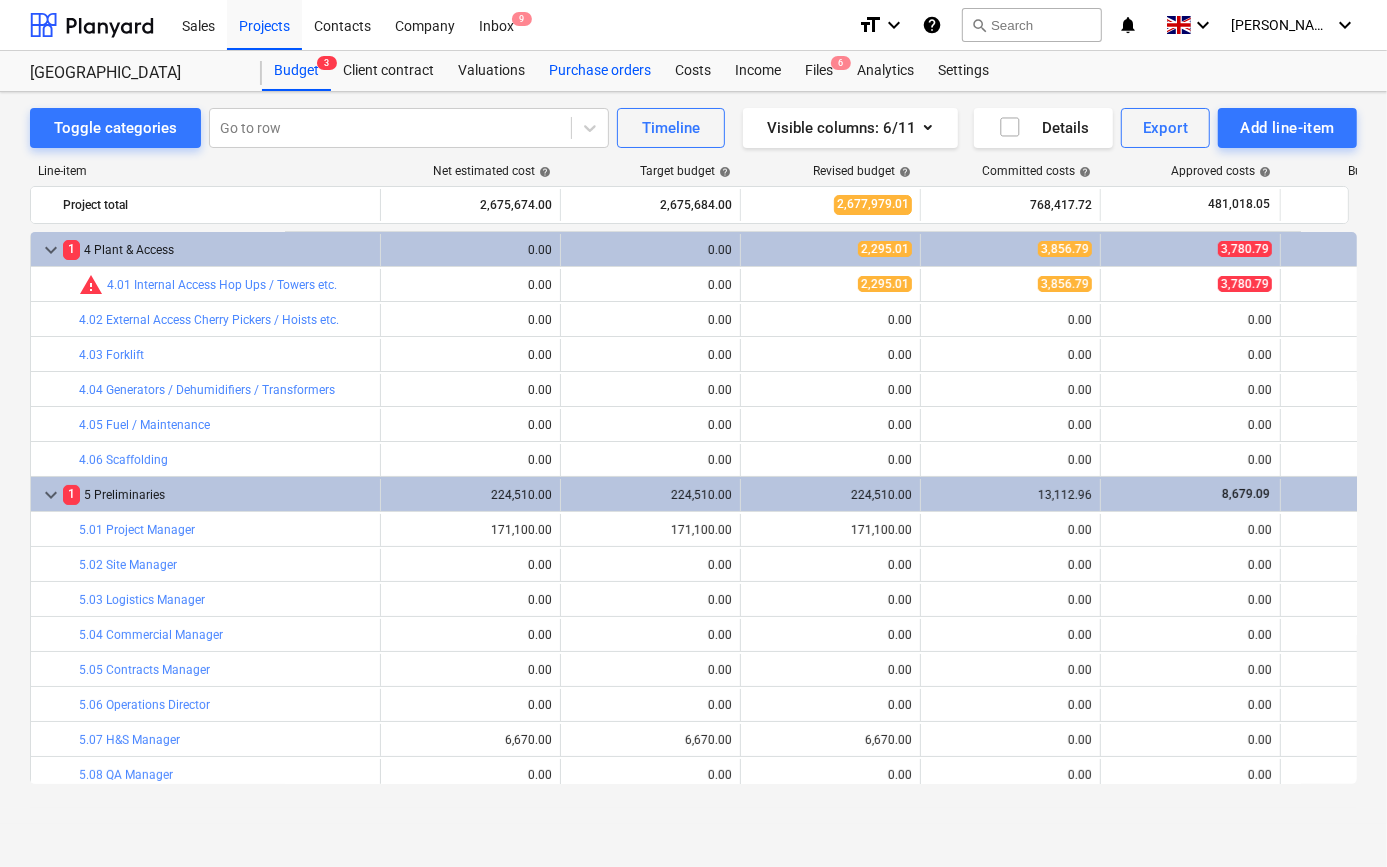 click on "Purchase orders" at bounding box center [600, 71] 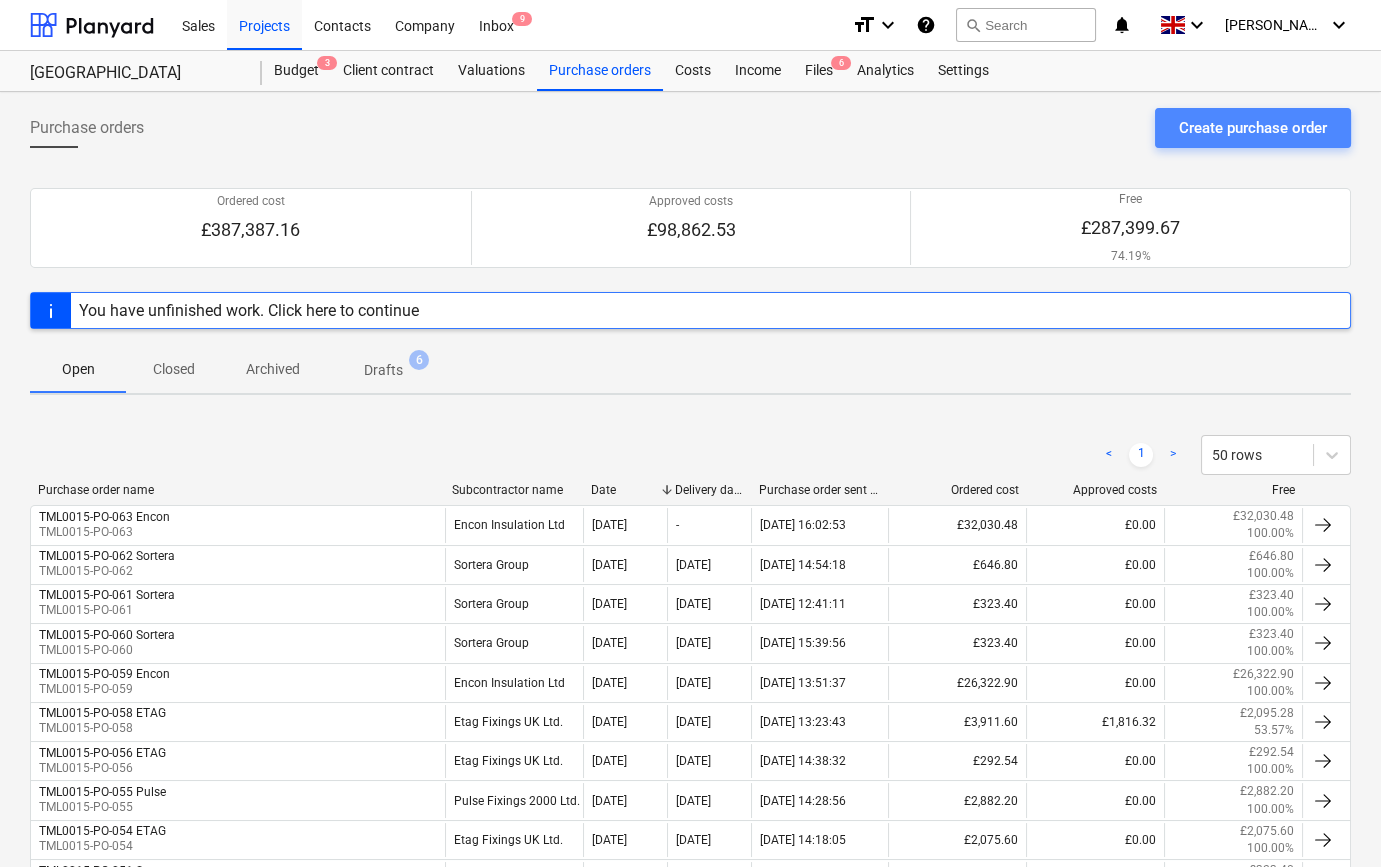 click on "Create purchase order" at bounding box center (1253, 128) 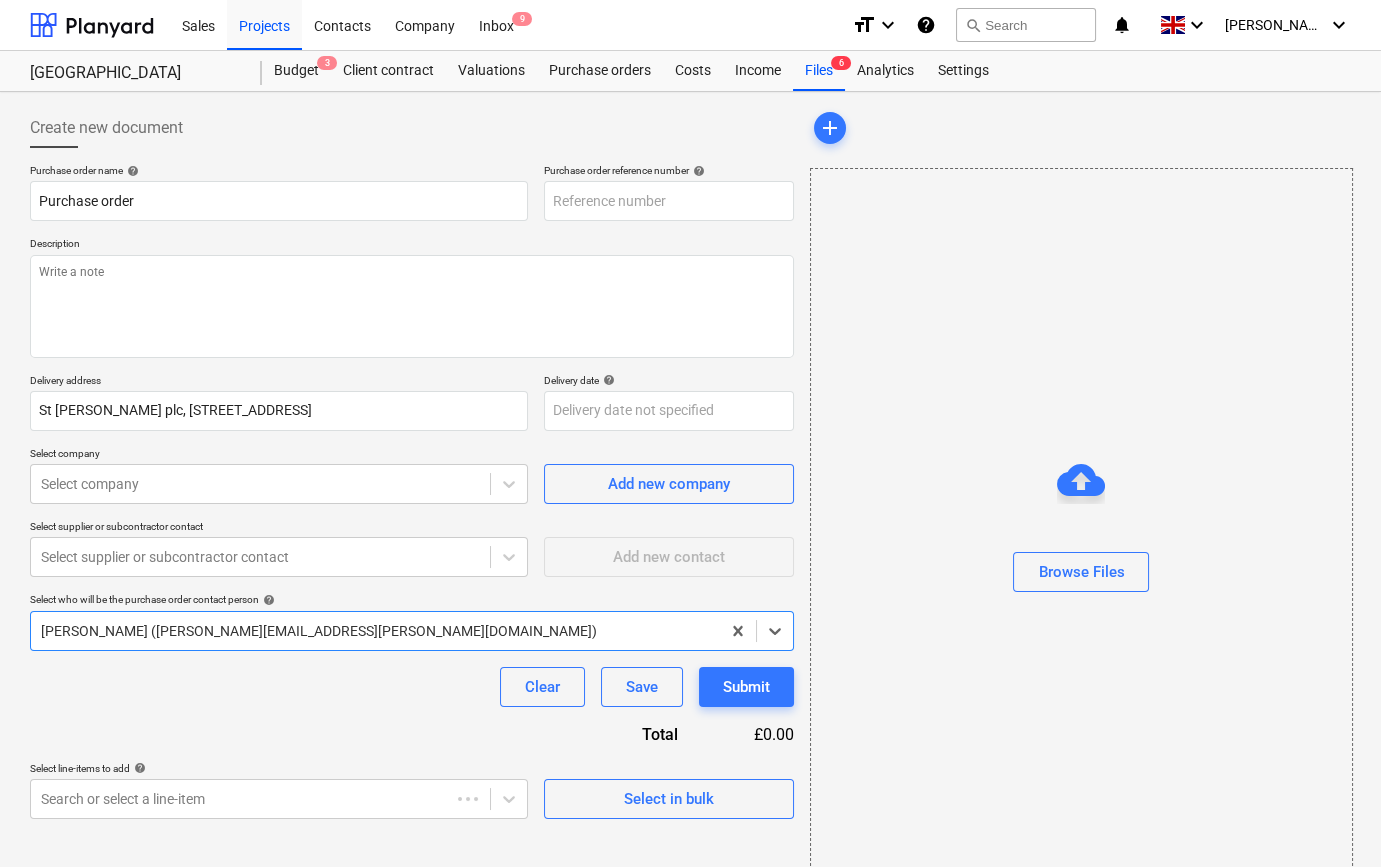 type on "x" 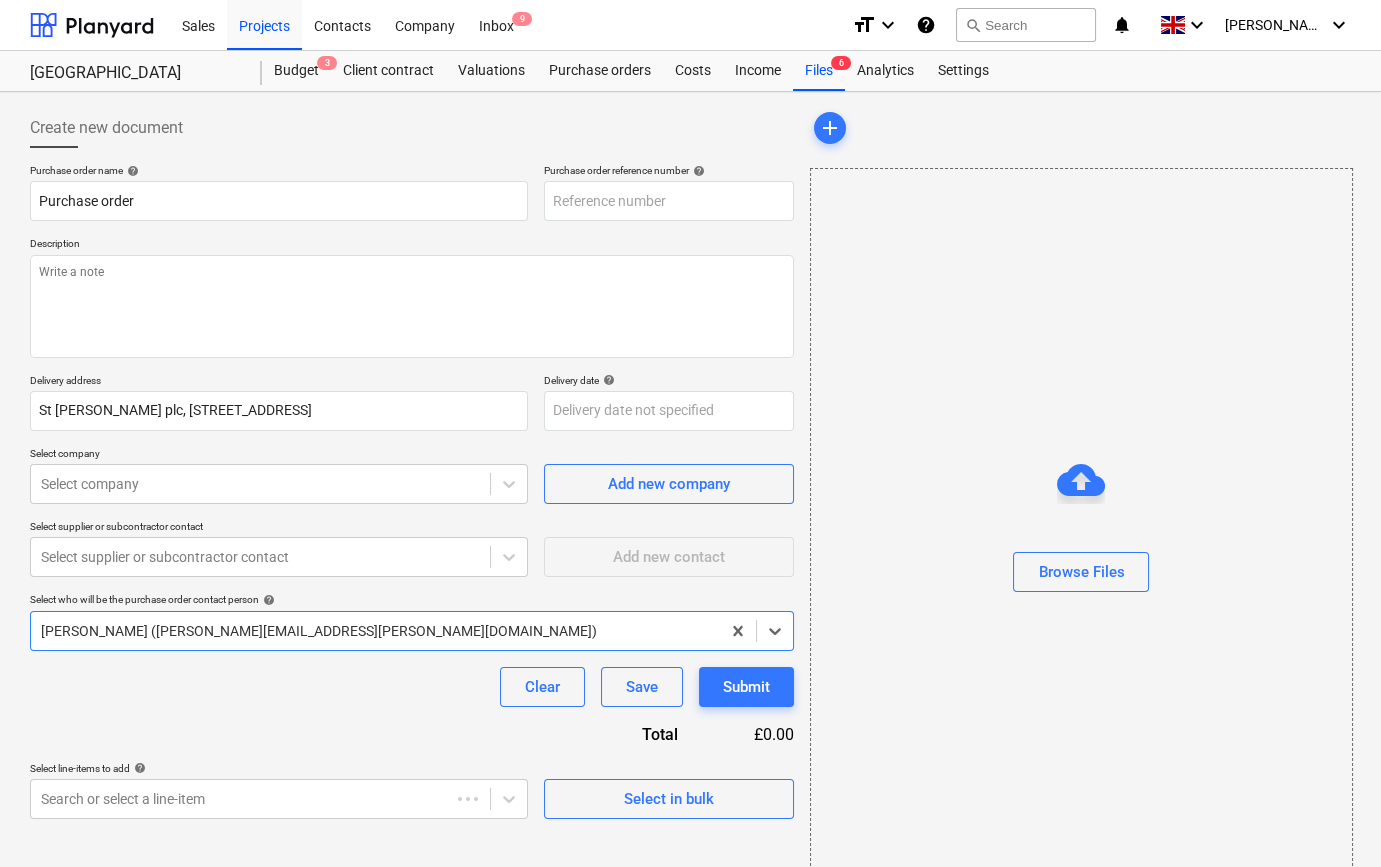 type on "TML0015-PO-064" 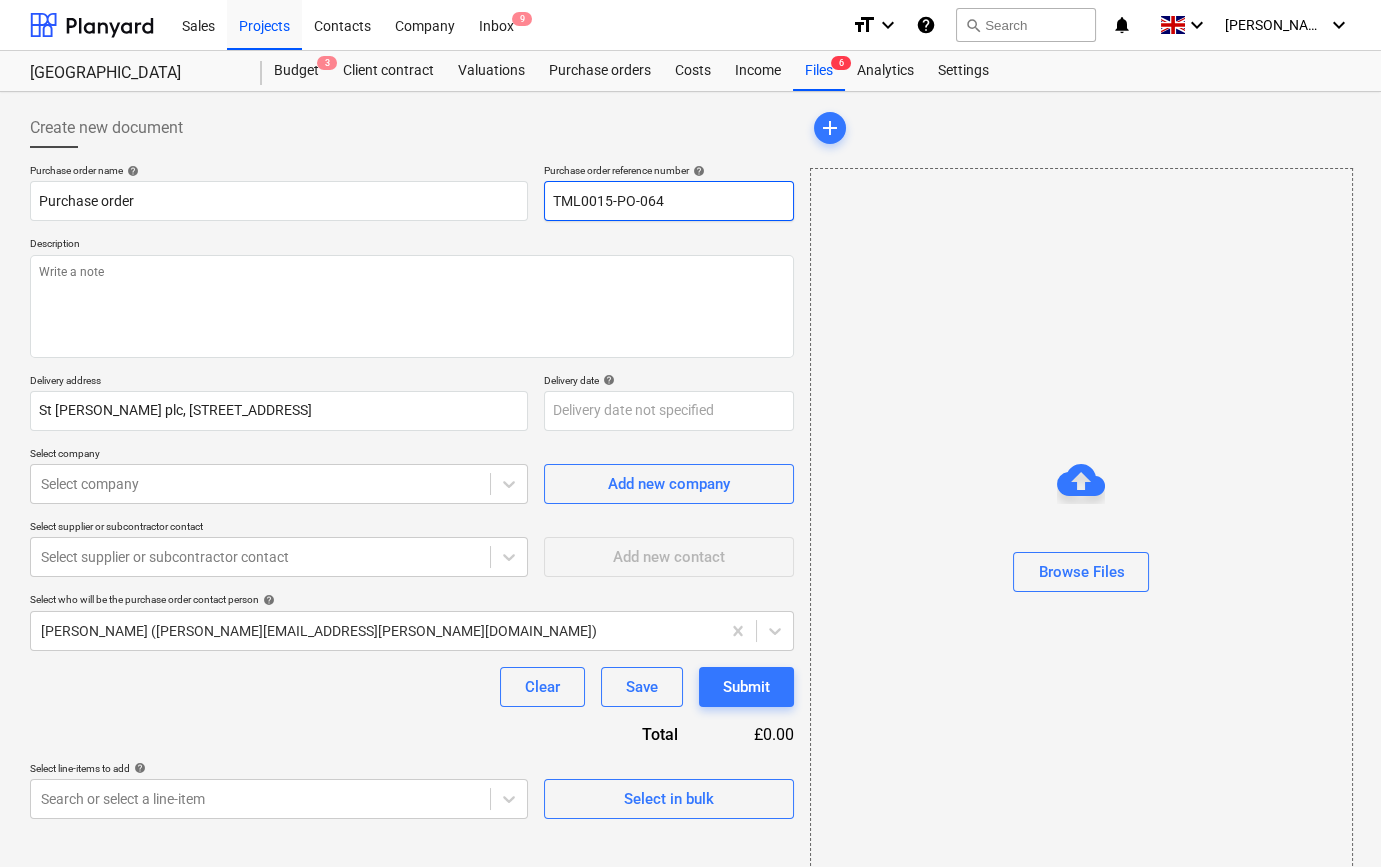 drag, startPoint x: 699, startPoint y: 195, endPoint x: 553, endPoint y: 200, distance: 146.08559 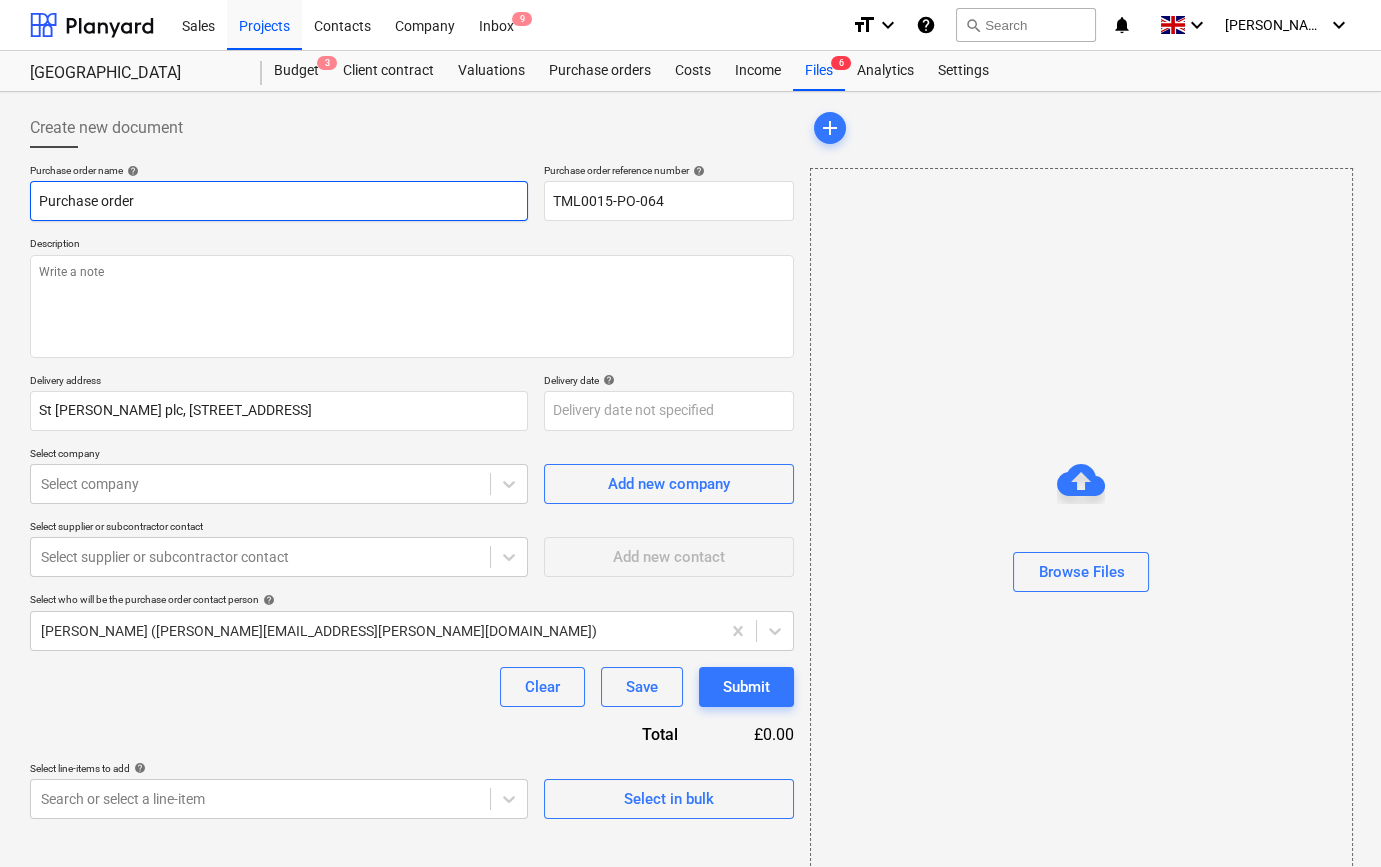 paste on "TML0015-PO-064" 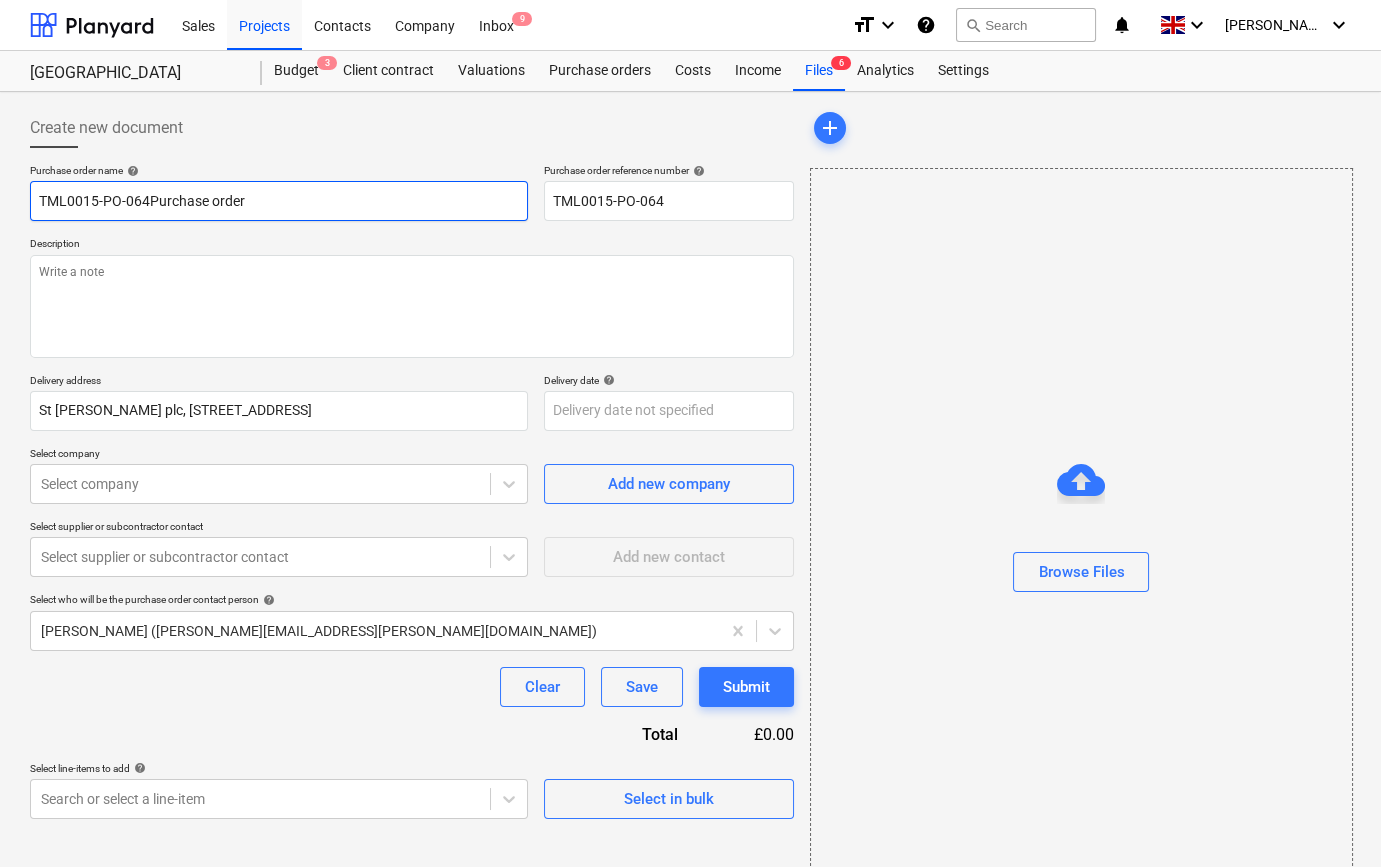 type on "x" 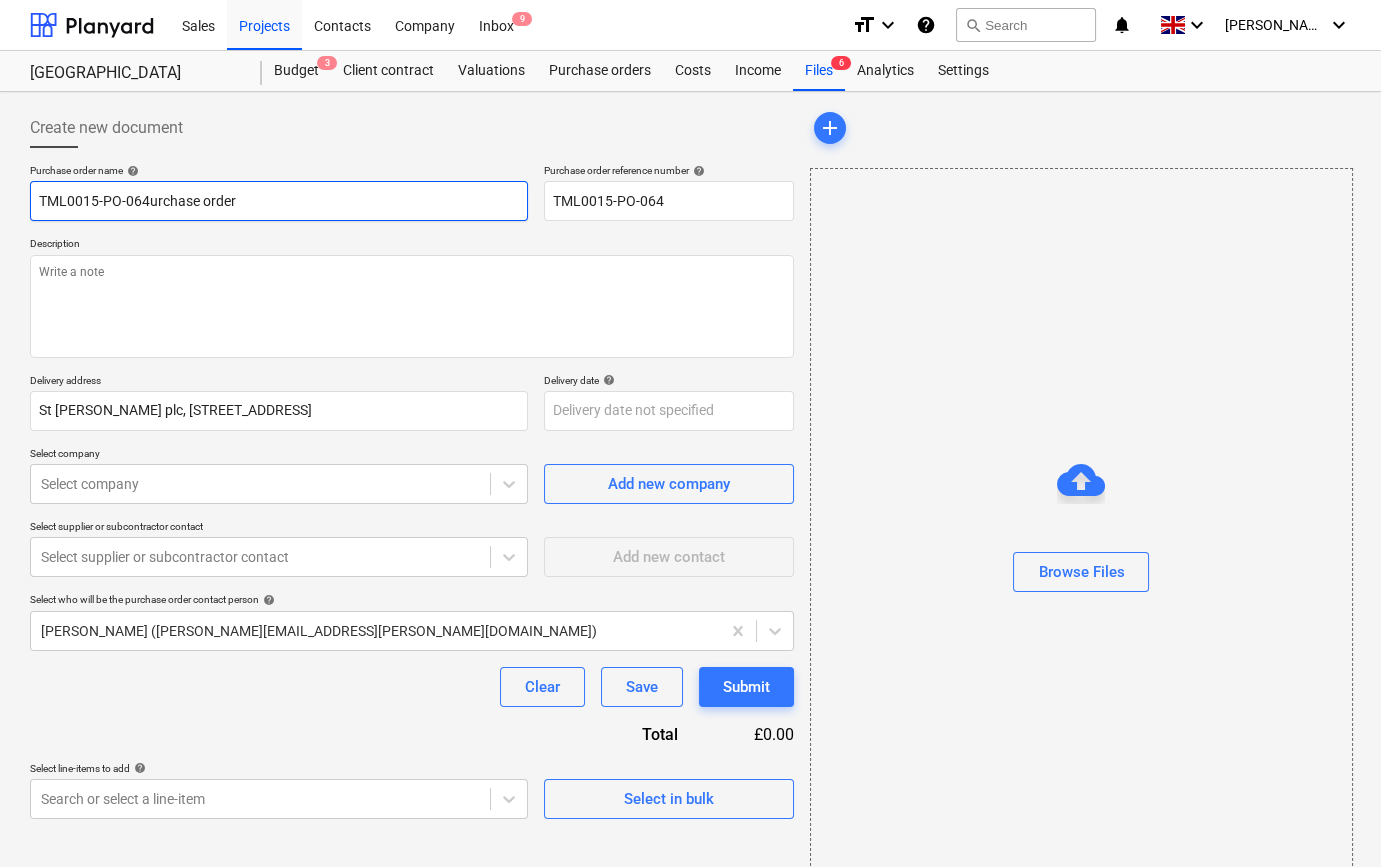 type on "x" 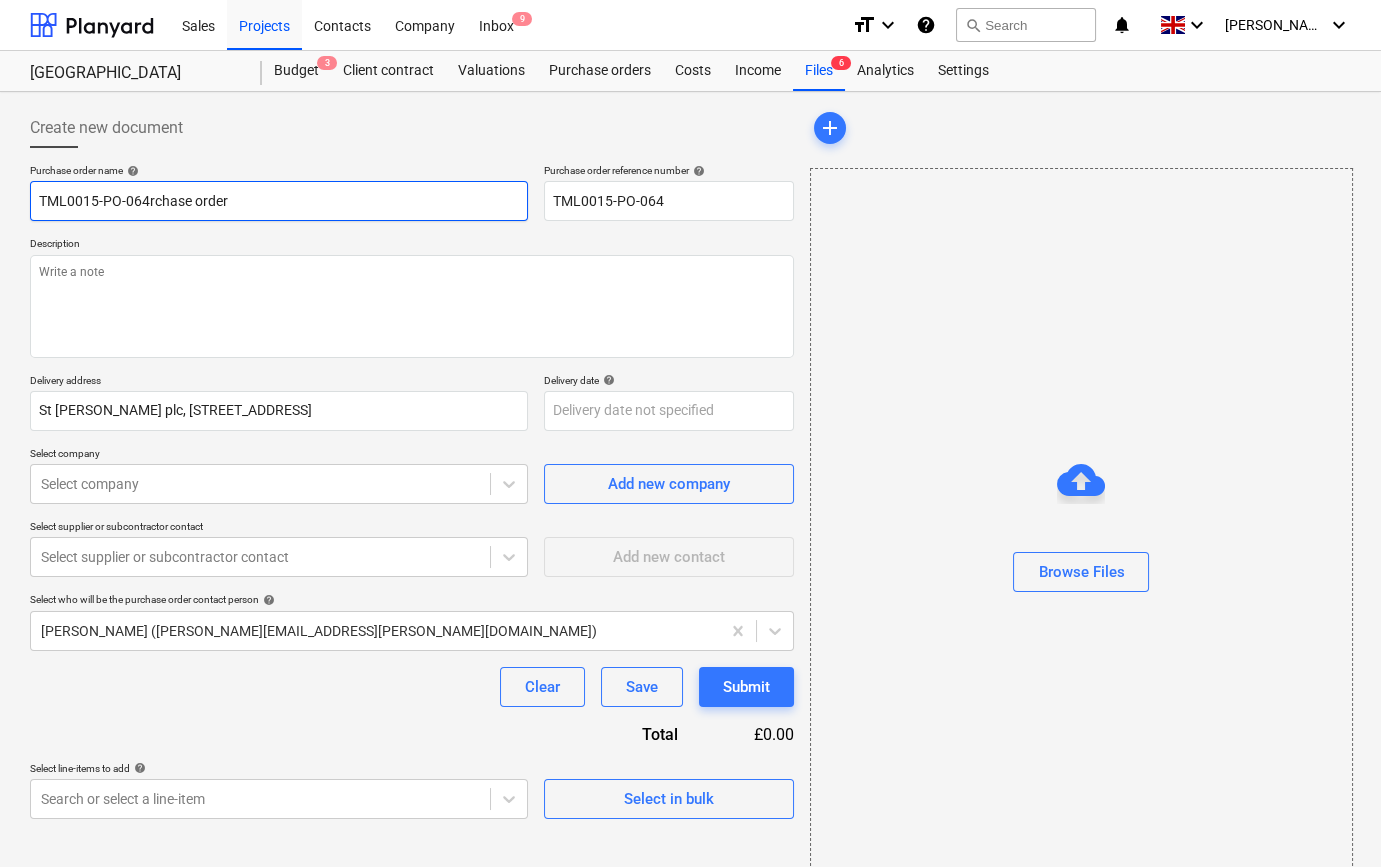 type on "x" 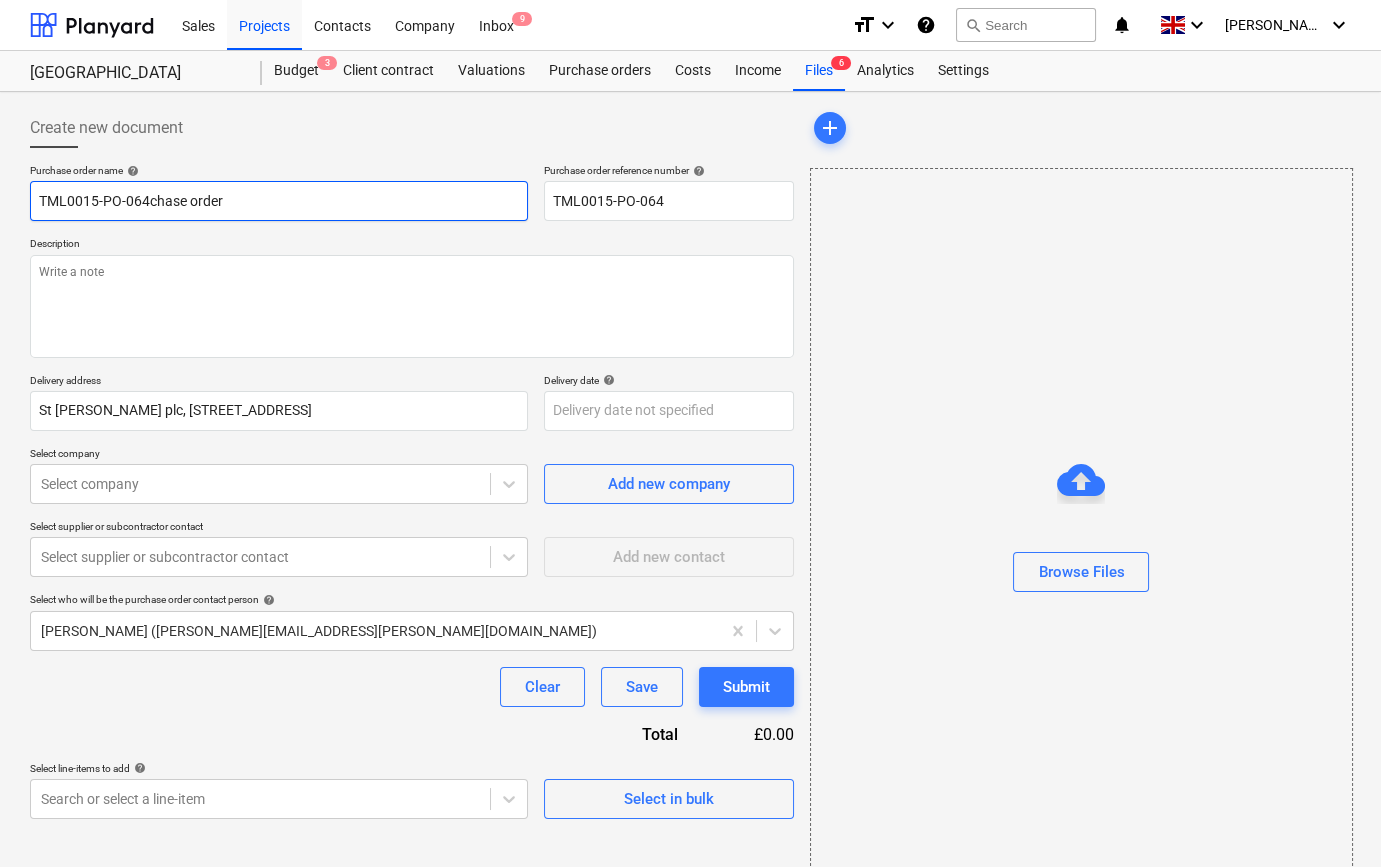 type on "x" 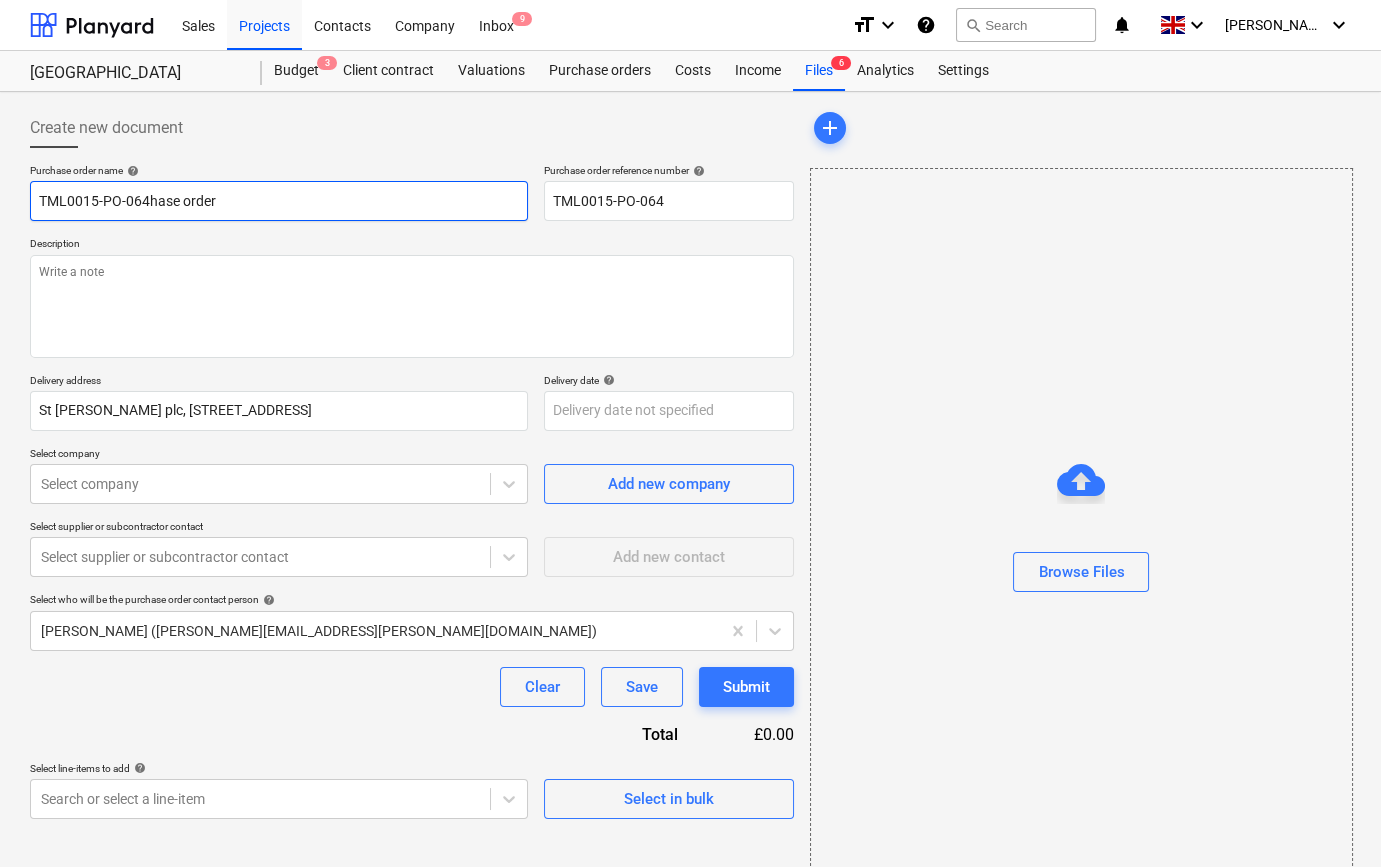 type on "x" 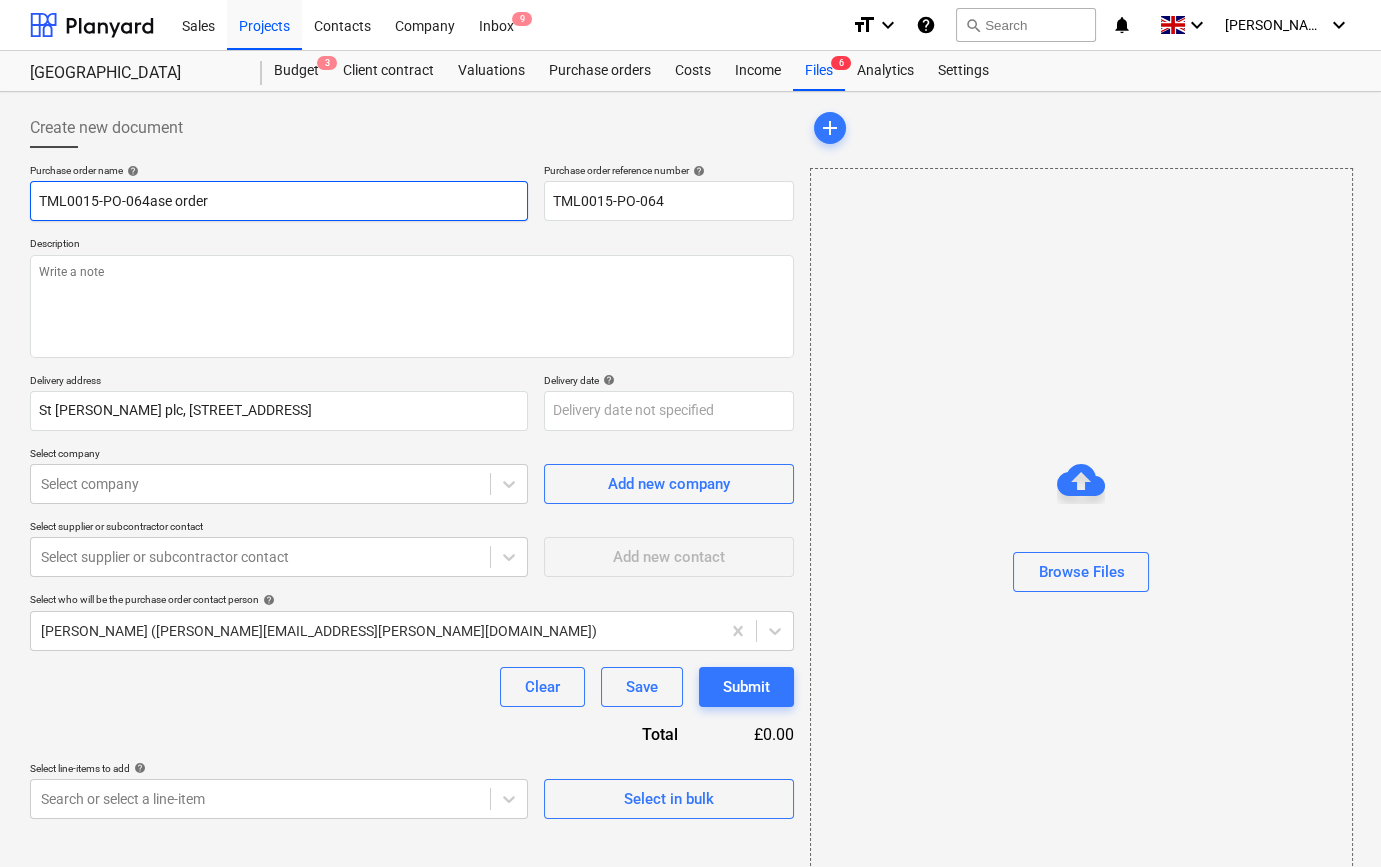 type on "x" 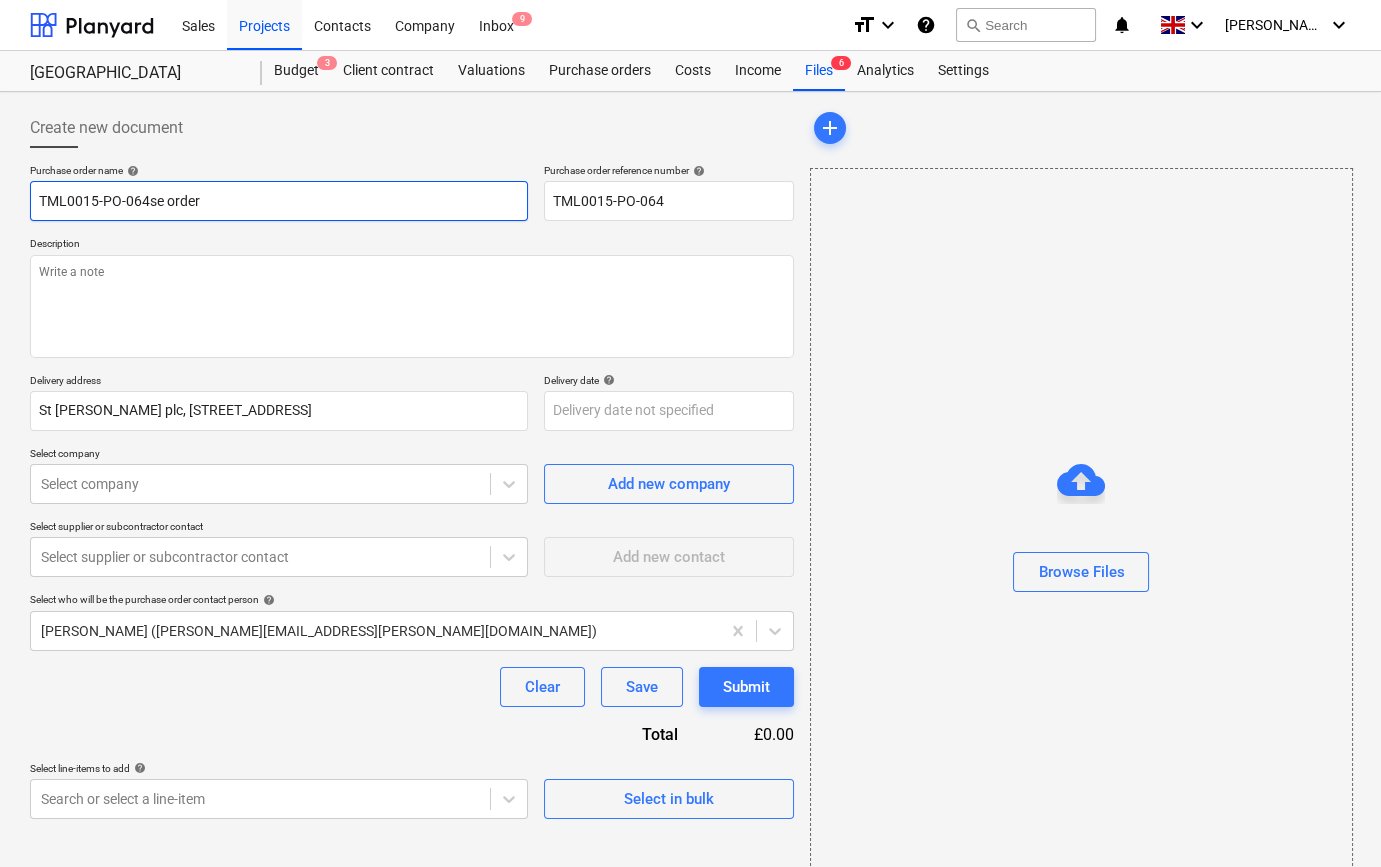 type on "x" 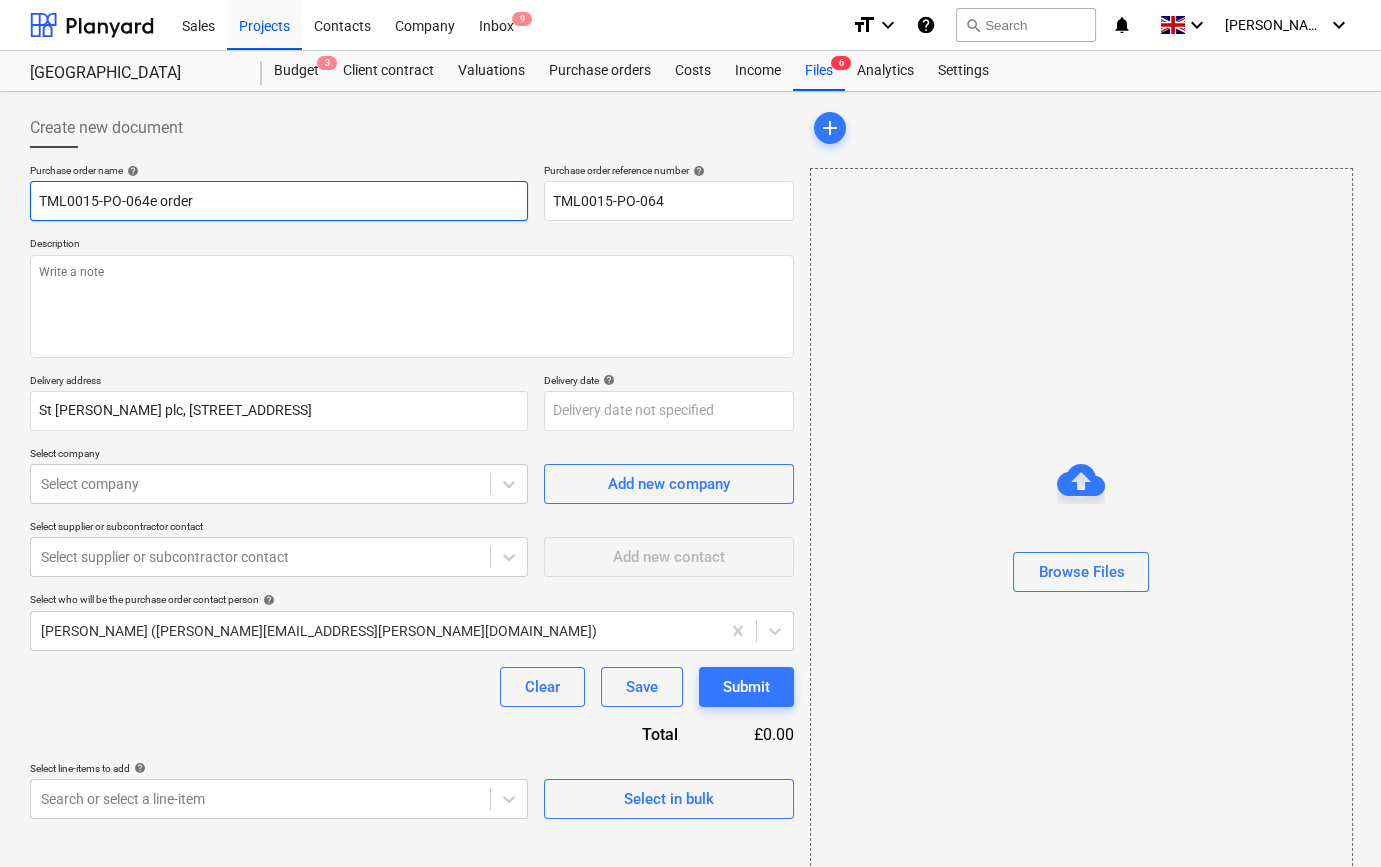 type on "x" 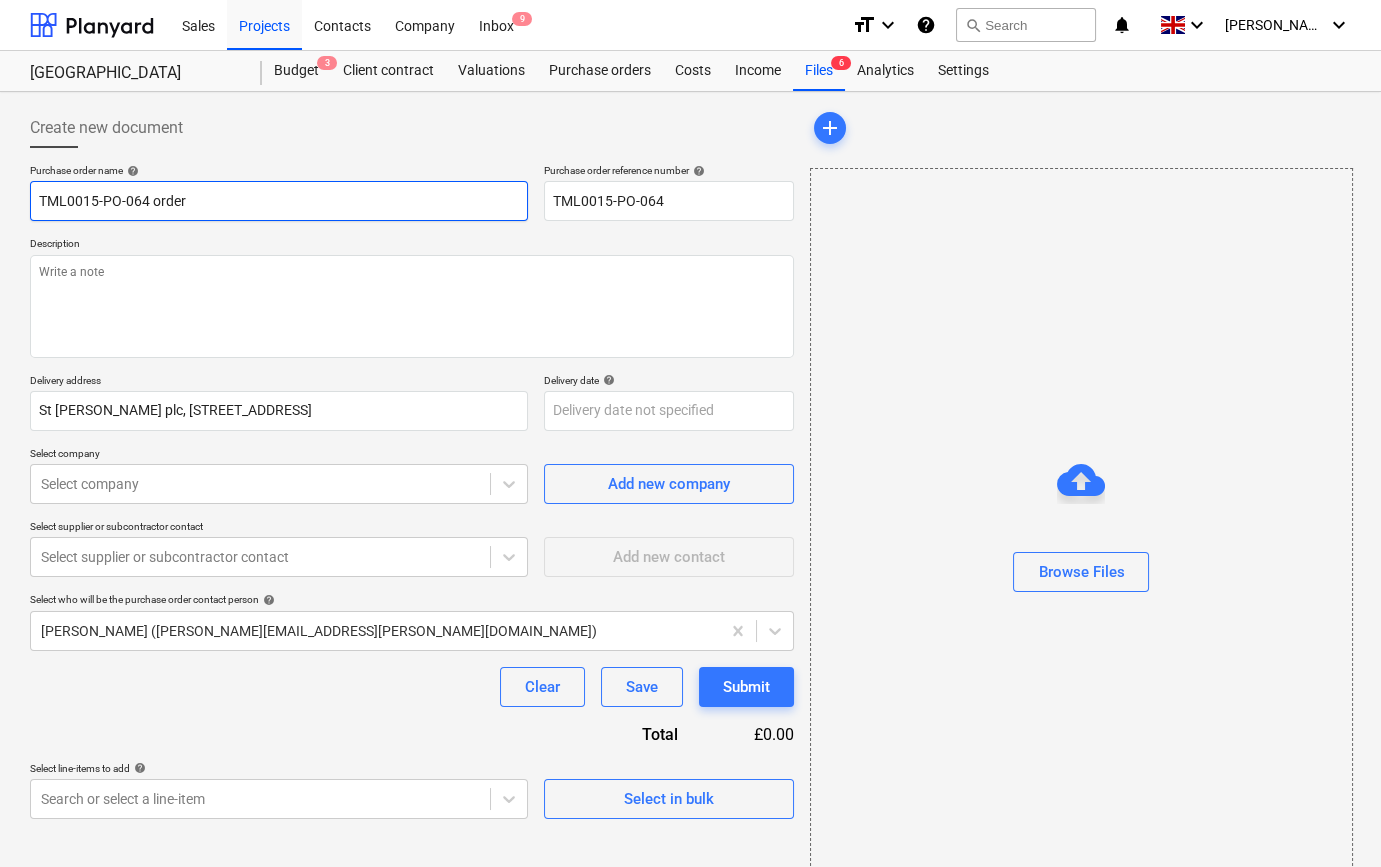 type on "x" 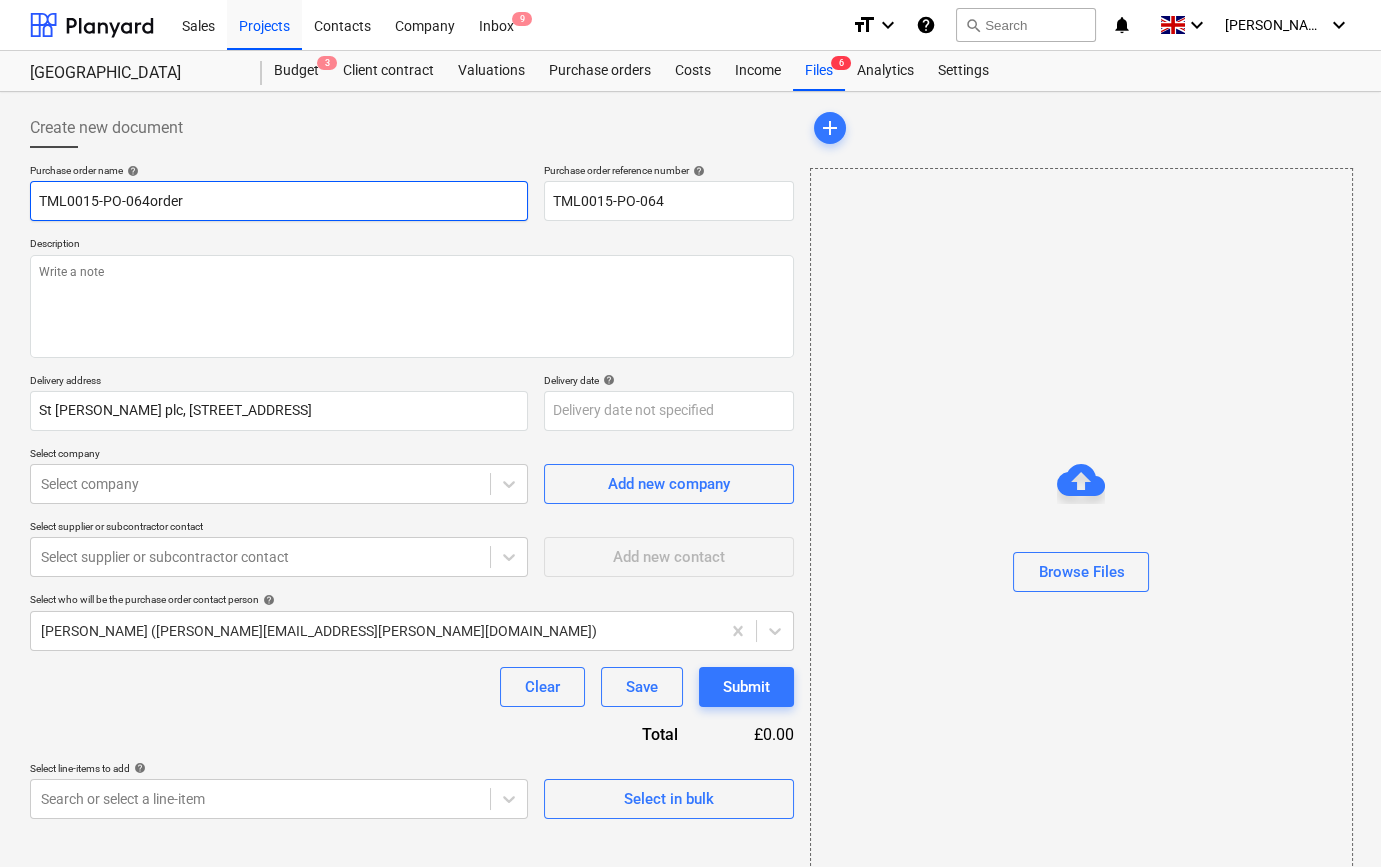 type on "x" 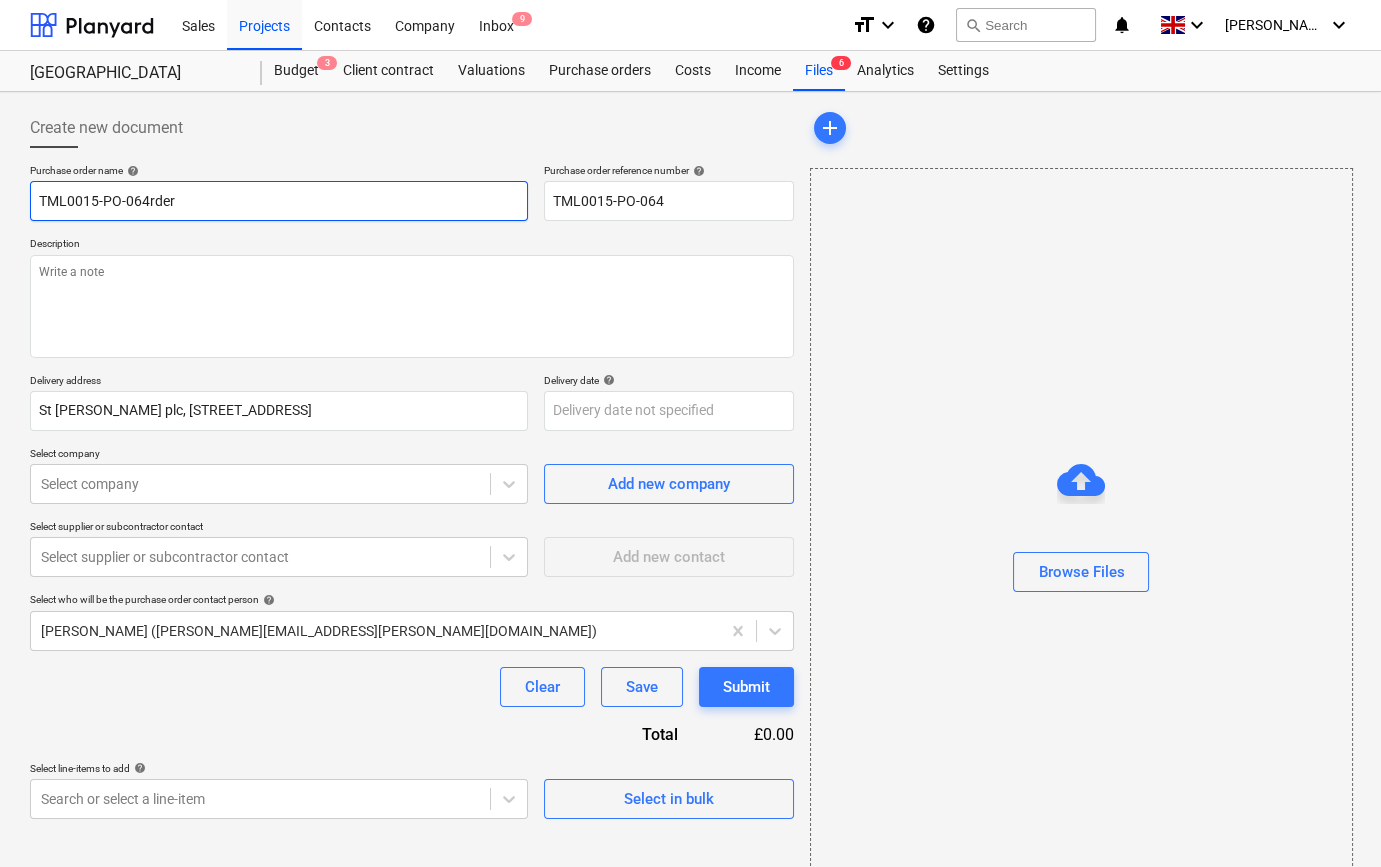 type on "x" 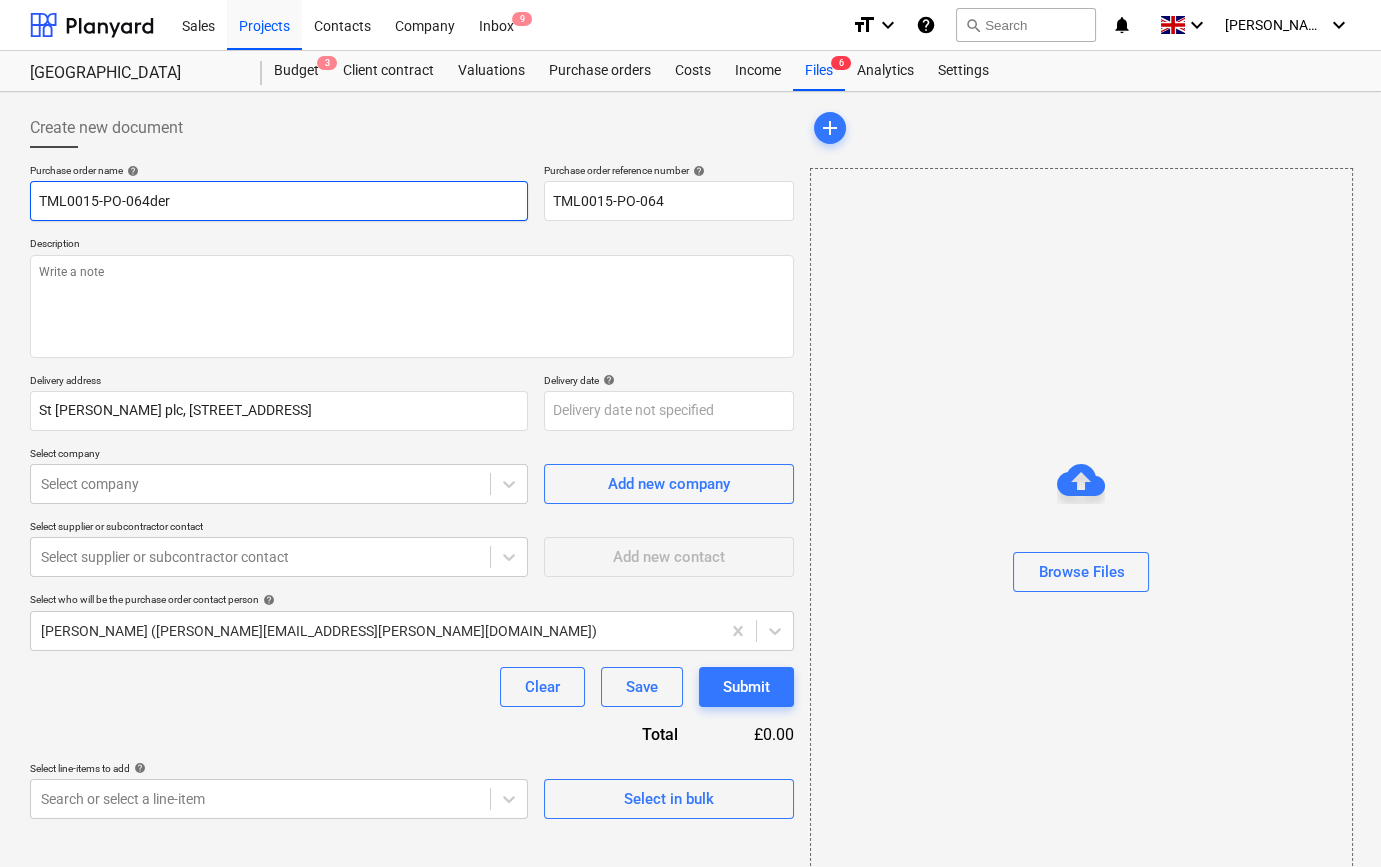 type on "x" 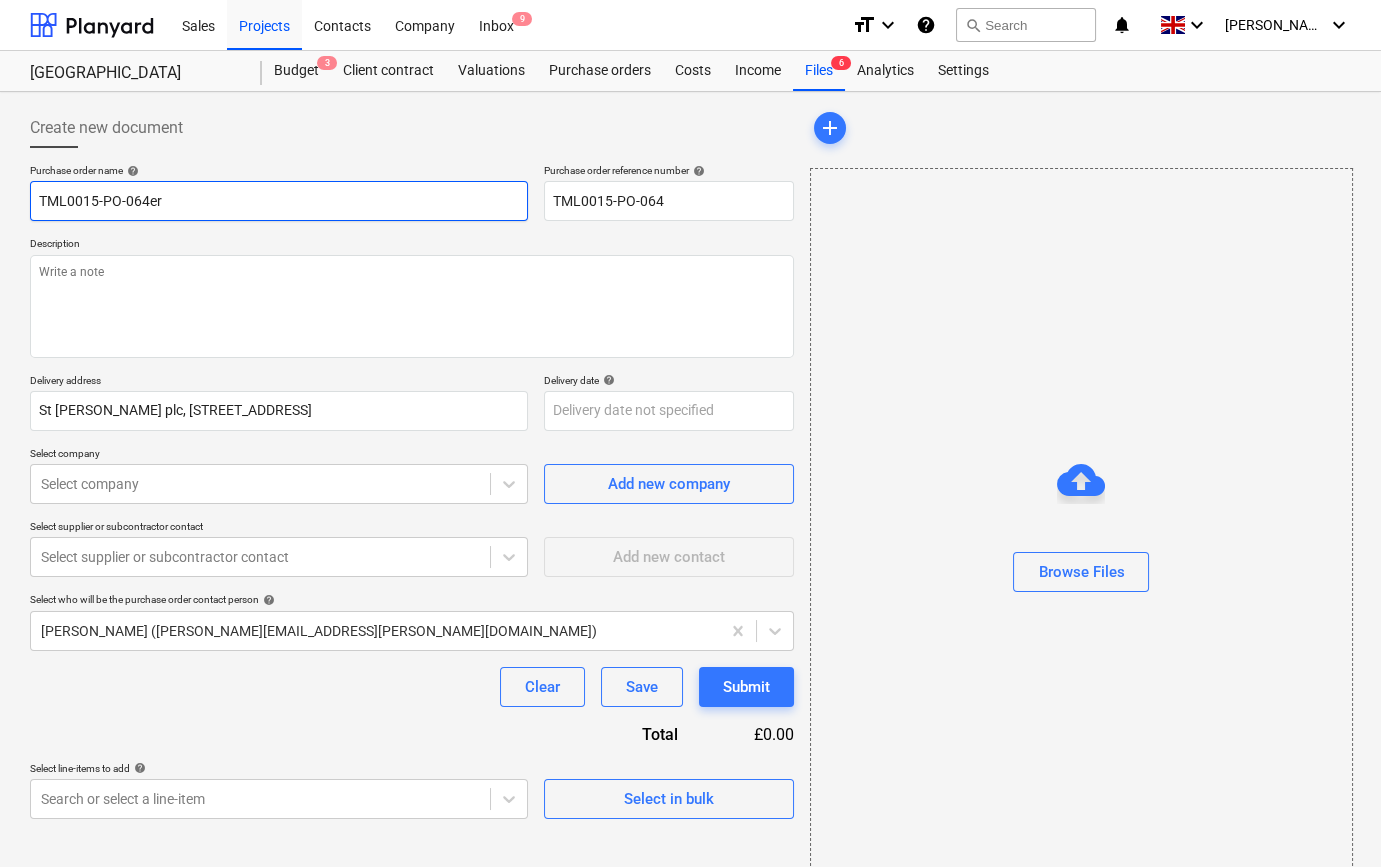 type on "x" 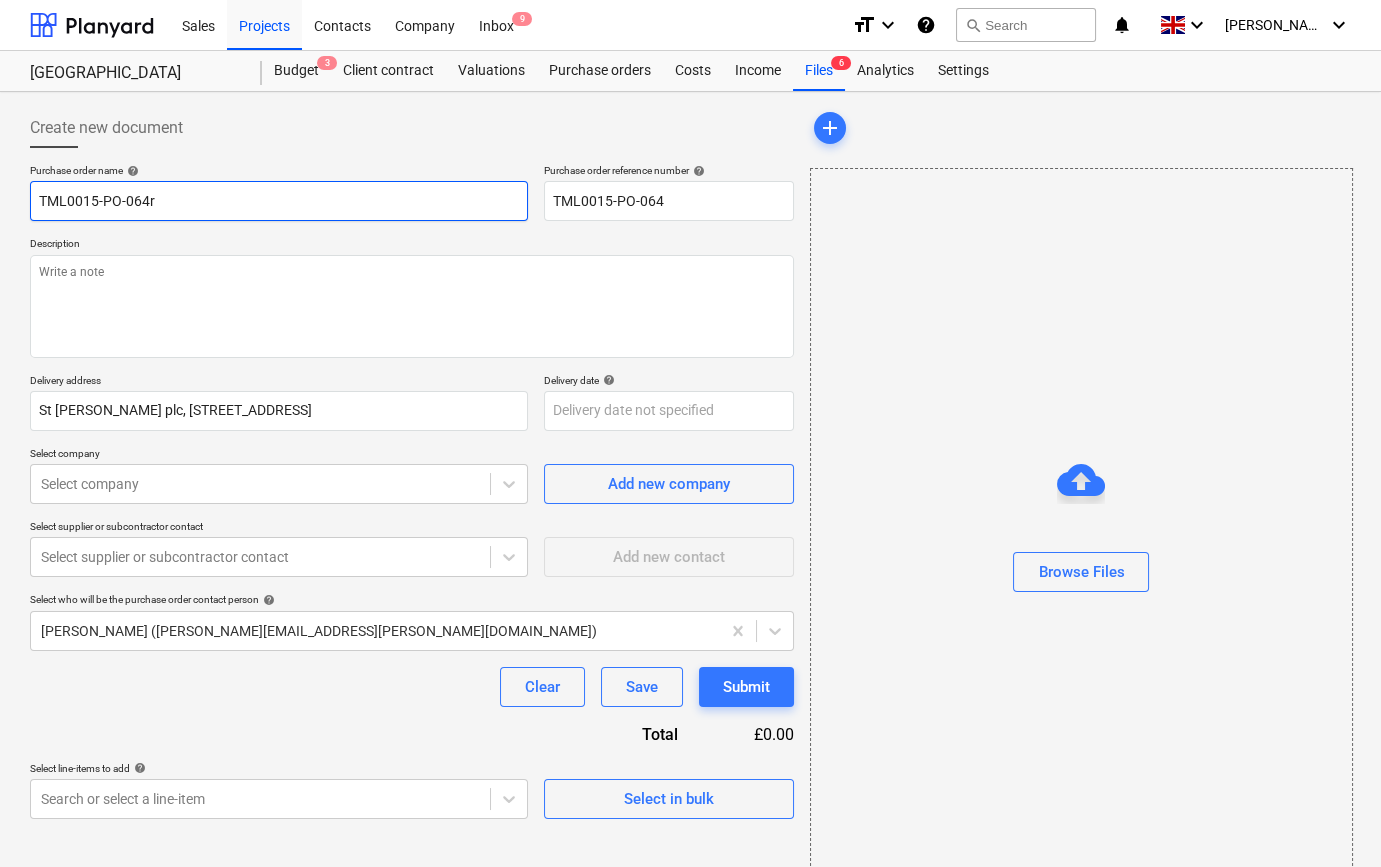 type on "TML0015-PO-064" 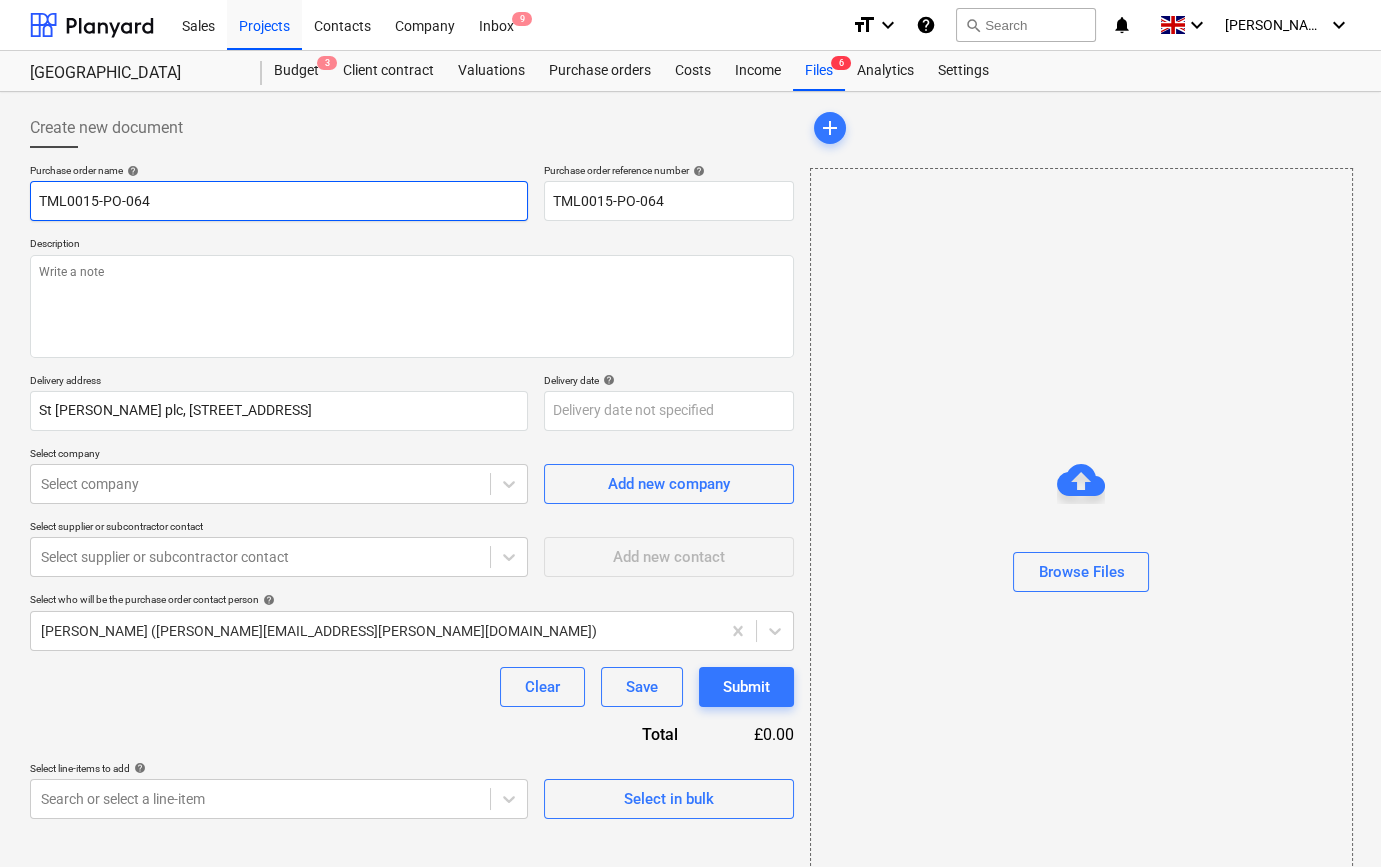 type on "x" 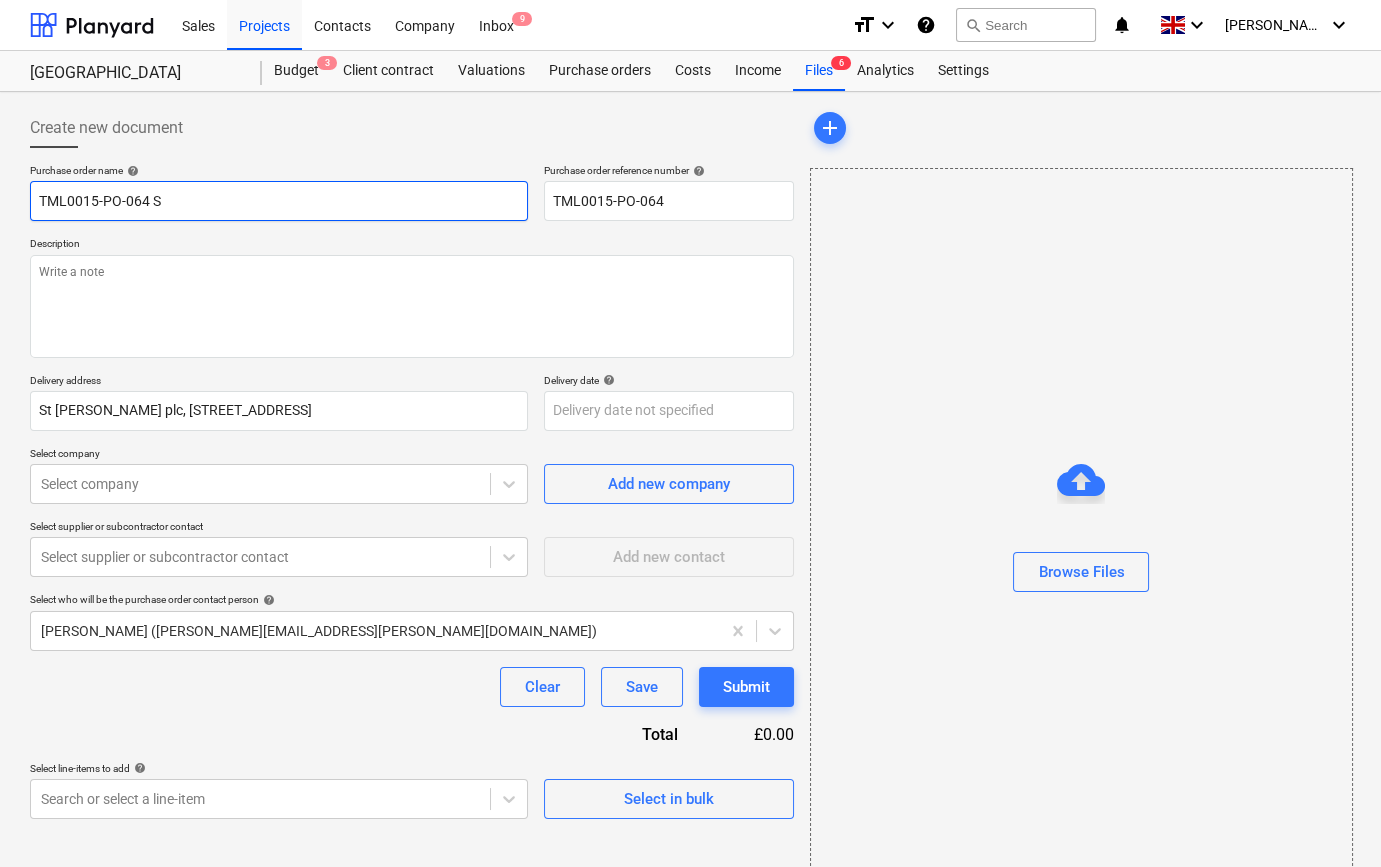 type on "x" 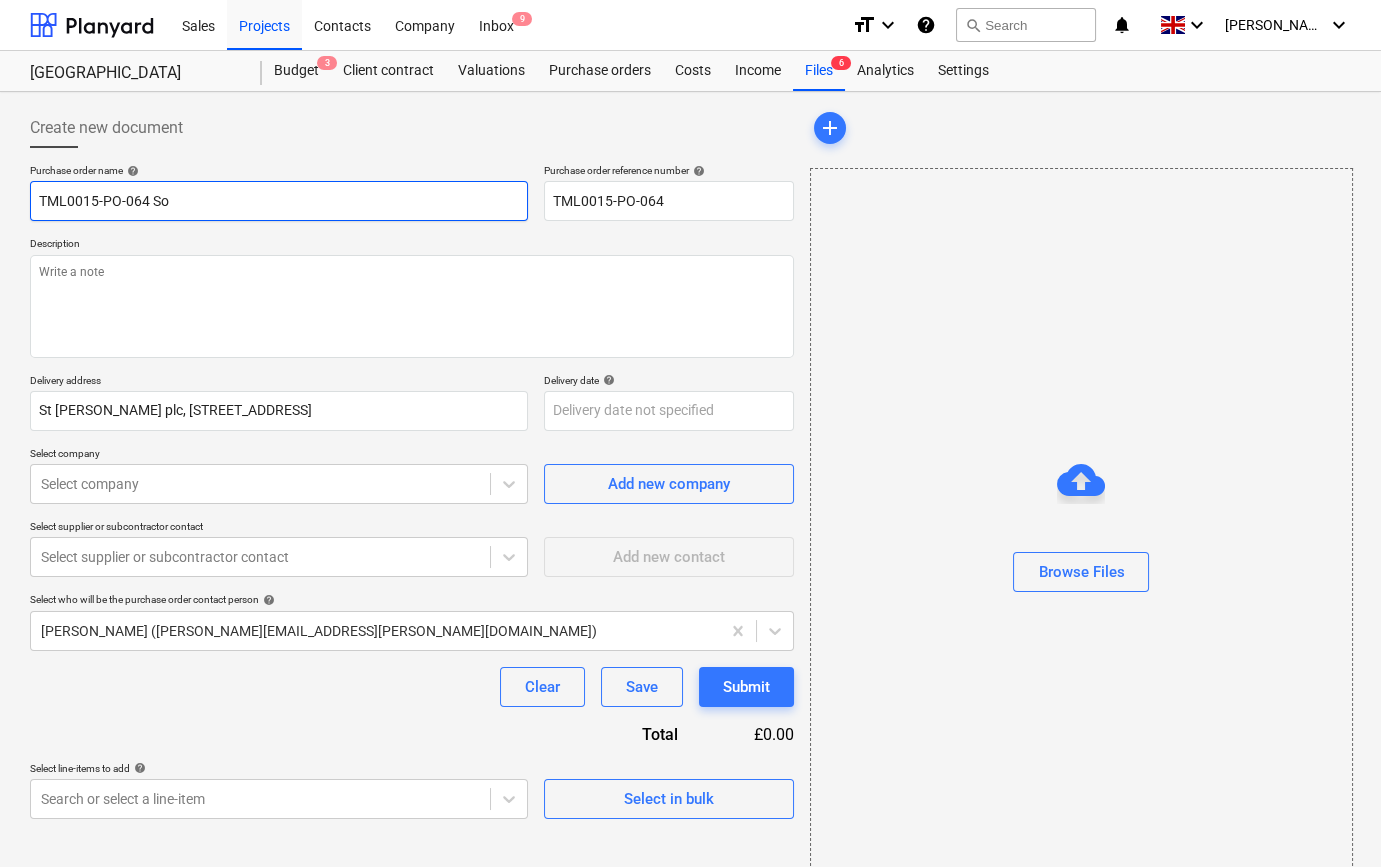 type on "x" 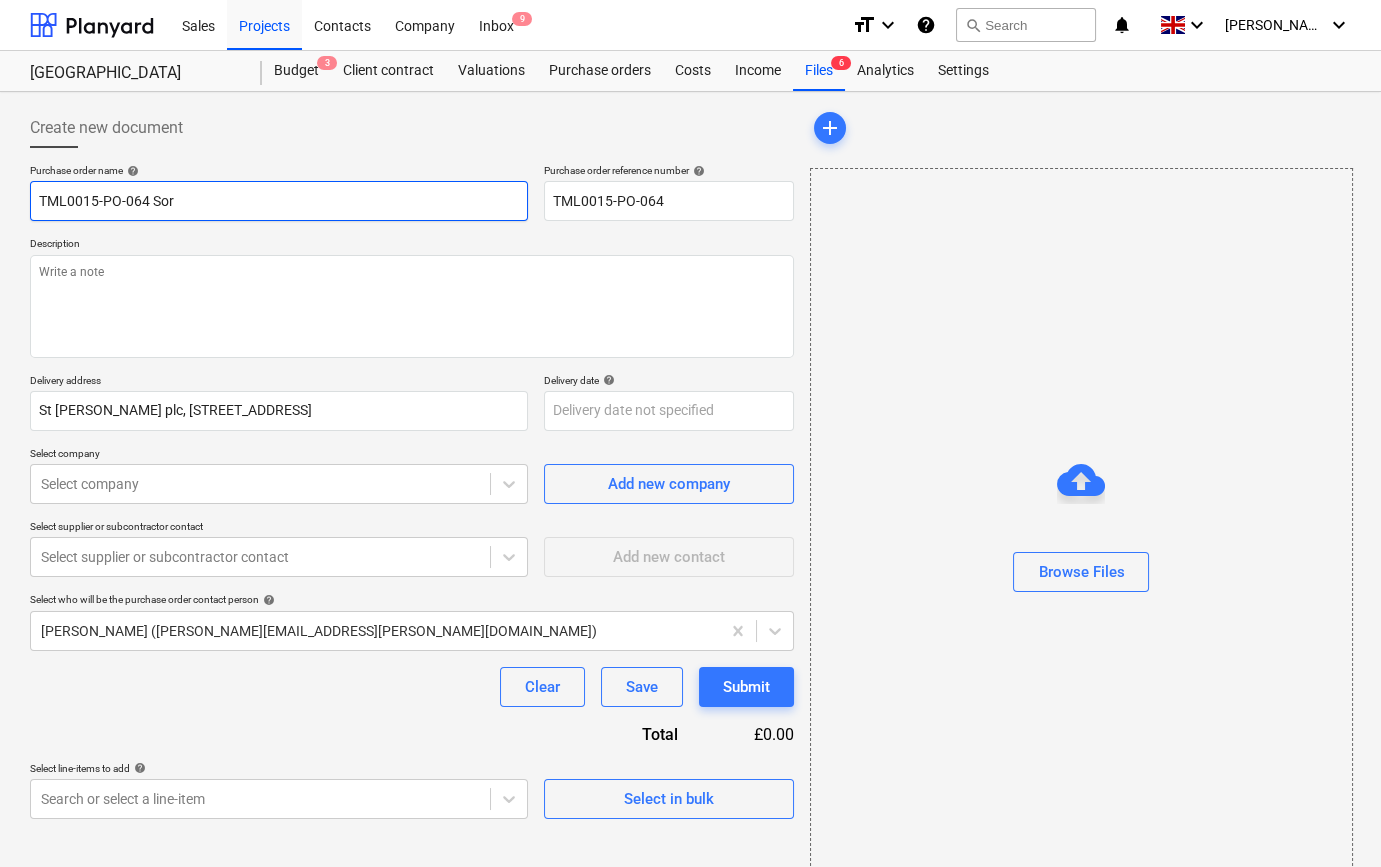 type on "x" 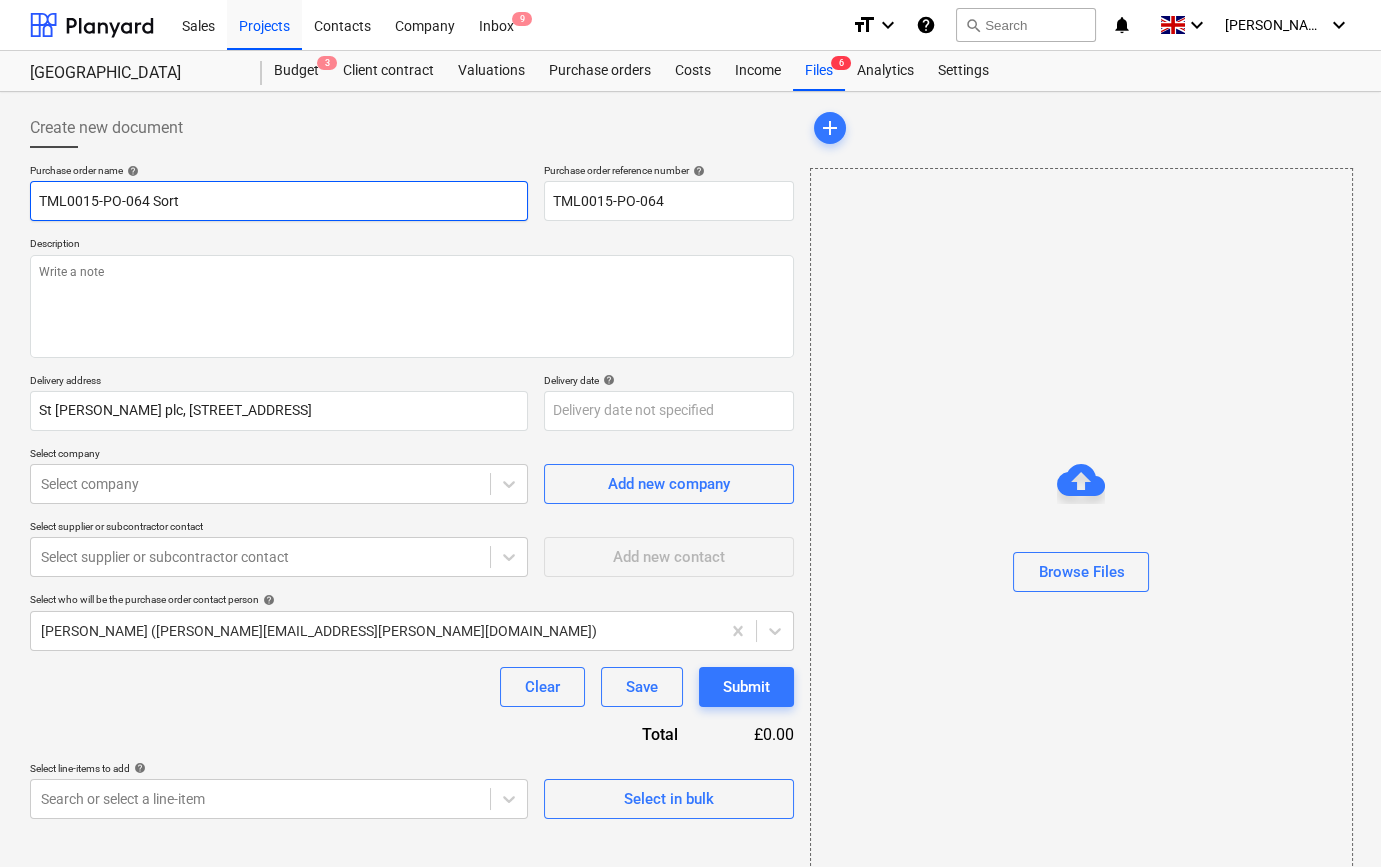 type on "x" 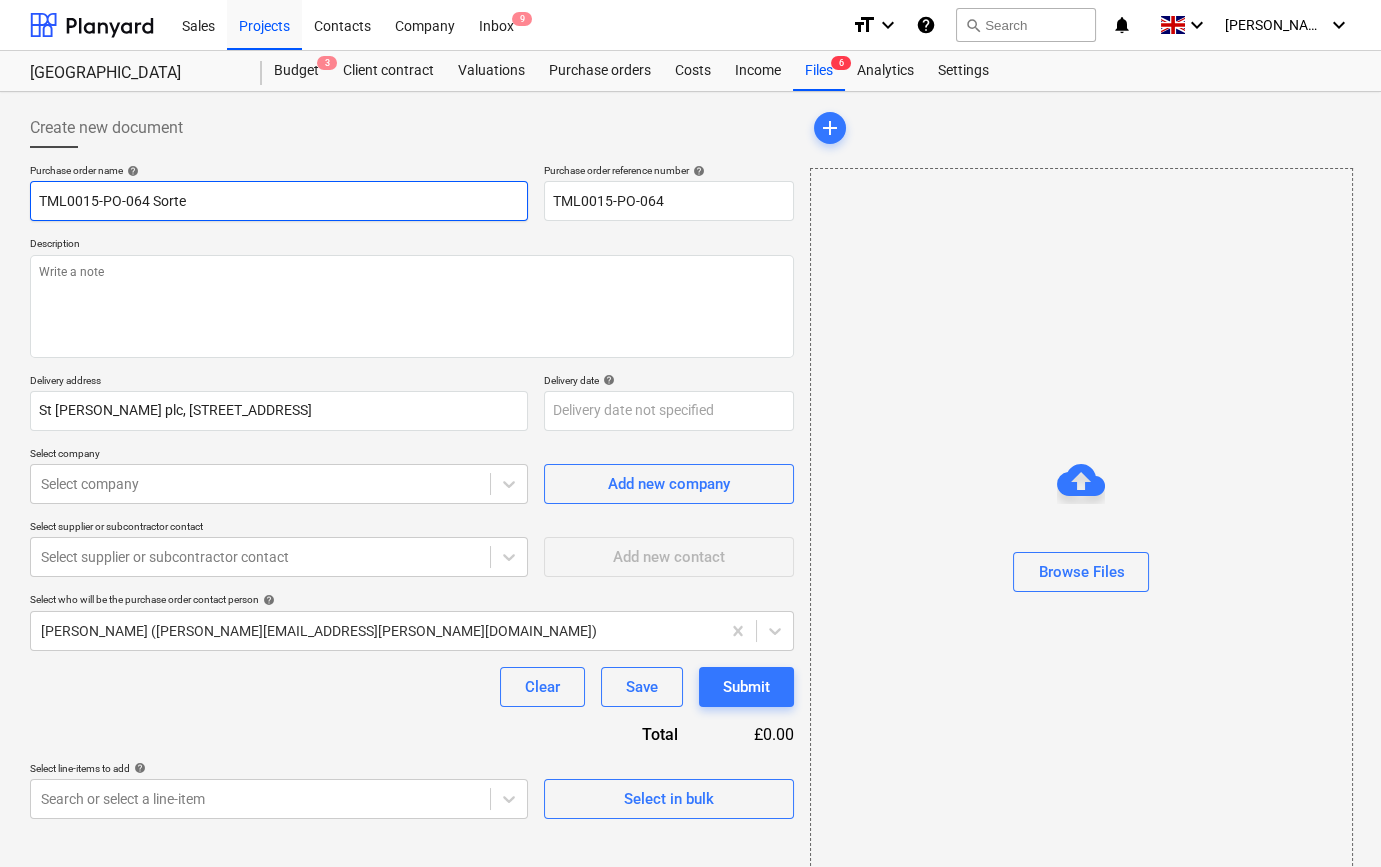 type on "x" 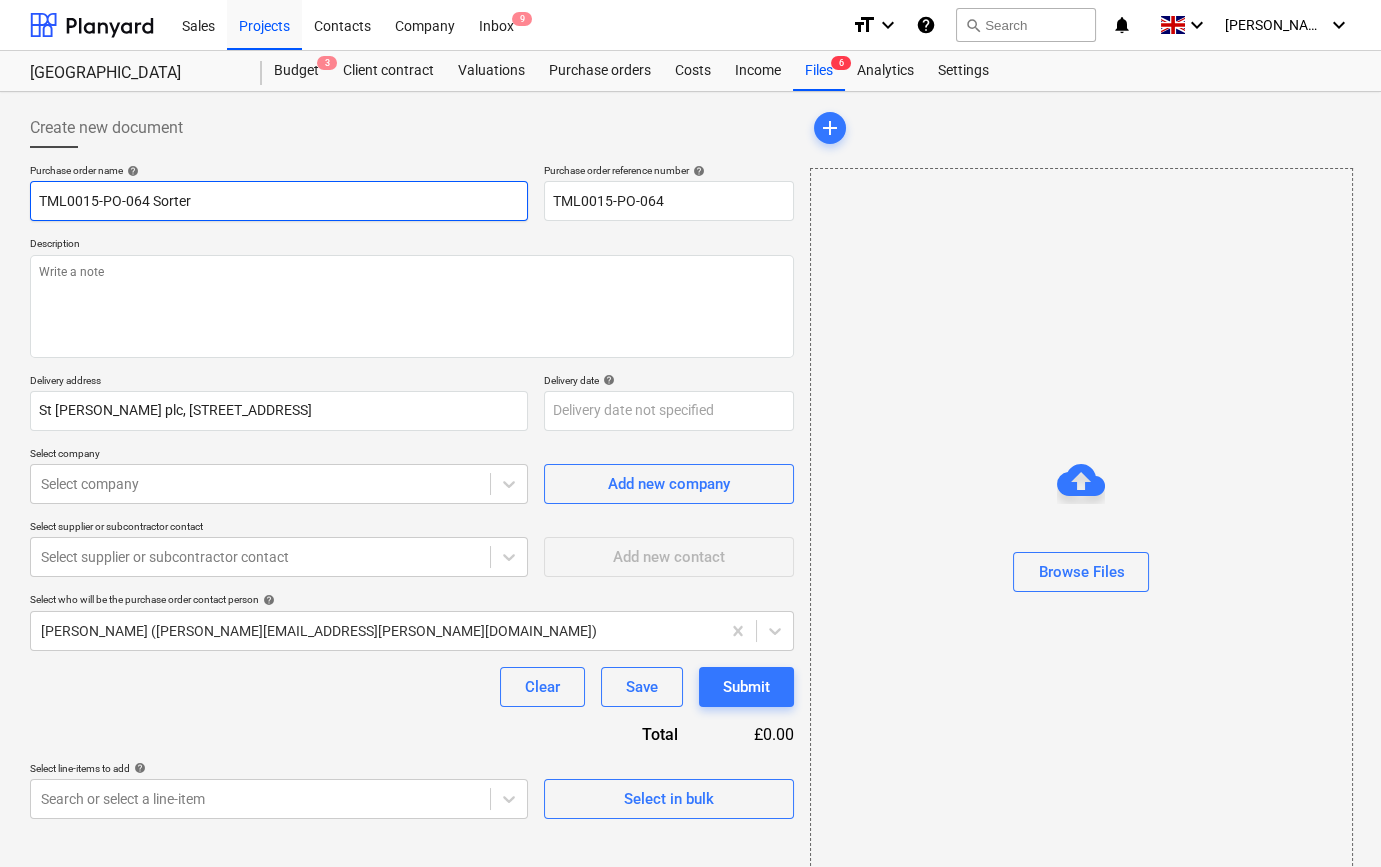 type on "x" 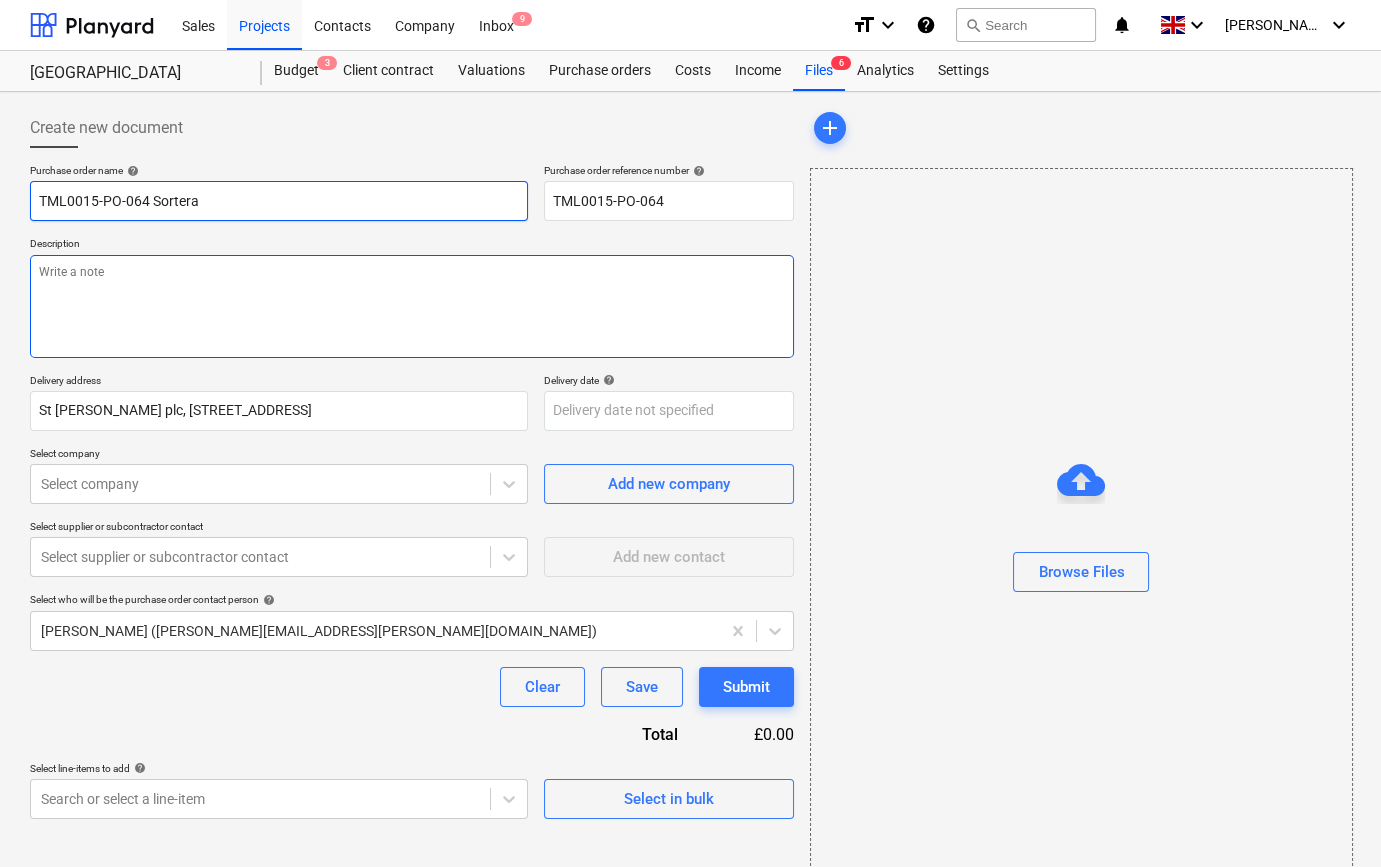 type on "TML0015-PO-064 Sortera" 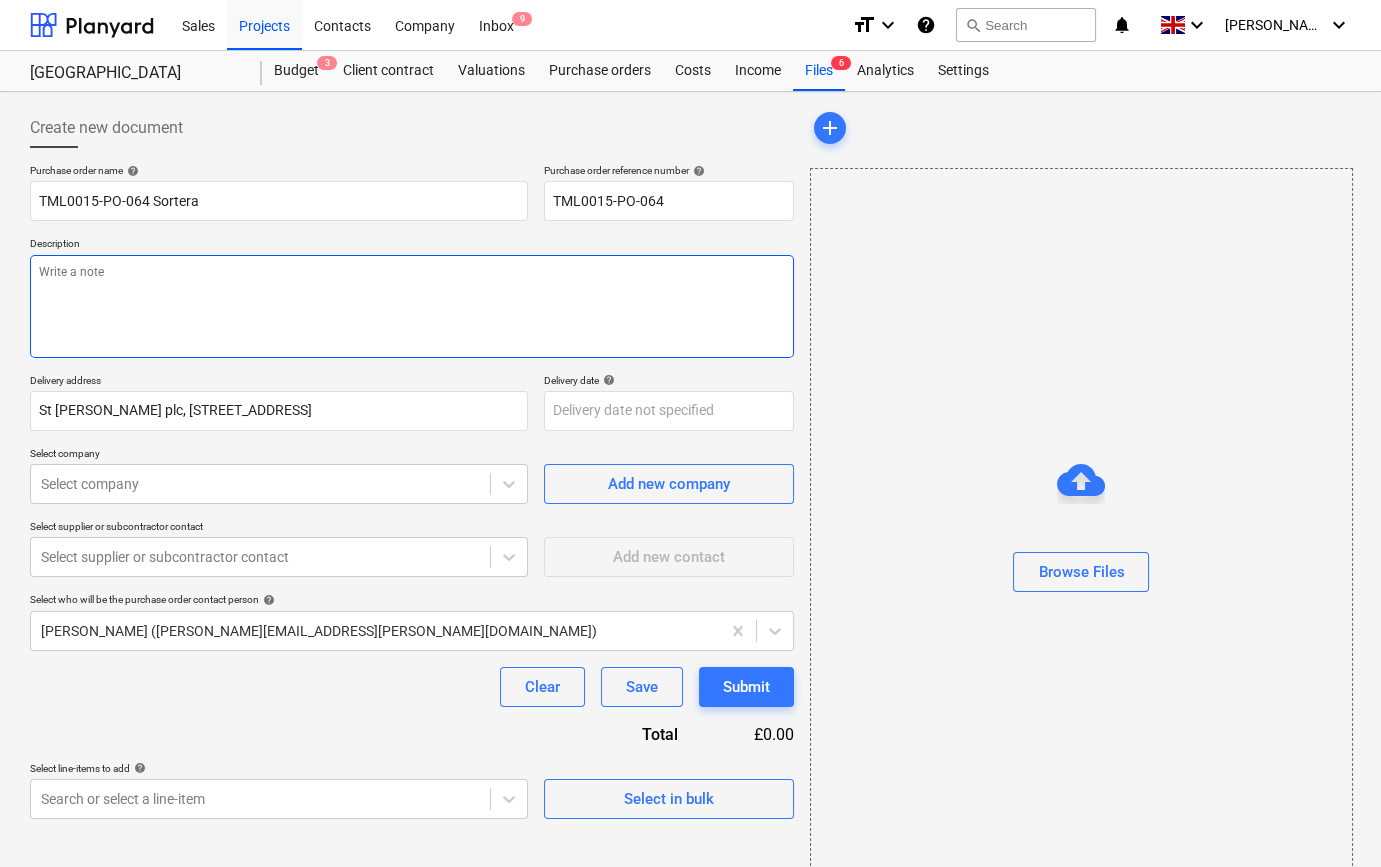 click at bounding box center (412, 306) 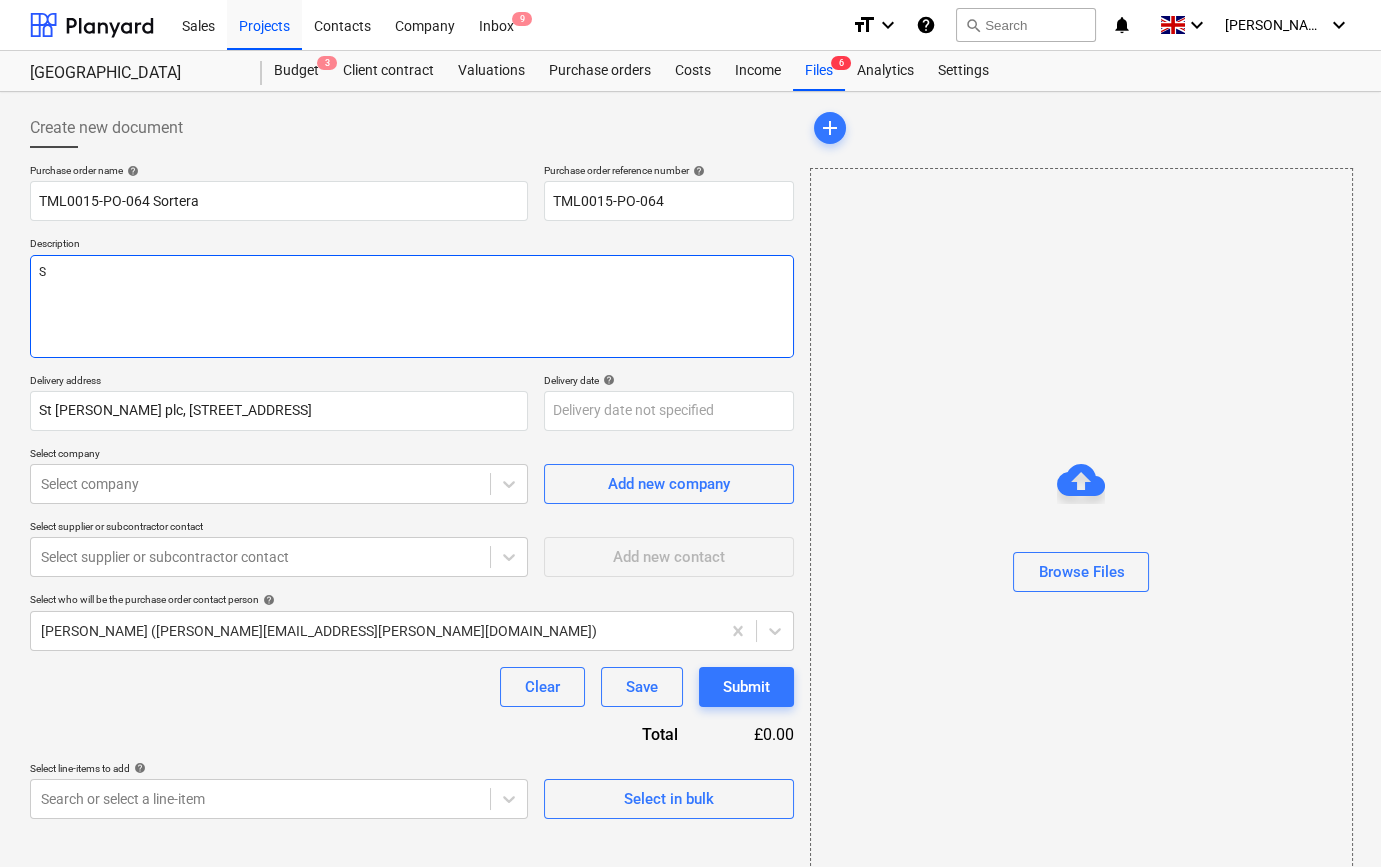 type on "x" 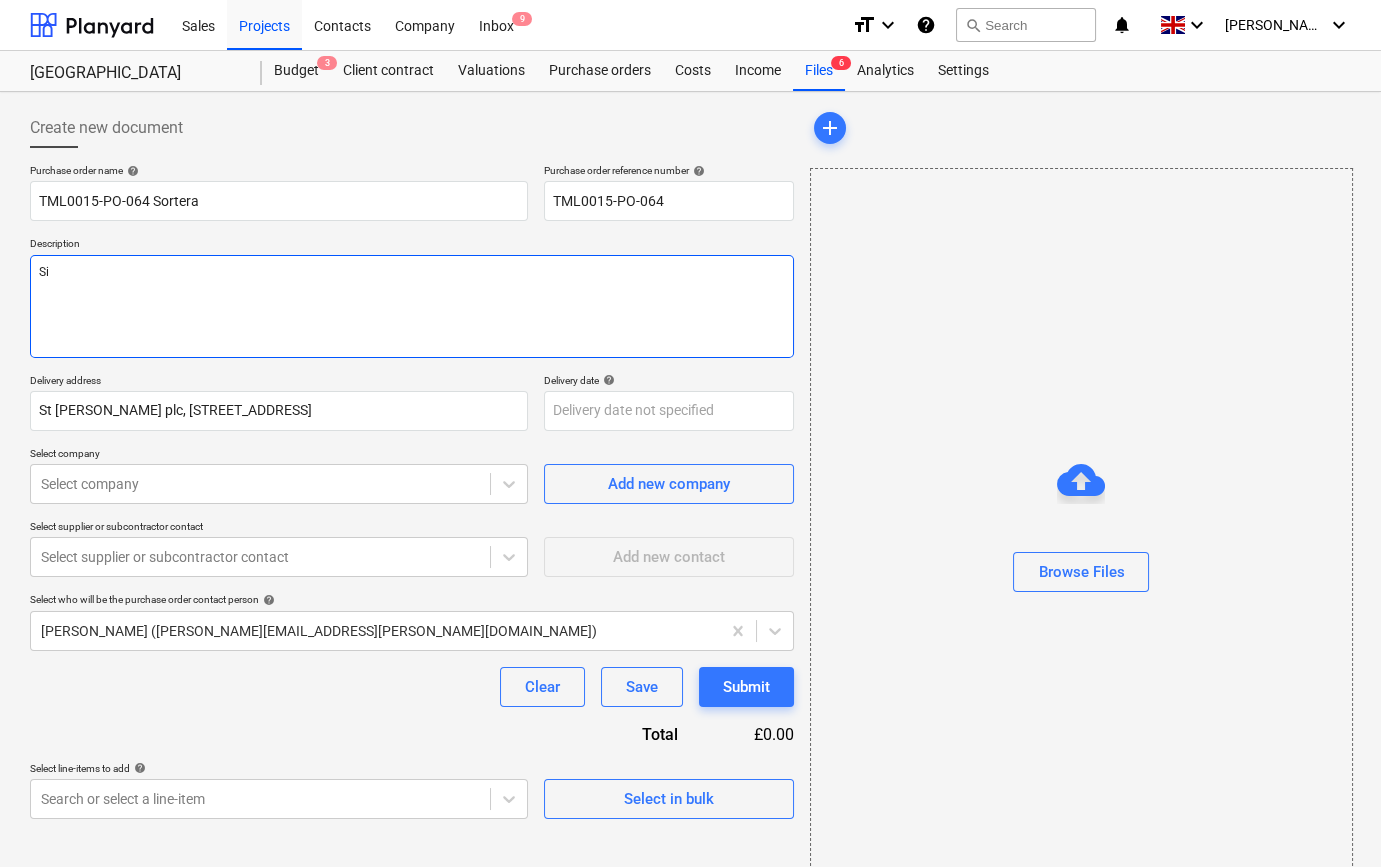type on "x" 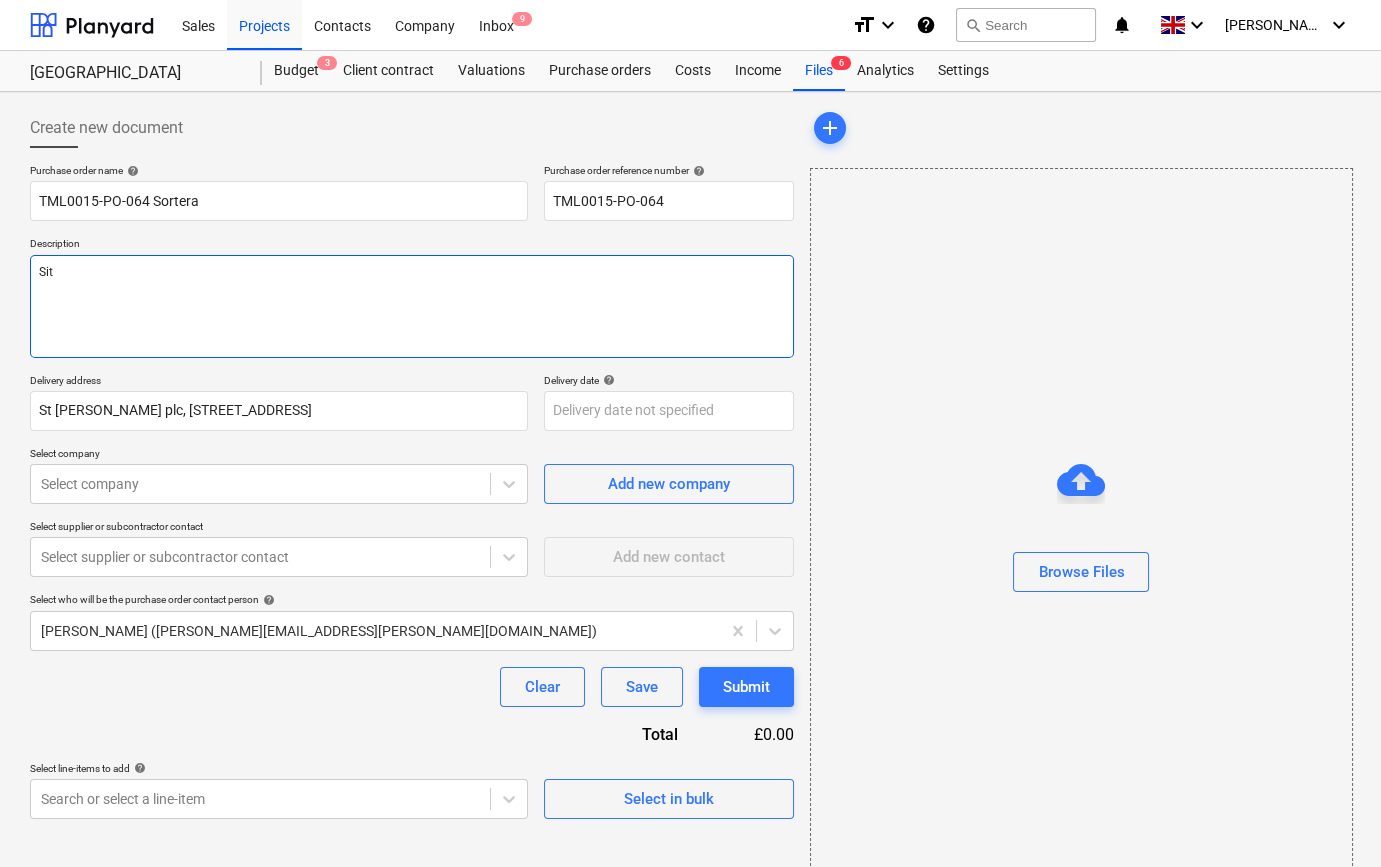 type on "x" 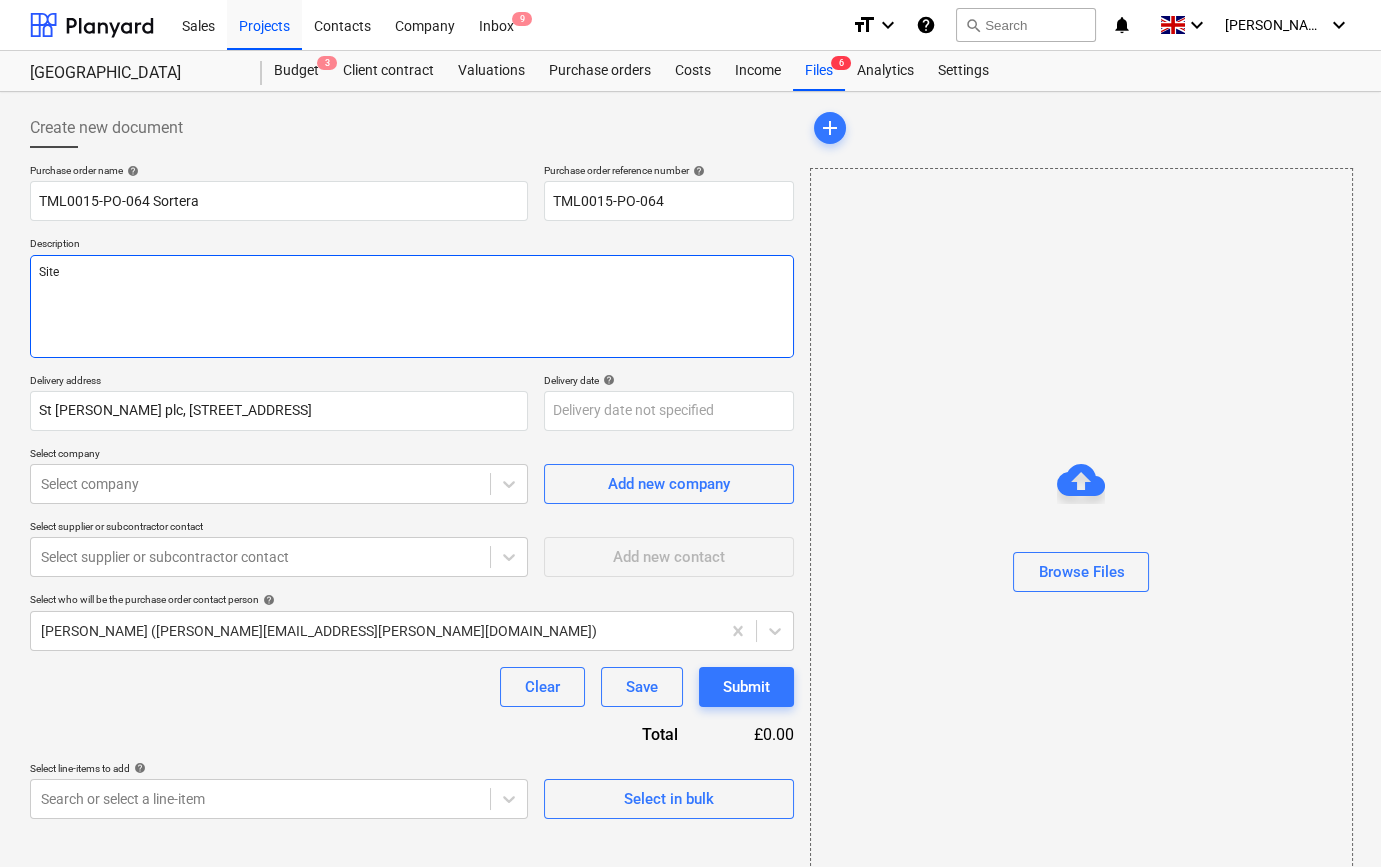 type on "x" 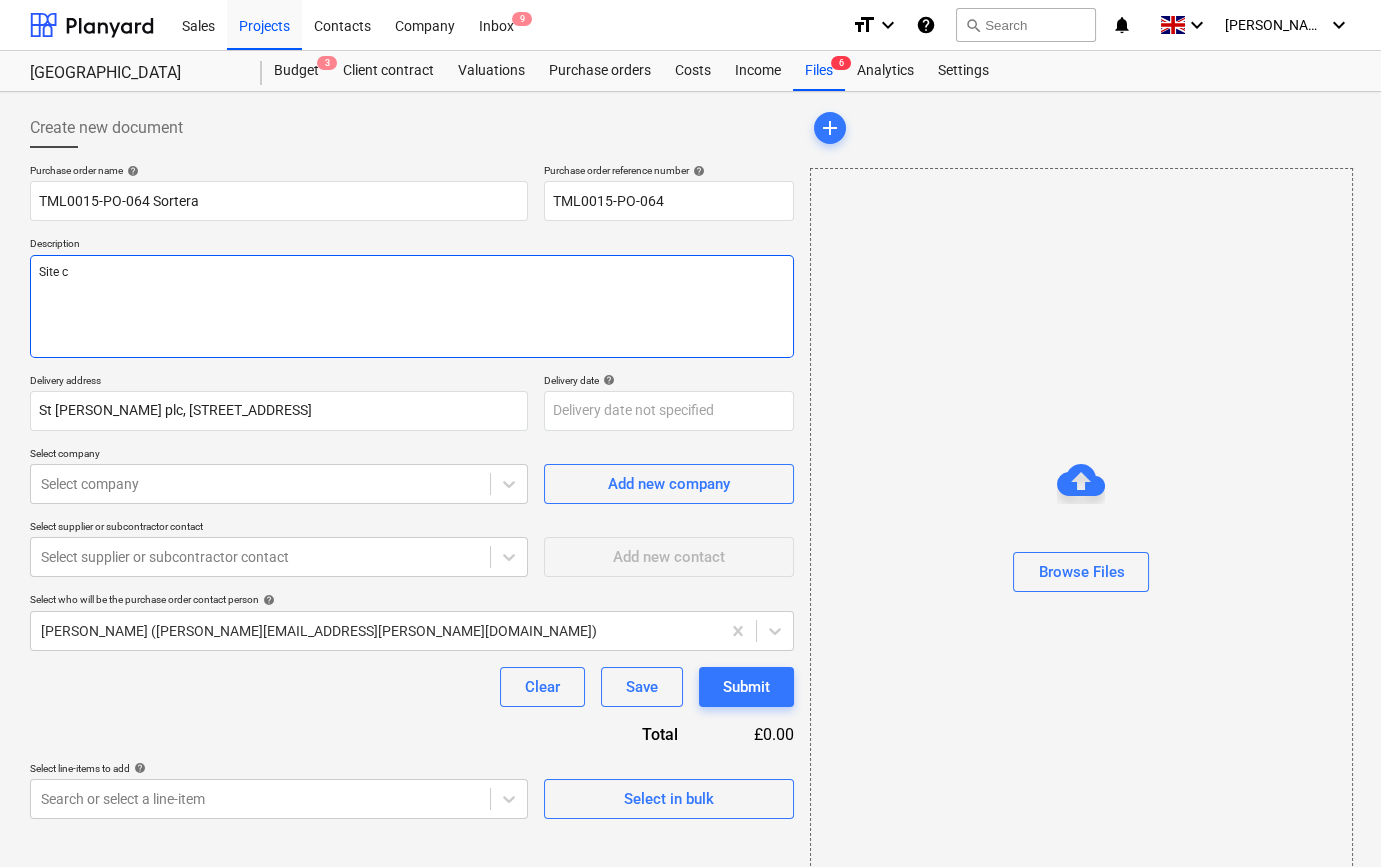 type on "x" 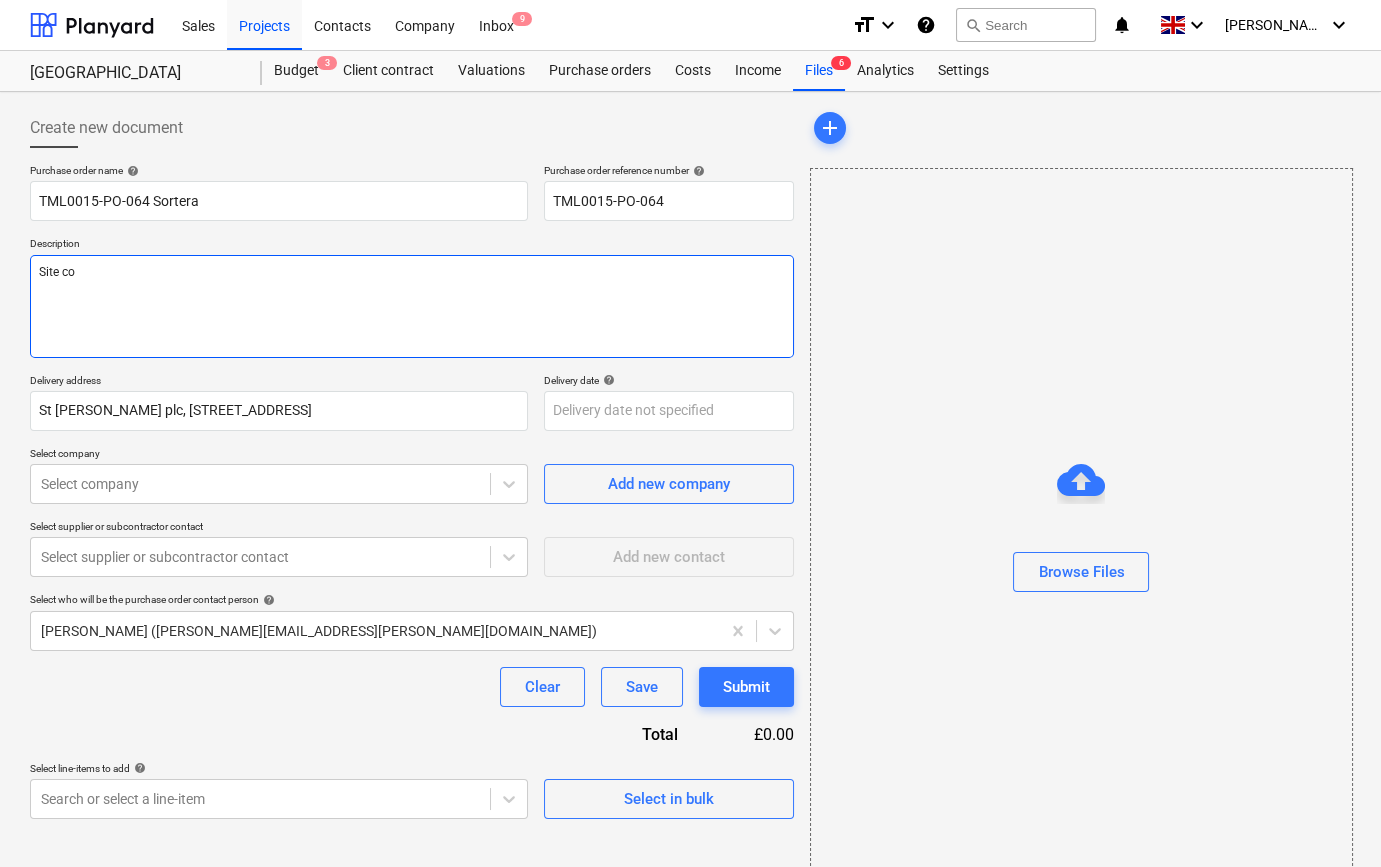 type on "x" 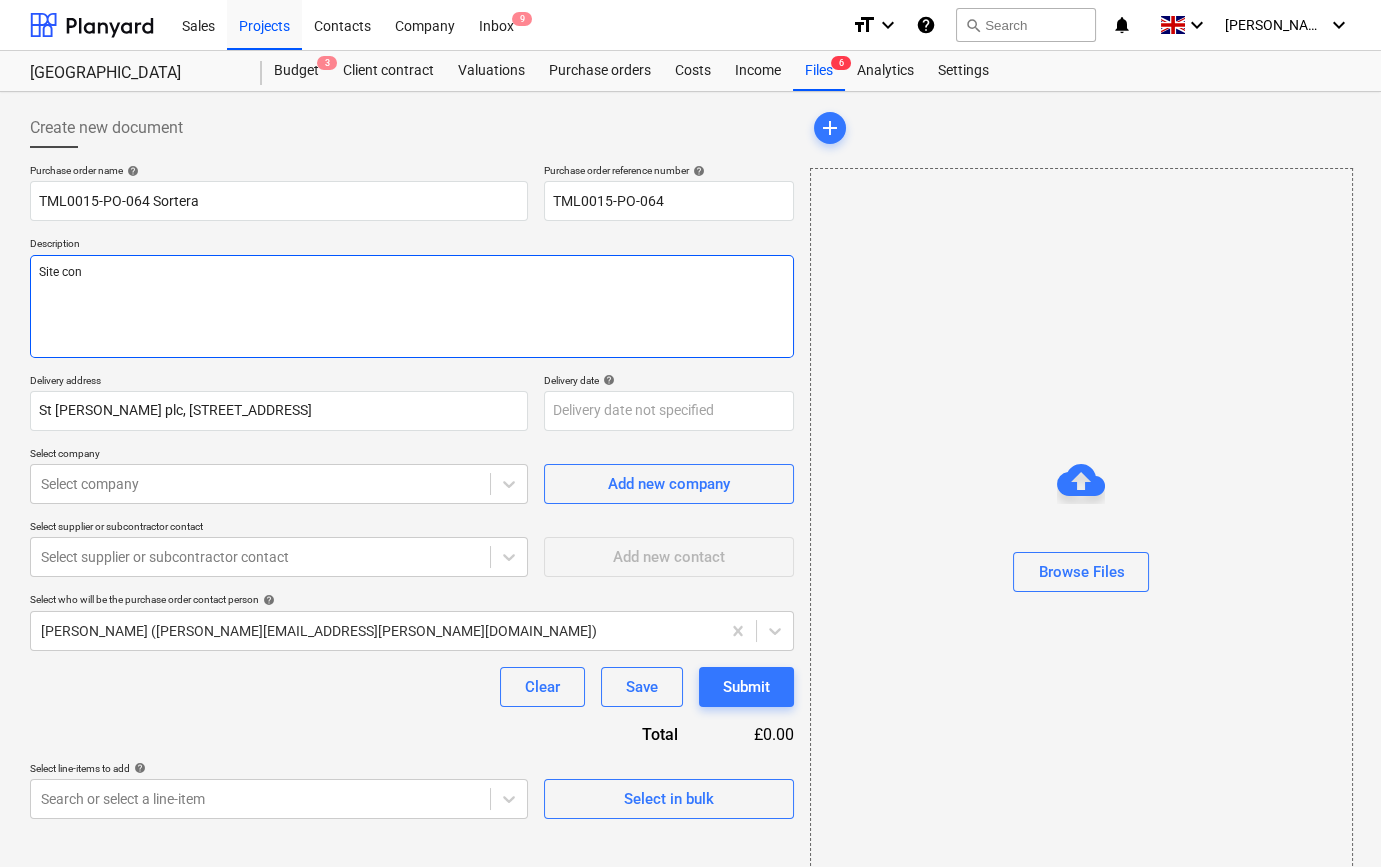 type on "x" 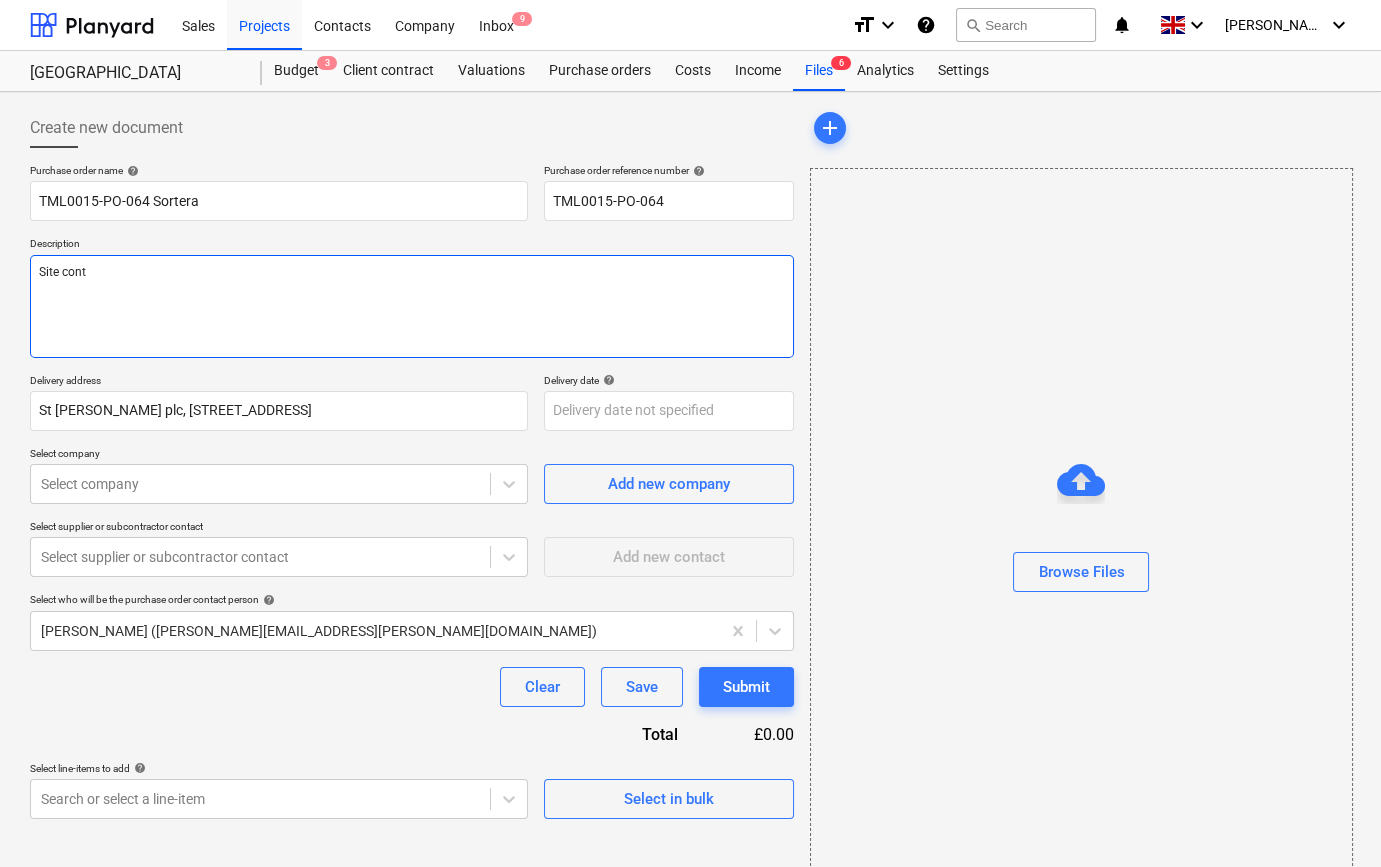 type on "x" 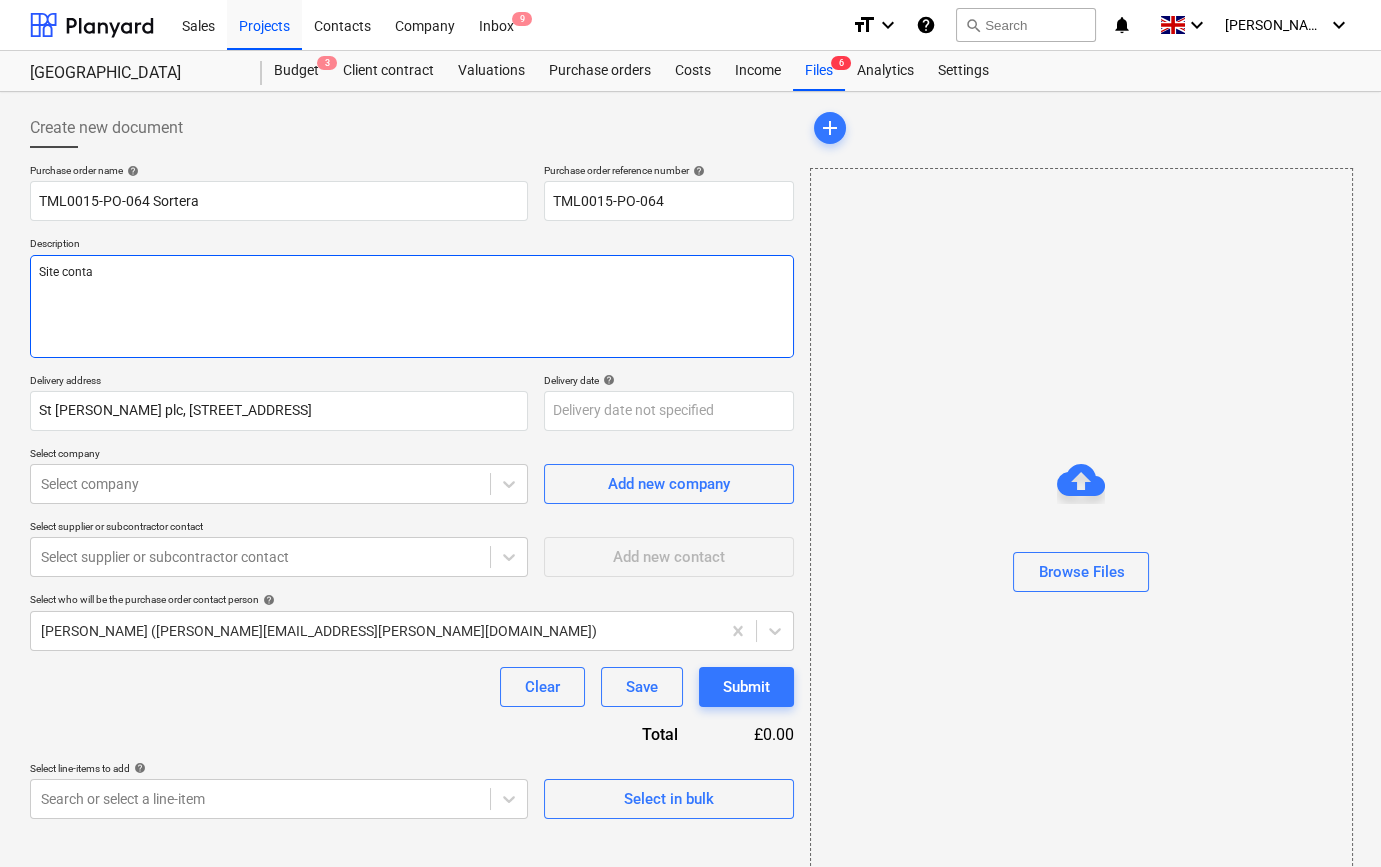 type on "x" 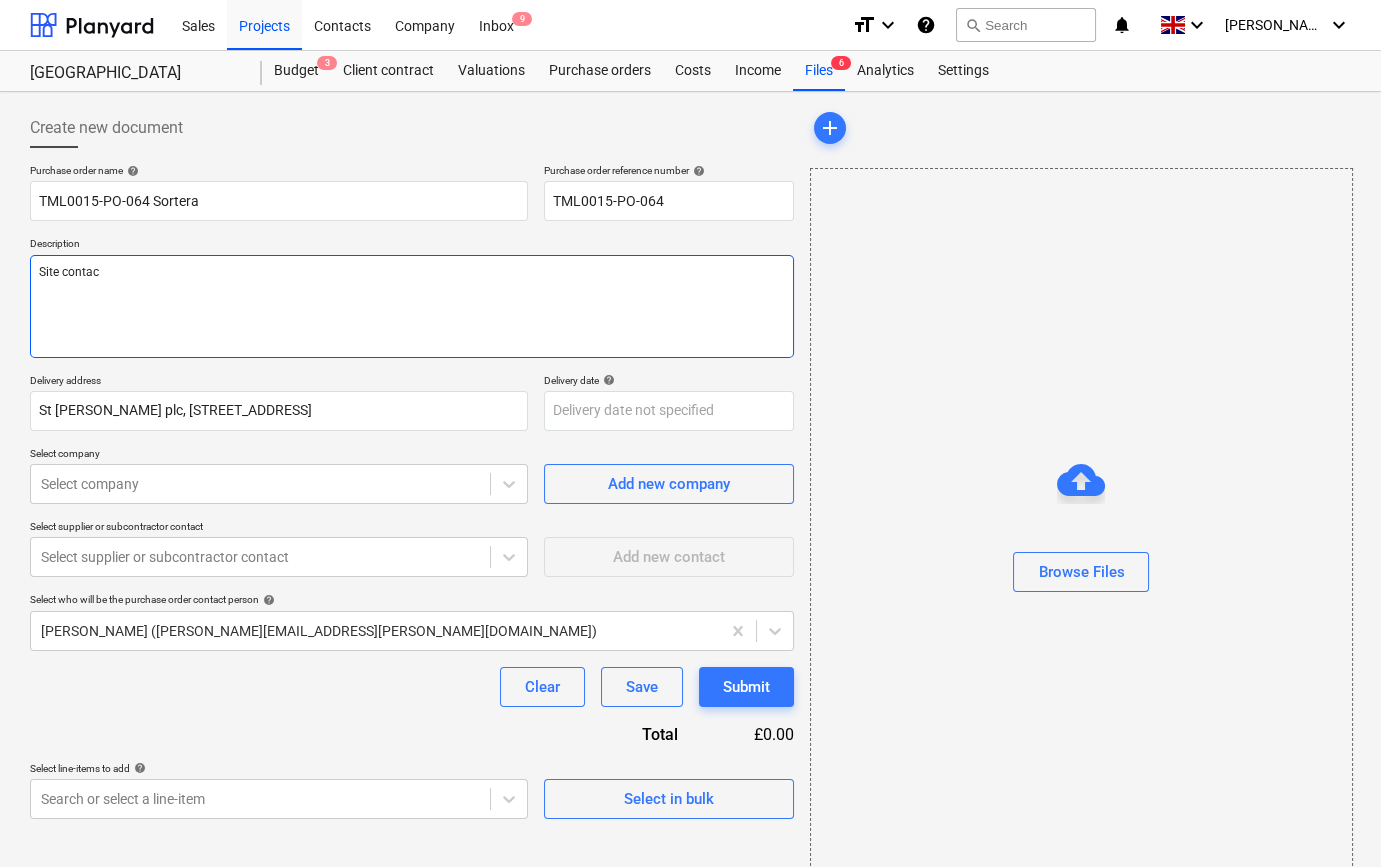 type on "x" 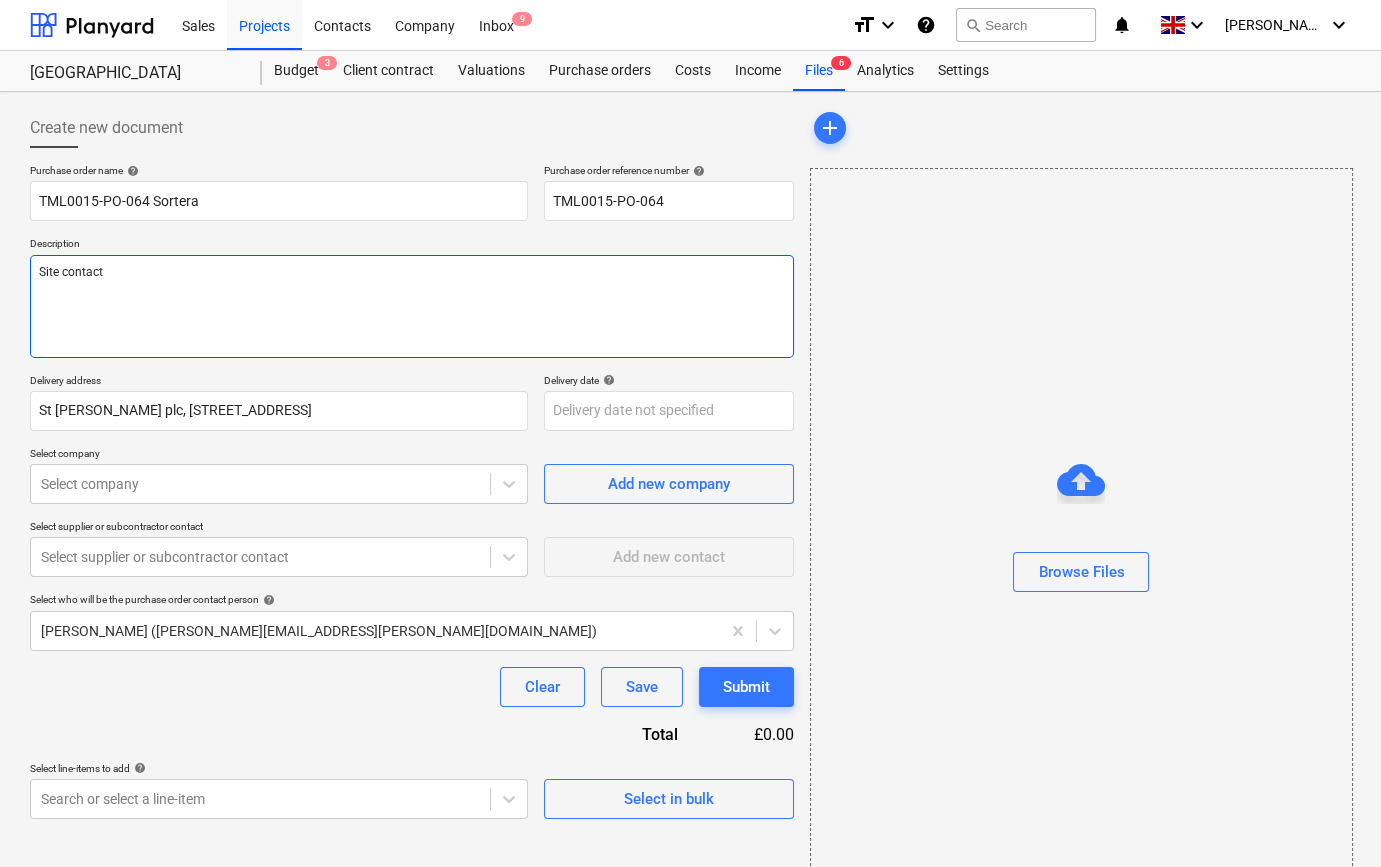 type on "x" 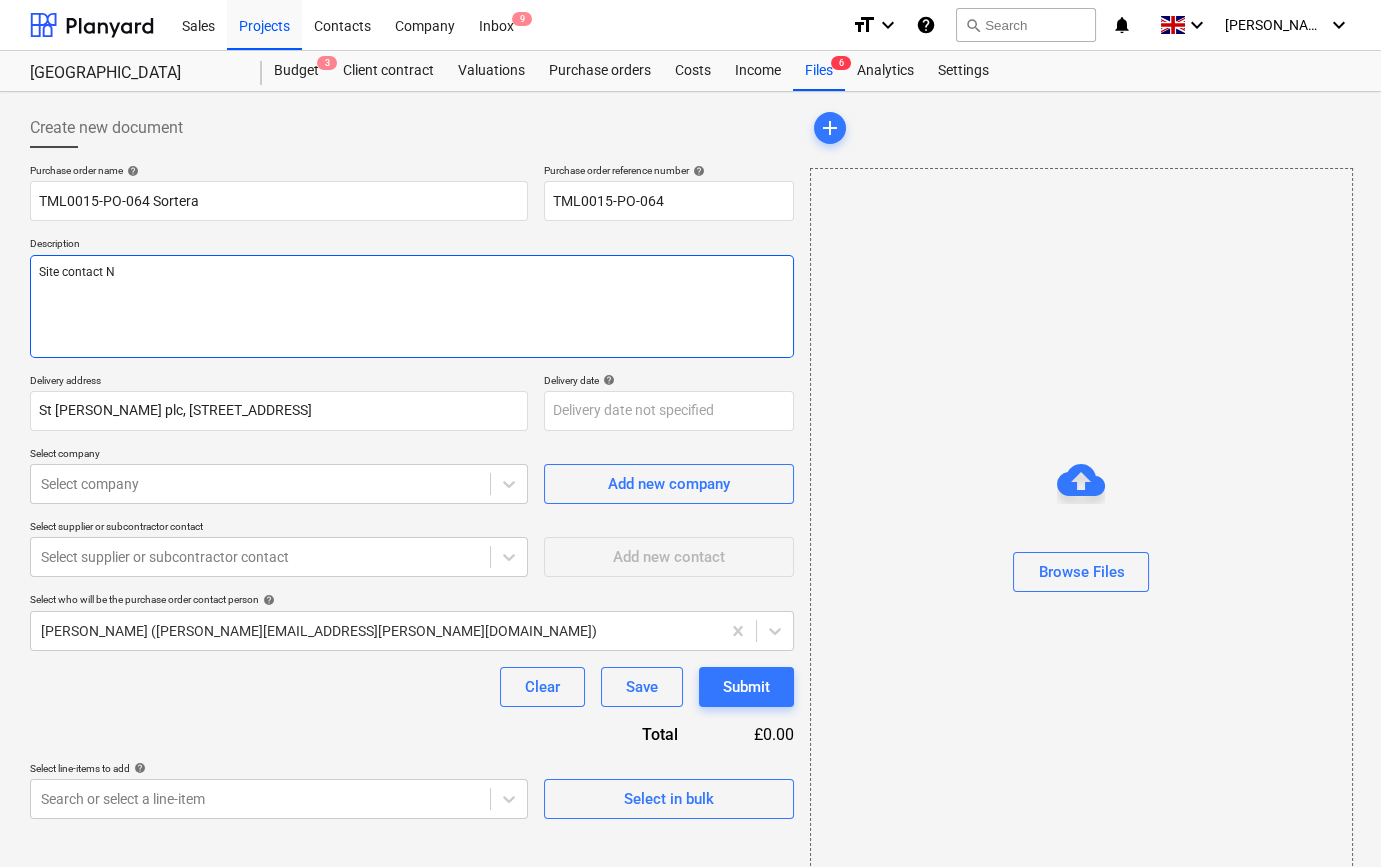 type on "x" 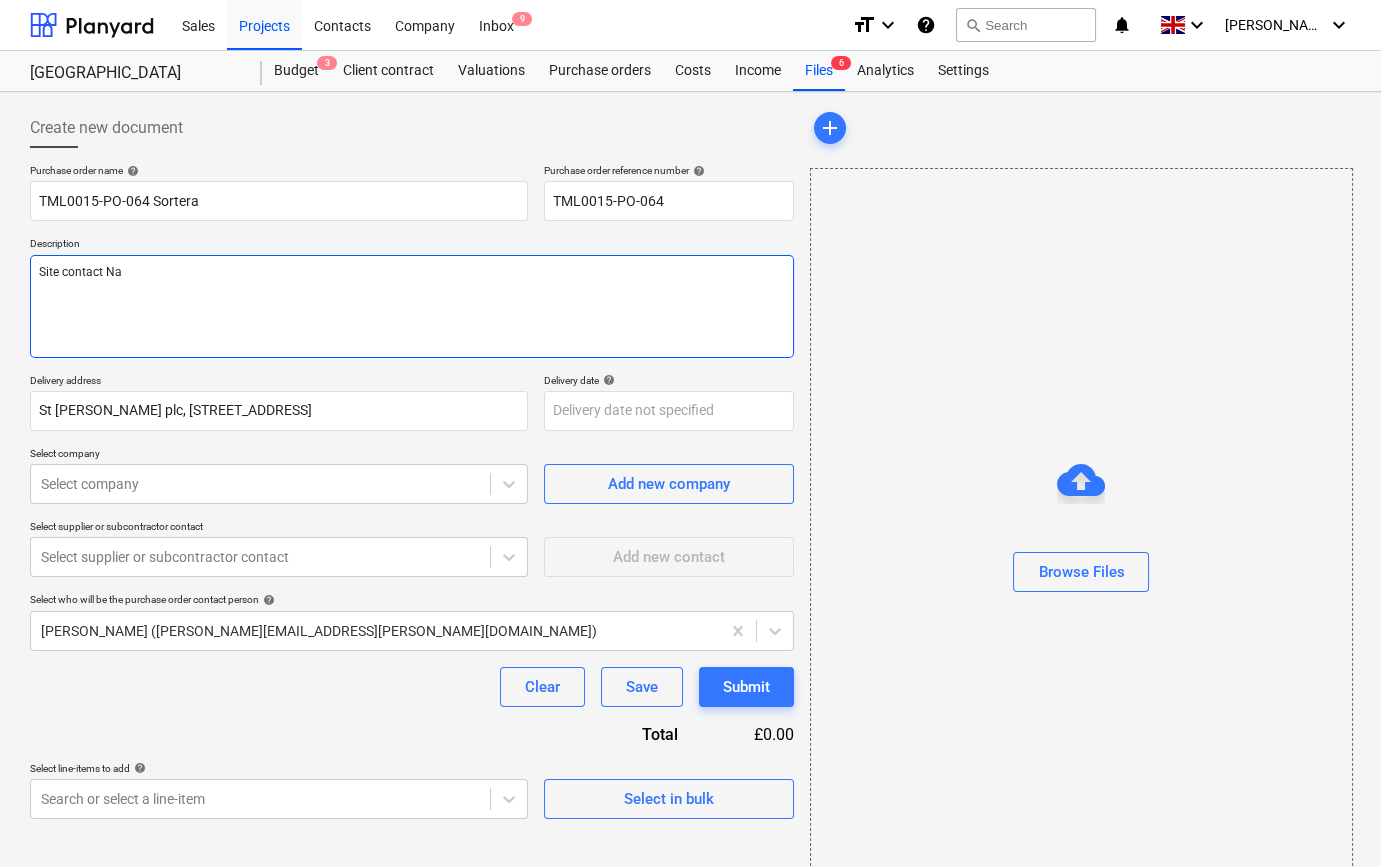 type on "x" 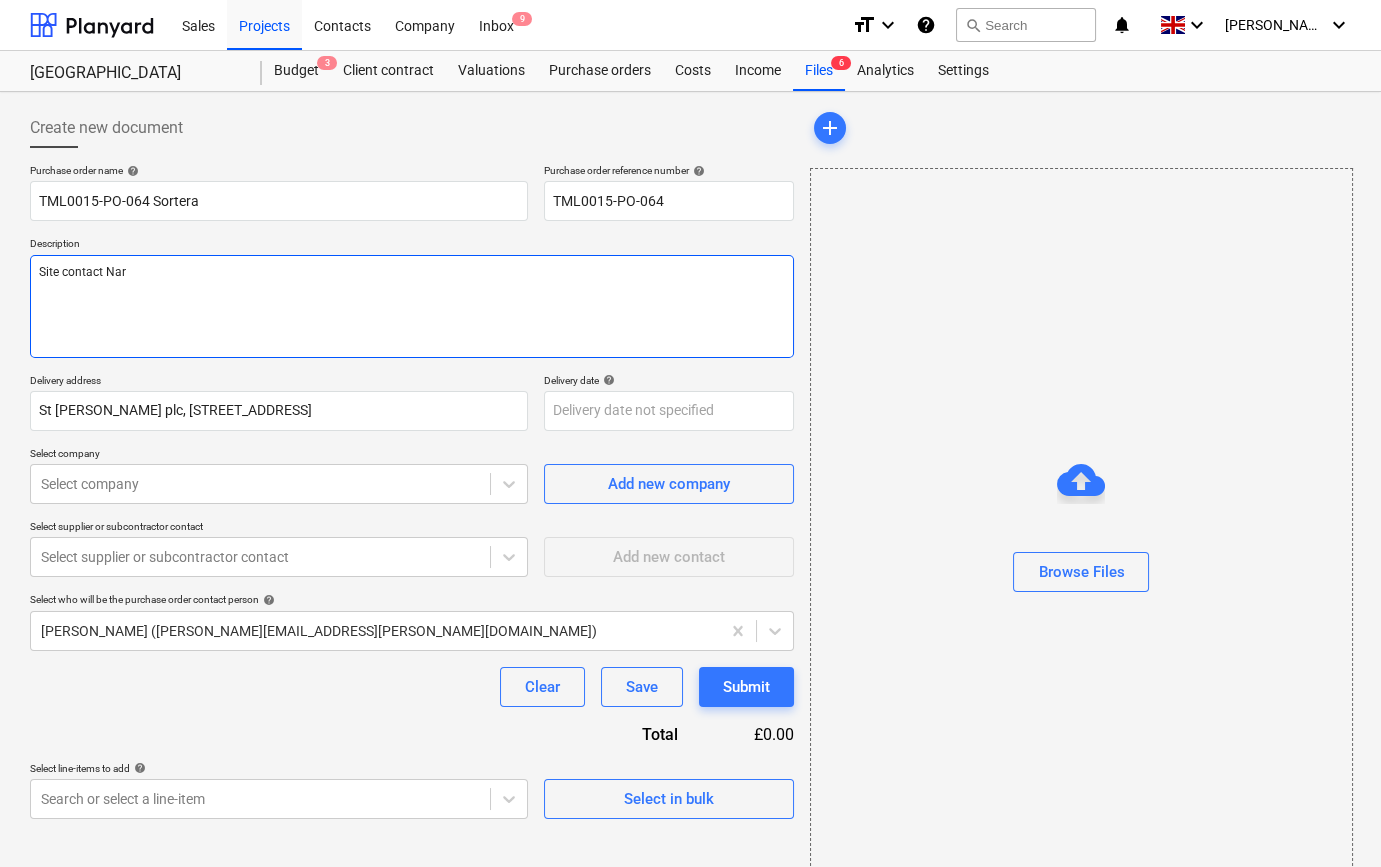 type on "x" 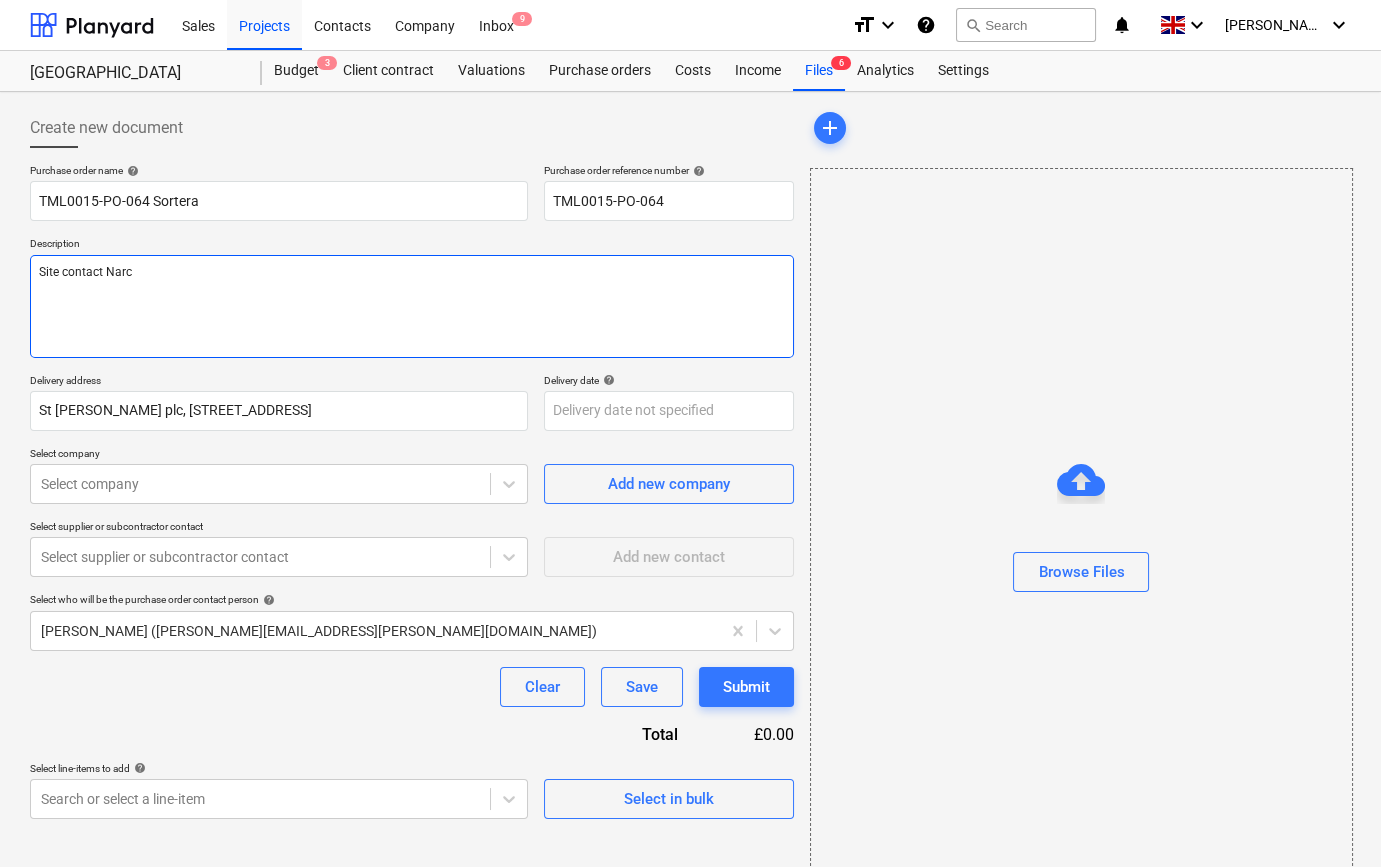 type on "x" 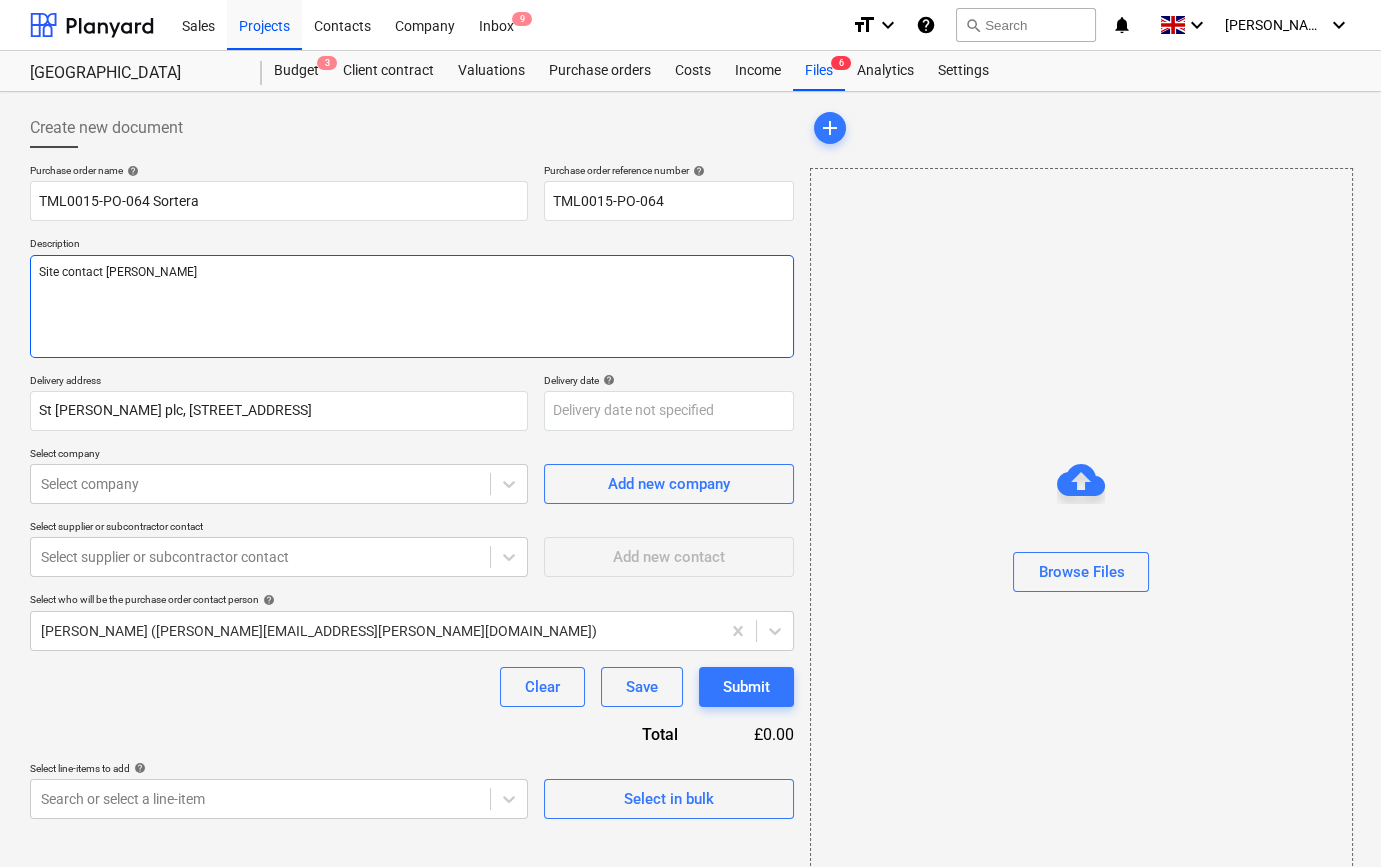 type on "x" 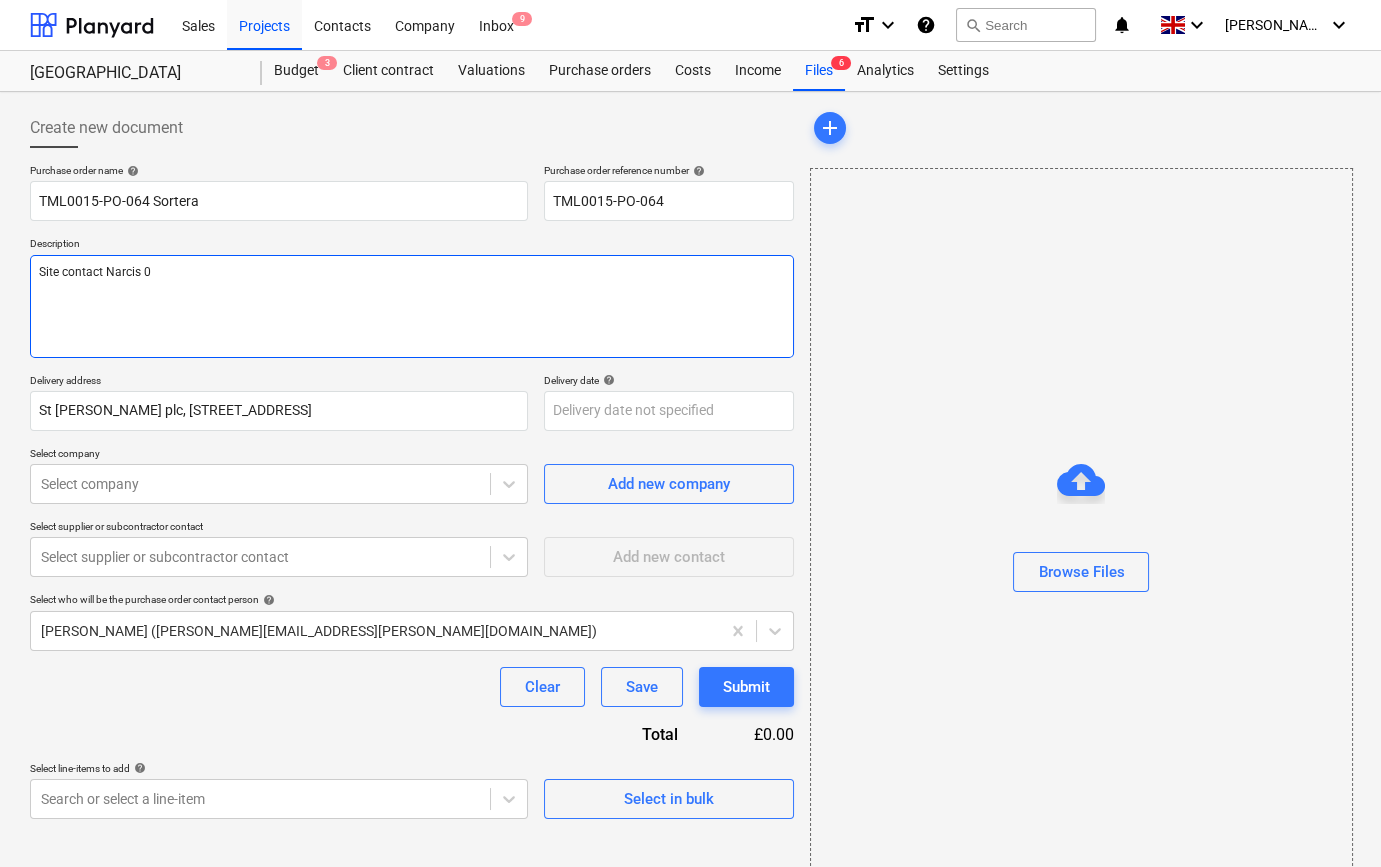 type on "x" 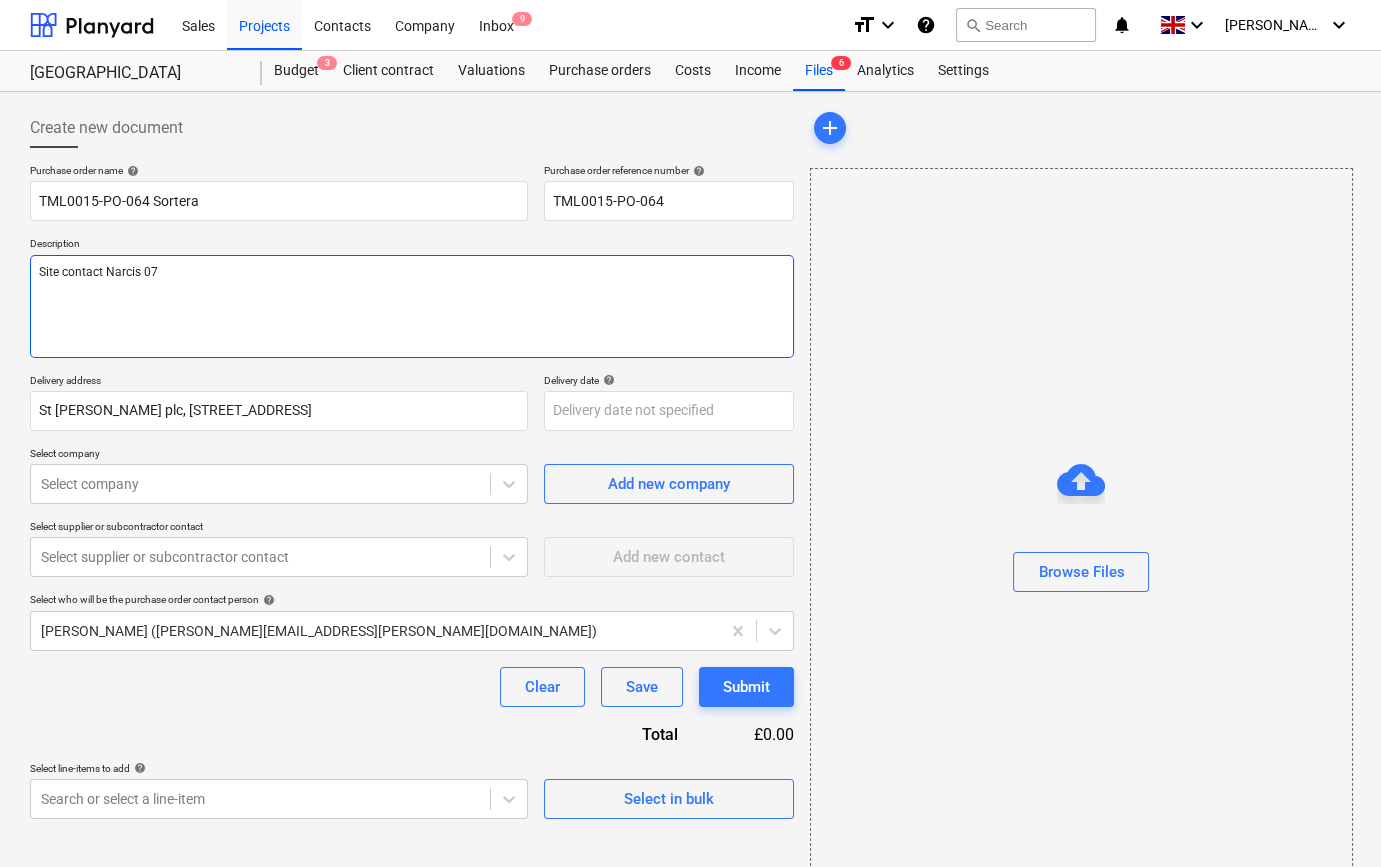 type on "x" 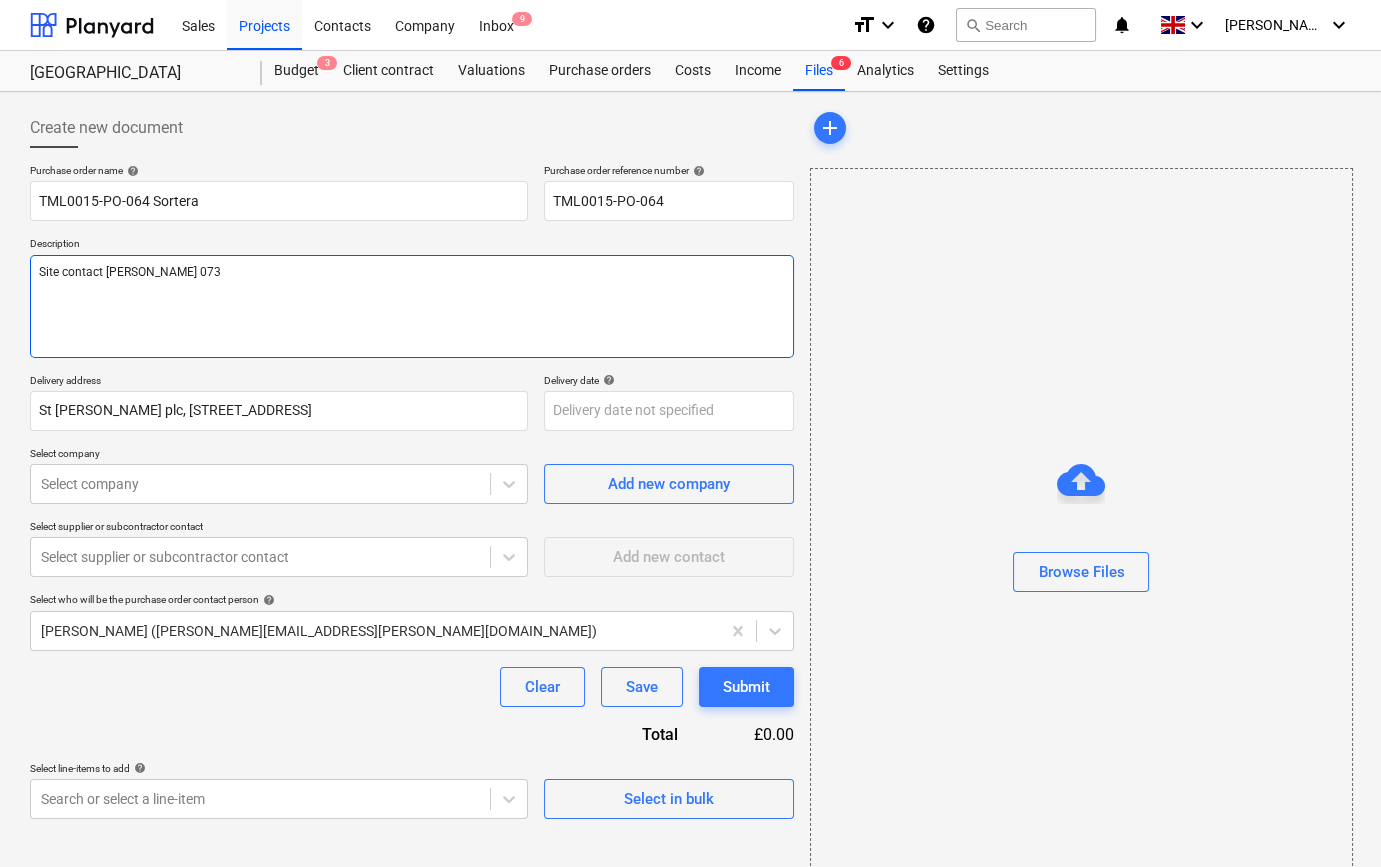 type on "x" 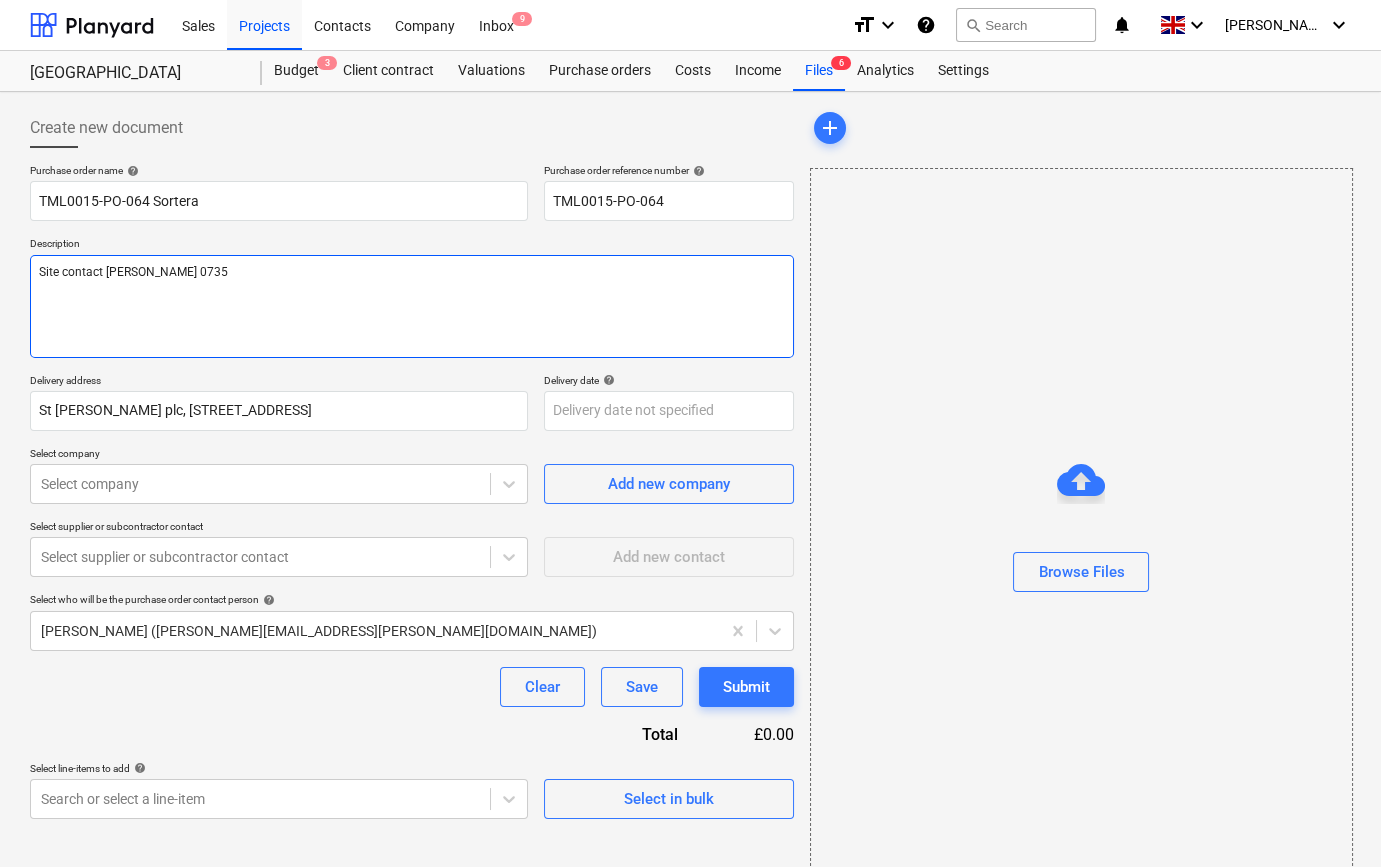 type on "x" 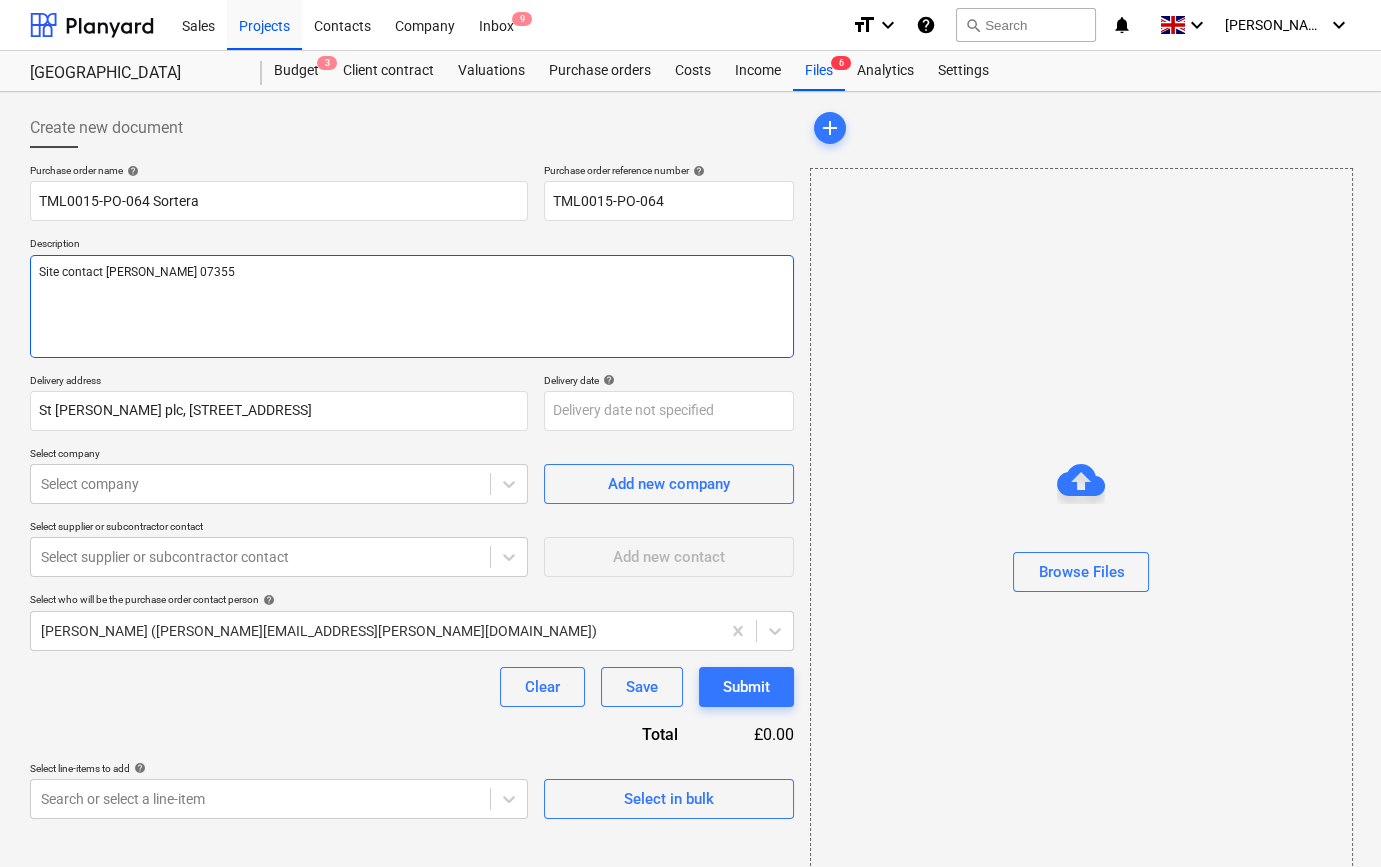 type on "x" 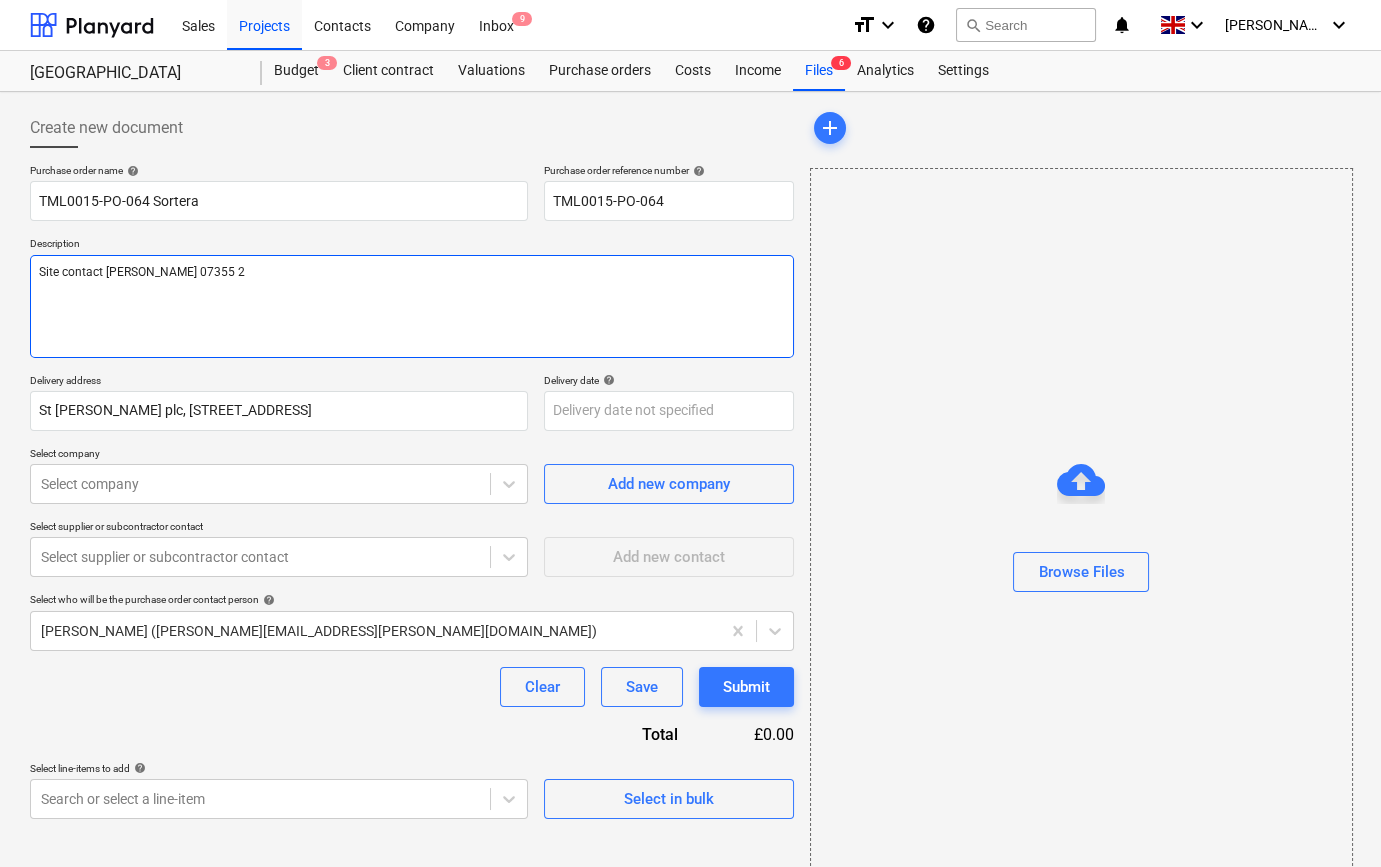 type on "x" 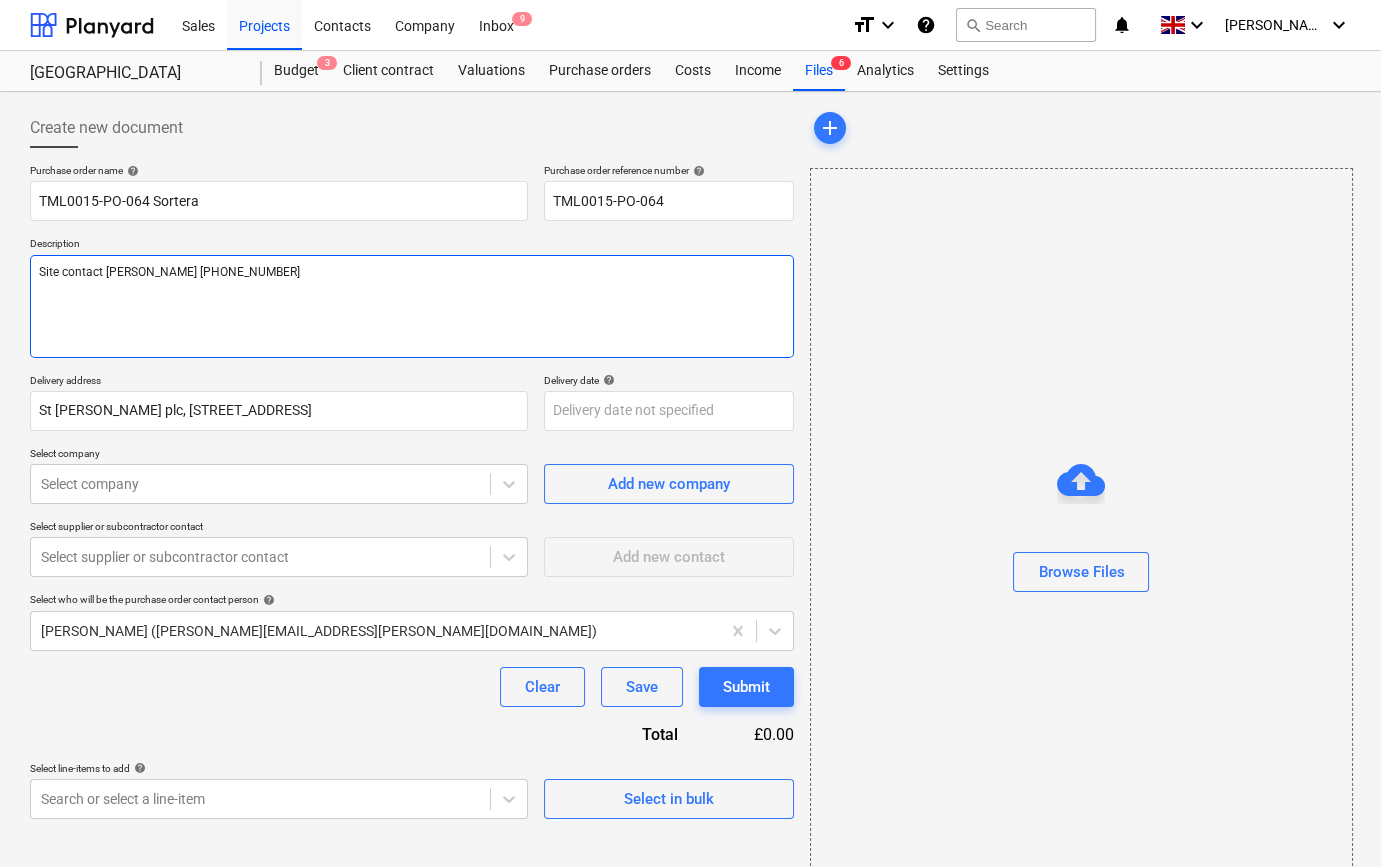 type on "x" 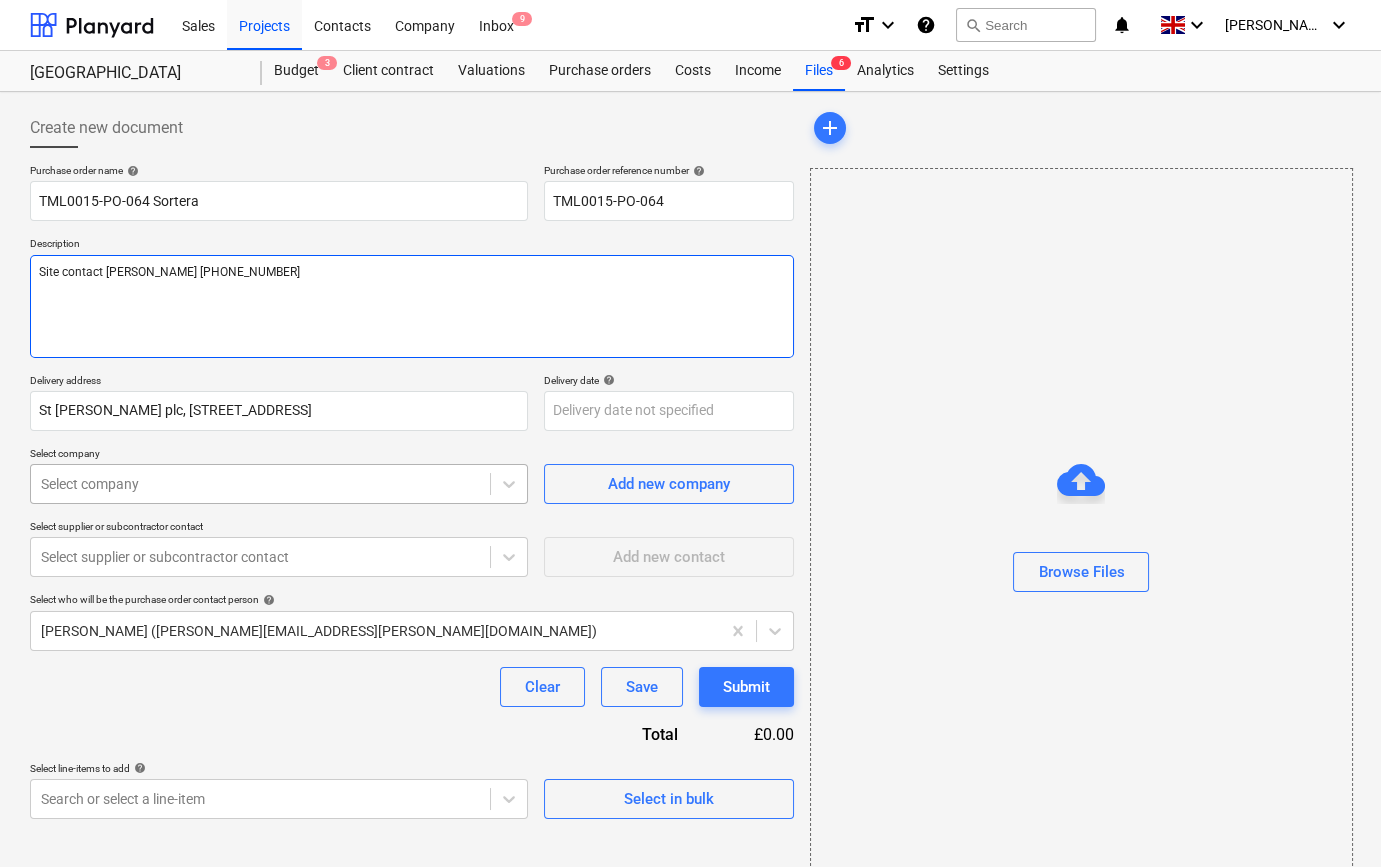 type on "Site contact [PERSON_NAME] [PHONE_NUMBER]" 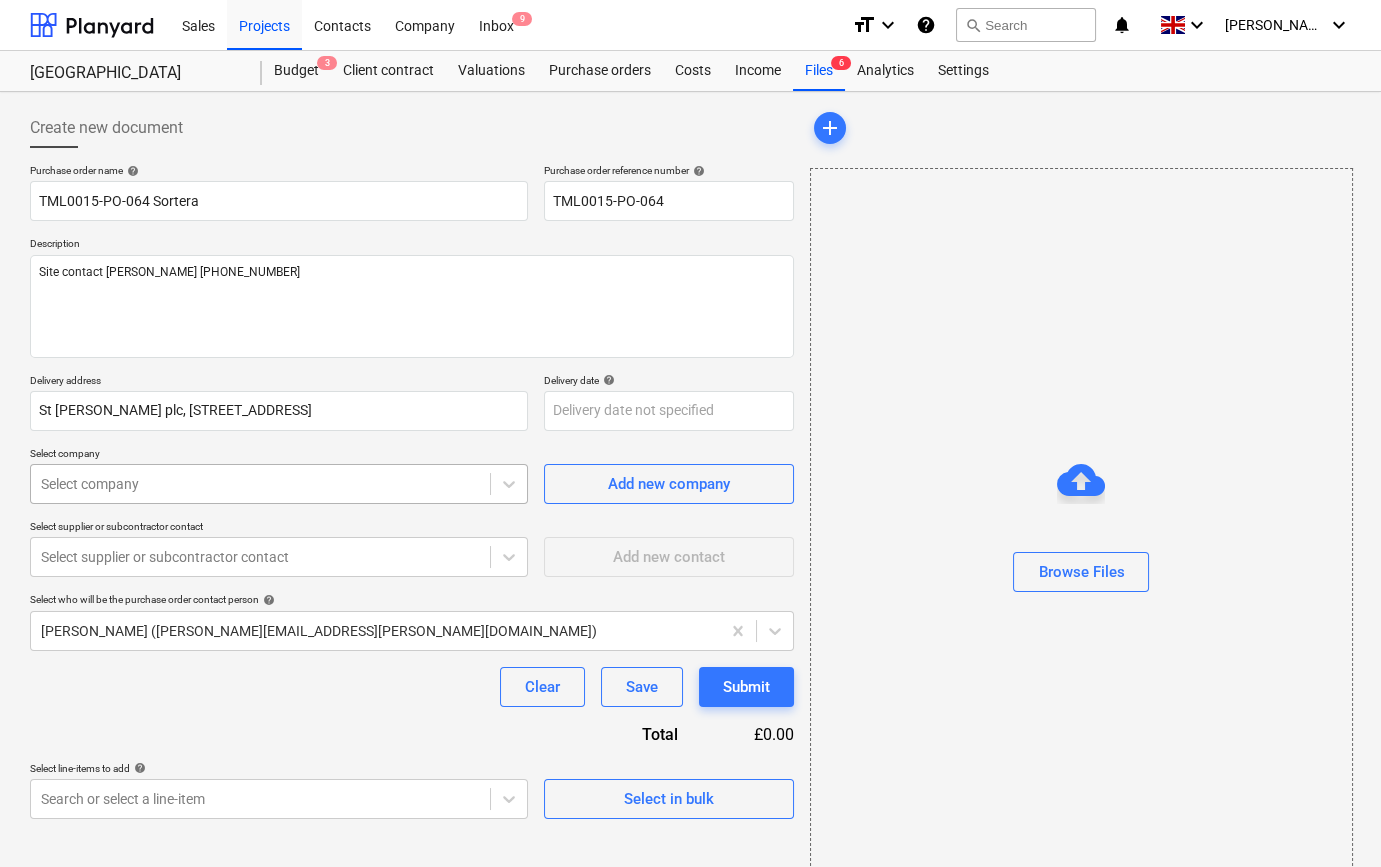 type on "x" 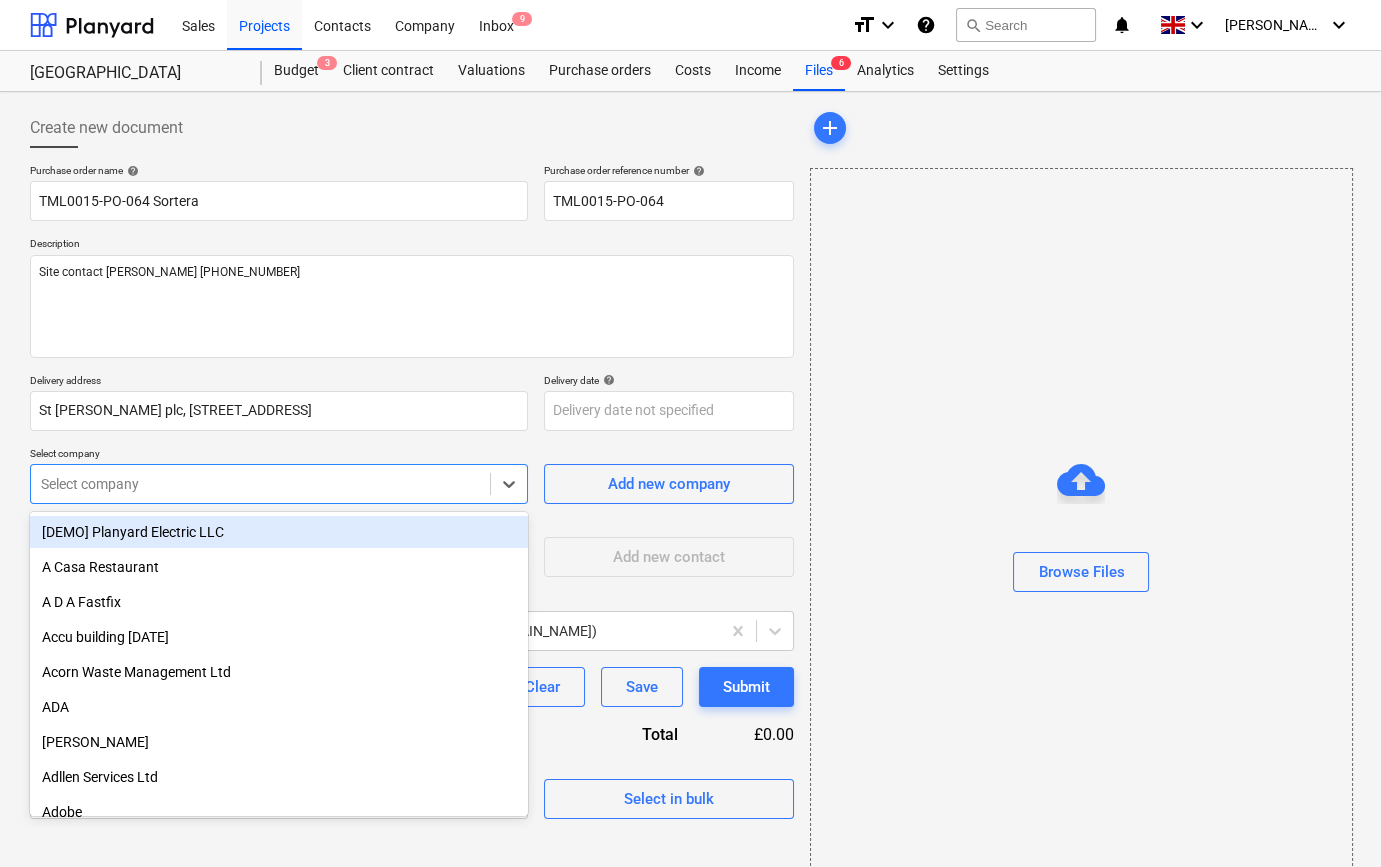 click at bounding box center [260, 484] 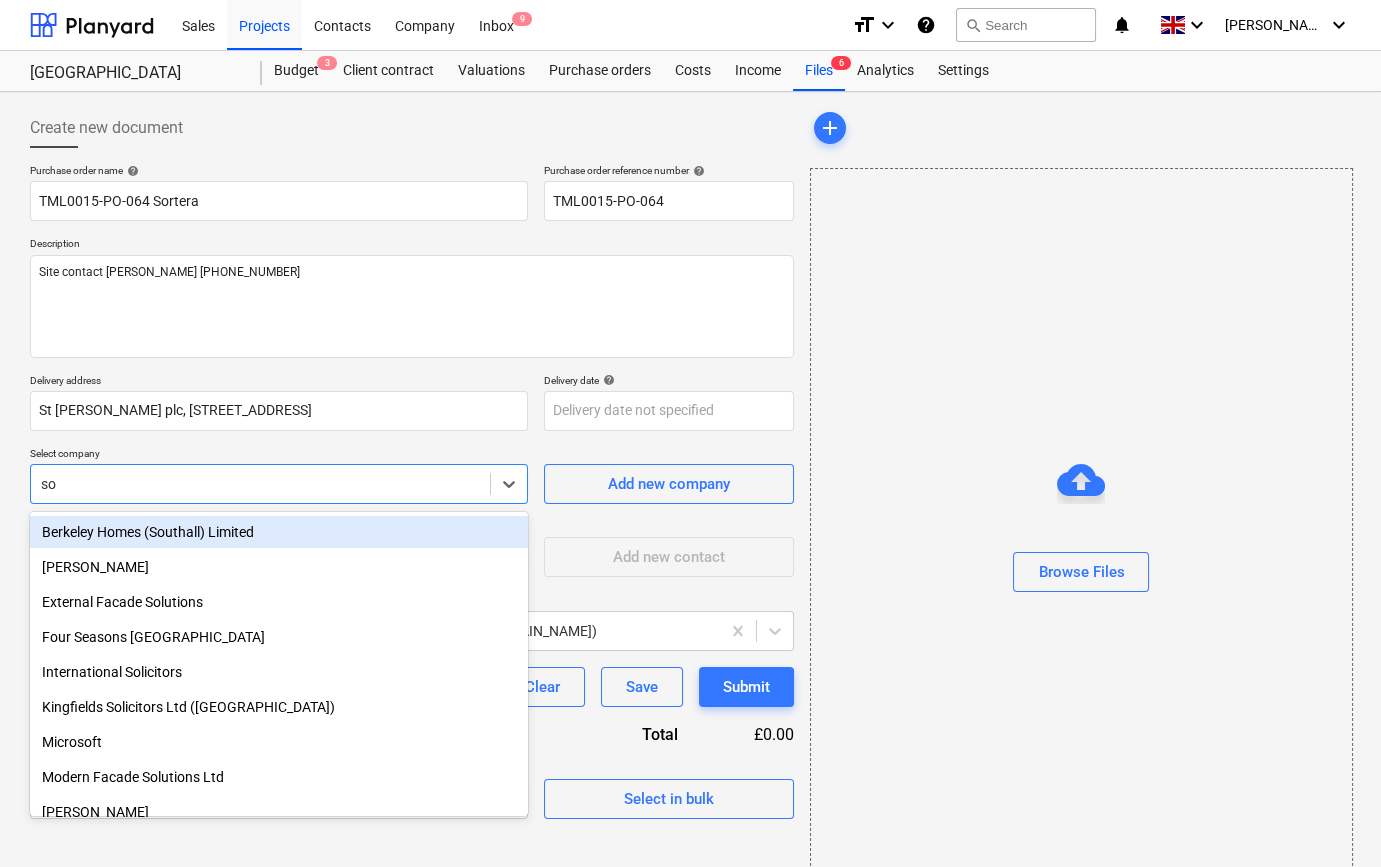 type on "sor" 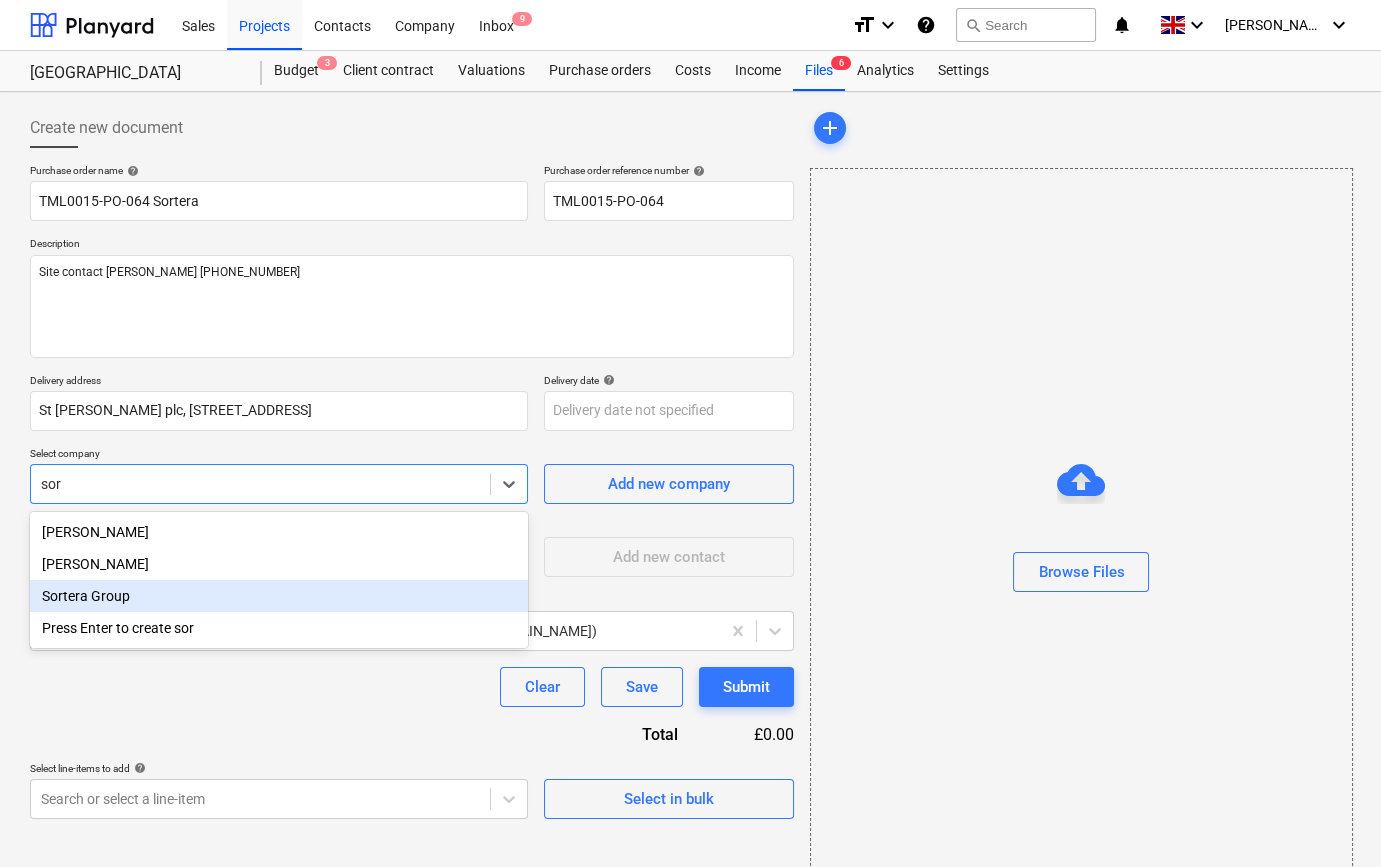 click on "Sortera Group" at bounding box center [279, 596] 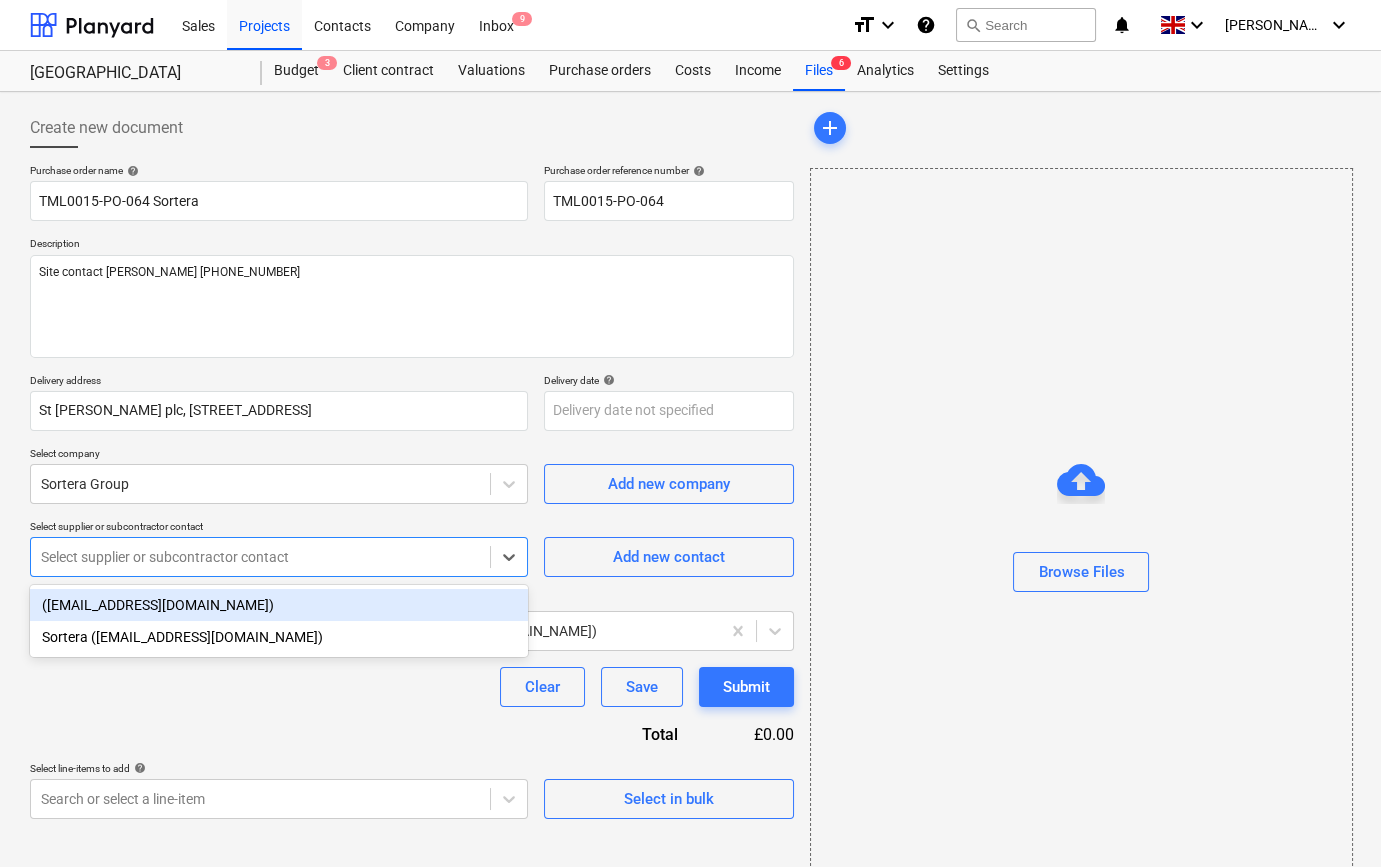 click at bounding box center [260, 557] 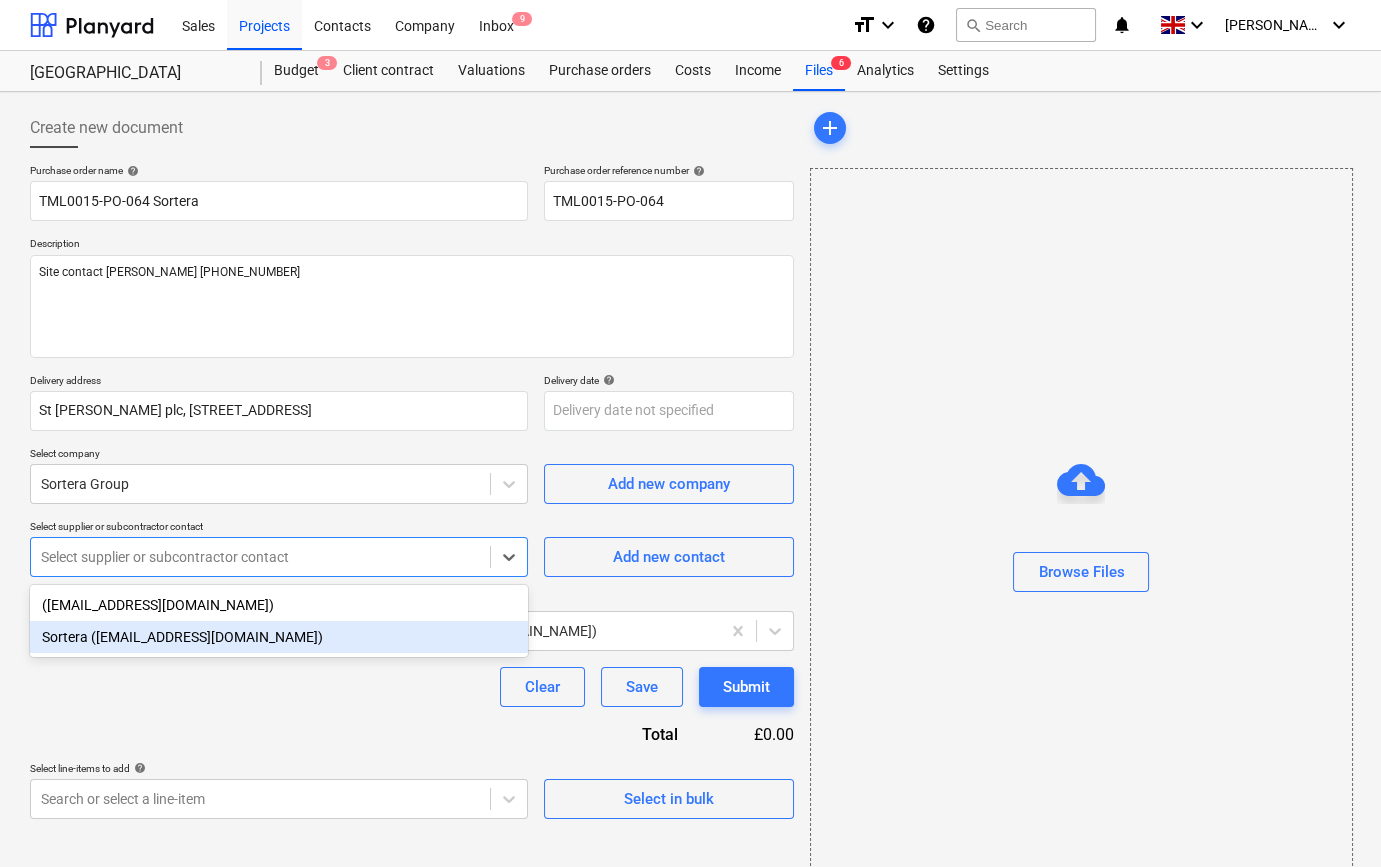 click on "Sortera  ([EMAIL_ADDRESS][DOMAIN_NAME])" at bounding box center [279, 637] 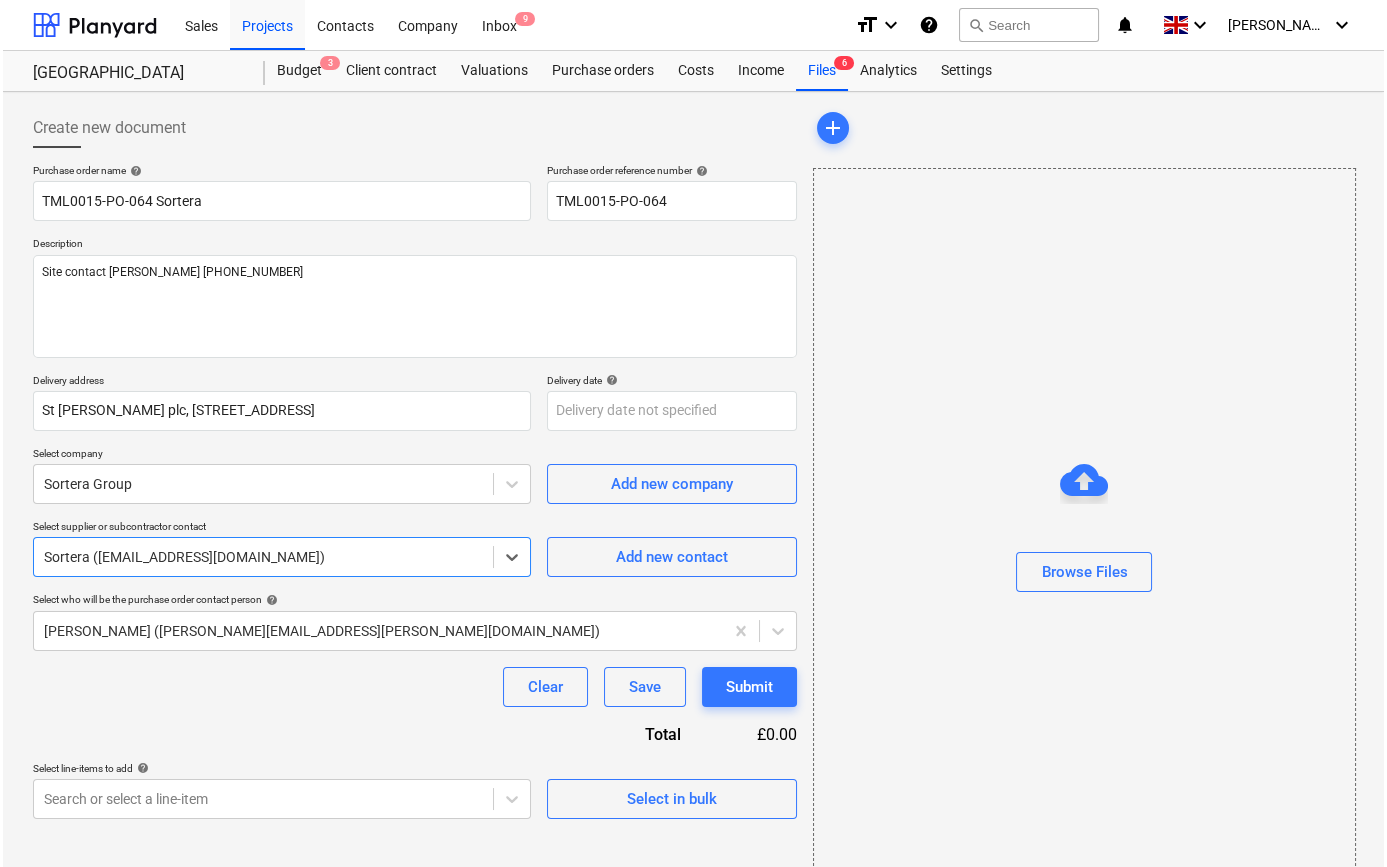 scroll, scrollTop: 43, scrollLeft: 0, axis: vertical 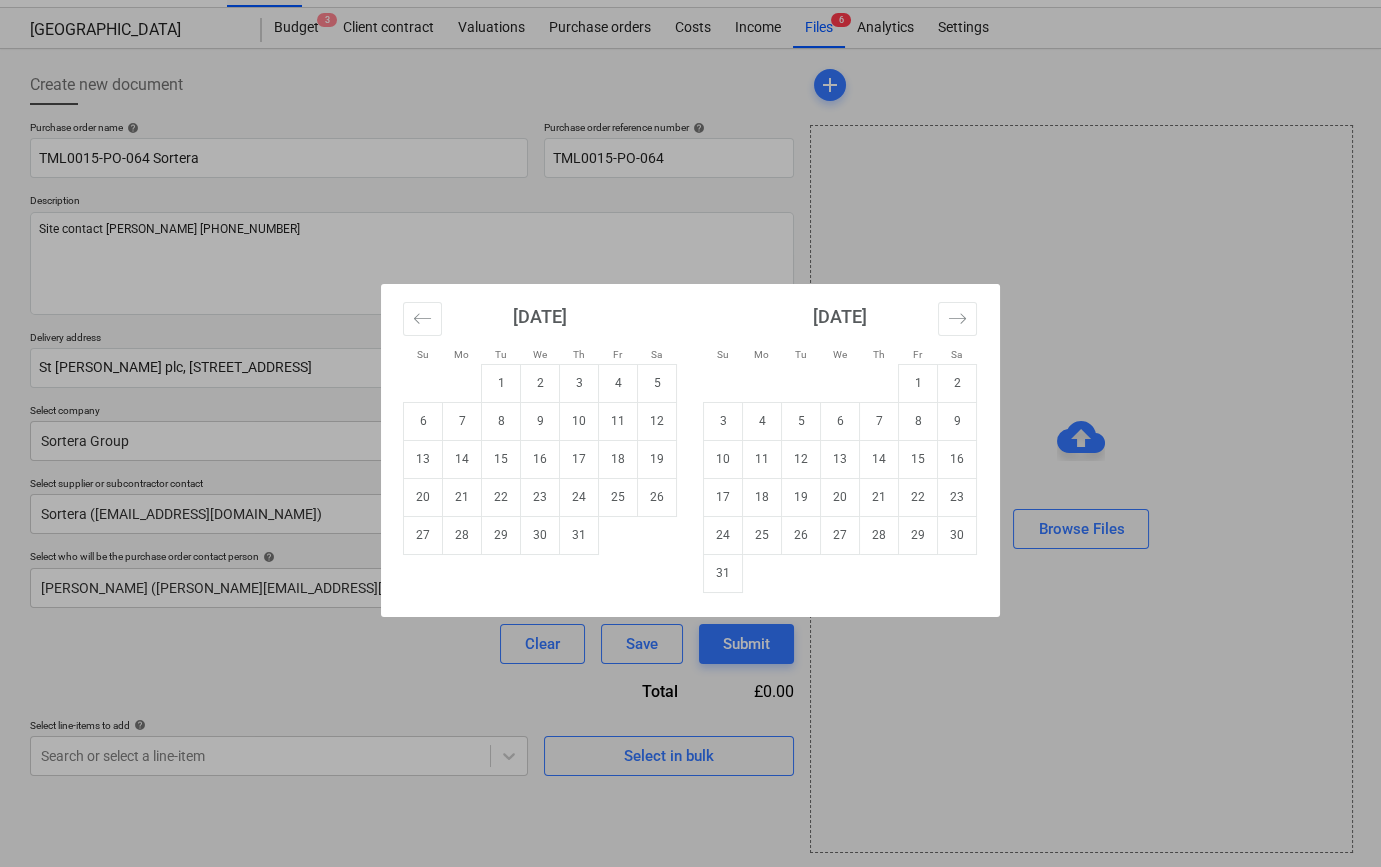 click on "Sales Projects Contacts Company Inbox 9 format_size keyboard_arrow_down help search Search notifications 0 keyboard_arrow_down [PERSON_NAME] keyboard_arrow_down Camden Goods Yard Budget 3 Client contract Valuations Purchase orders Costs Income Files 6 Analytics Settings Create new document Purchase order name help TML0015-PO-064 Sortera Purchase order reference number help TML0015-PO-064 Description Site contact Narcis [PHONE_NUMBER] Delivery address [STREET_ADDRESS][PERSON_NAME] Delivery date help Press the down arrow key to interact with the calendar and
select a date. Press the question mark key to get the keyboard shortcuts for changing dates. Select company Sortera Group   Add new company Select supplier or subcontractor contact Sortera  ([EMAIL_ADDRESS][DOMAIN_NAME]) Add new contact Select who will be the purchase order contact person help [PERSON_NAME] ([PERSON_NAME][EMAIL_ADDRESS][PERSON_NAME][DOMAIN_NAME]) Clear Save Submit Total £0.00 Select line-items to add help Search or select a line-item" at bounding box center (690, 390) 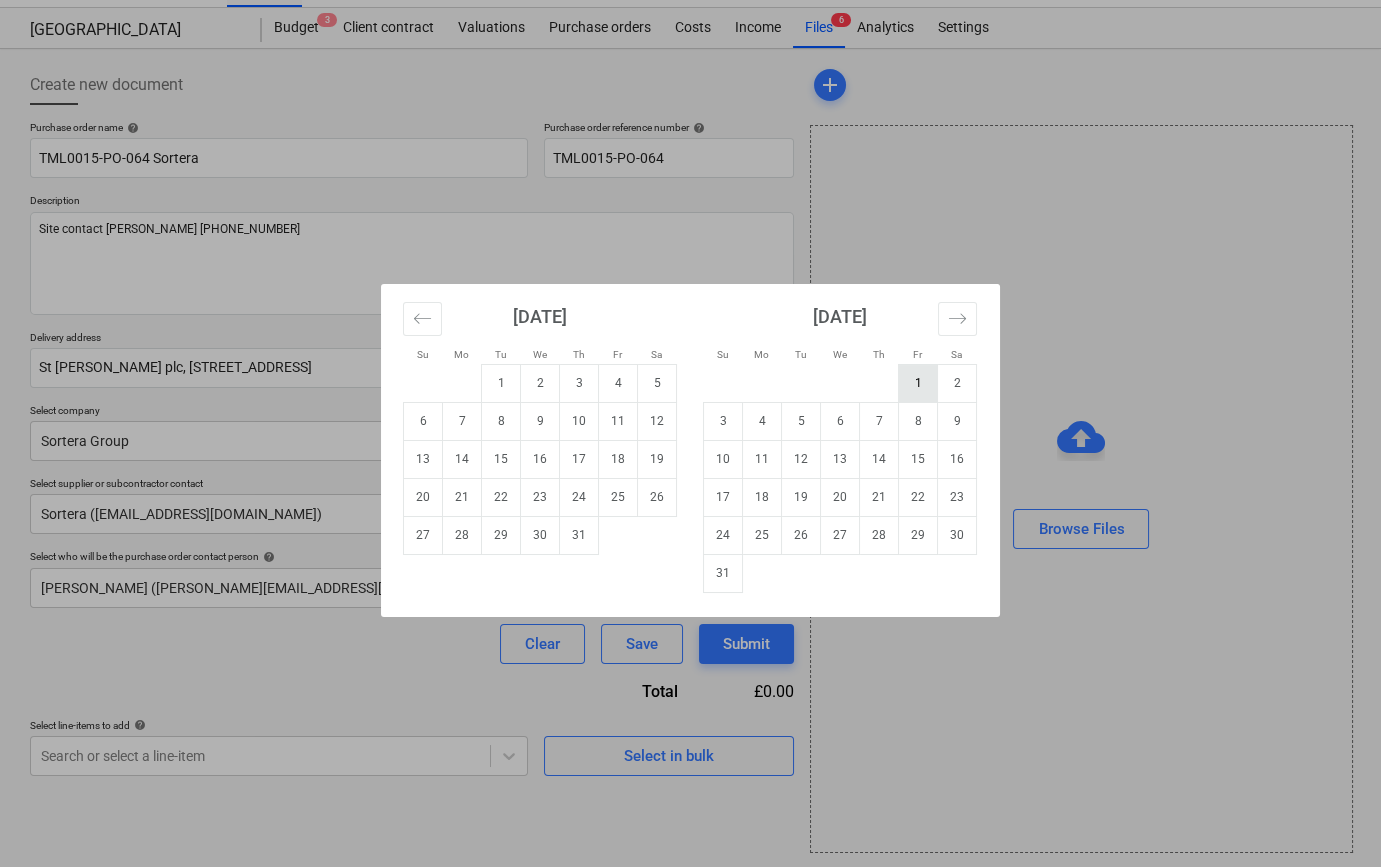 click on "1" at bounding box center (918, 383) 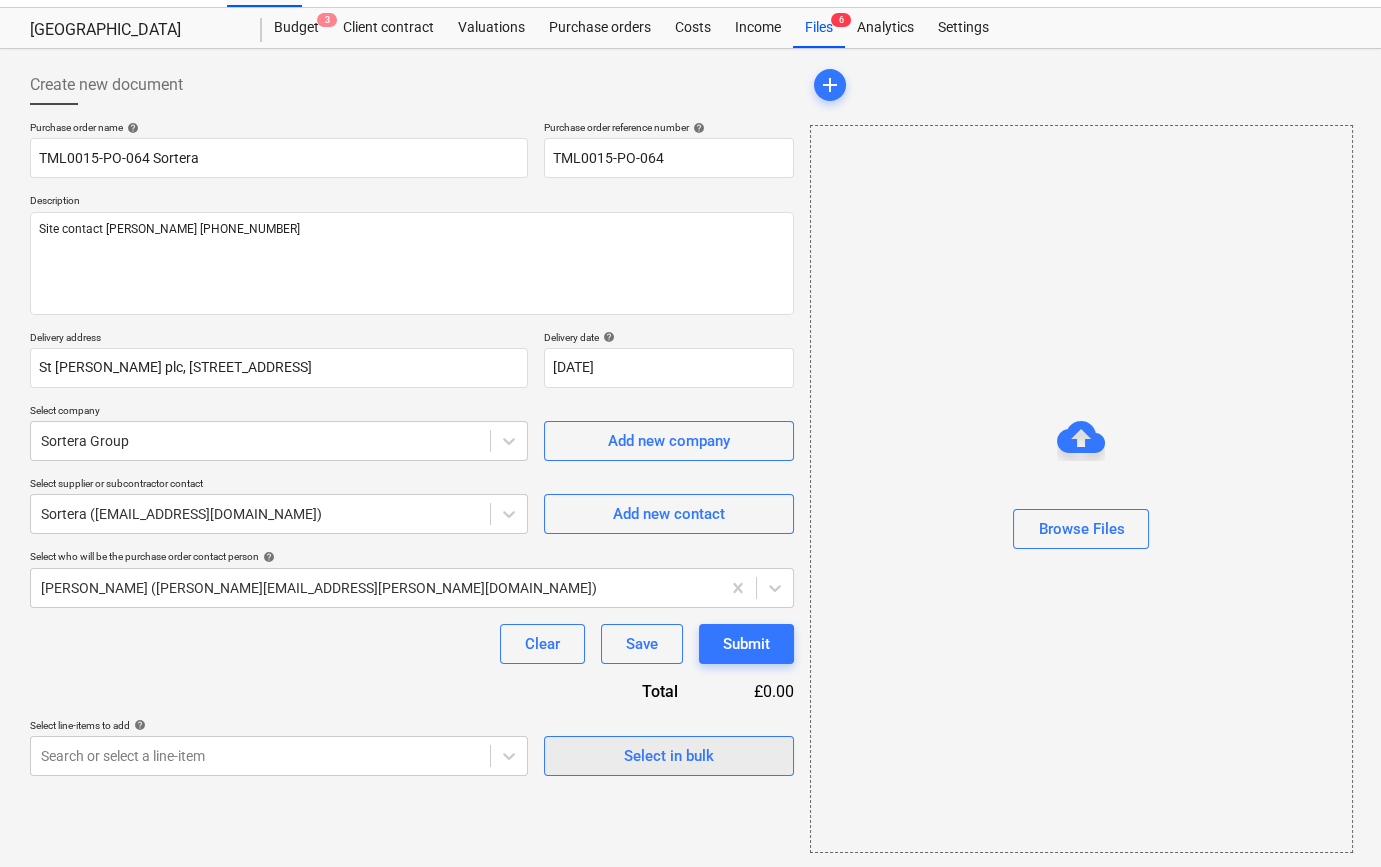 click on "Select in bulk" at bounding box center (669, 756) 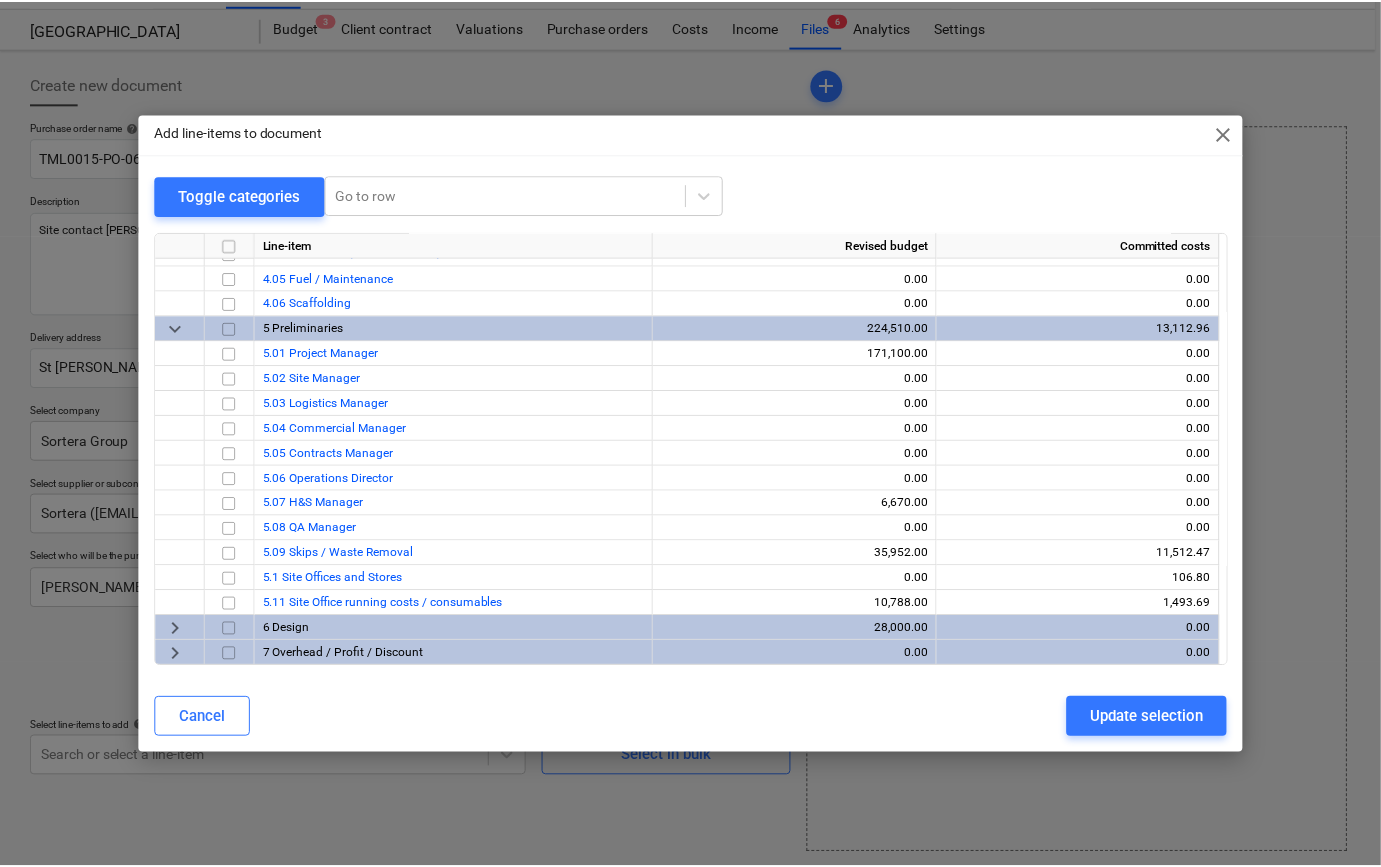 scroll, scrollTop: 943, scrollLeft: 0, axis: vertical 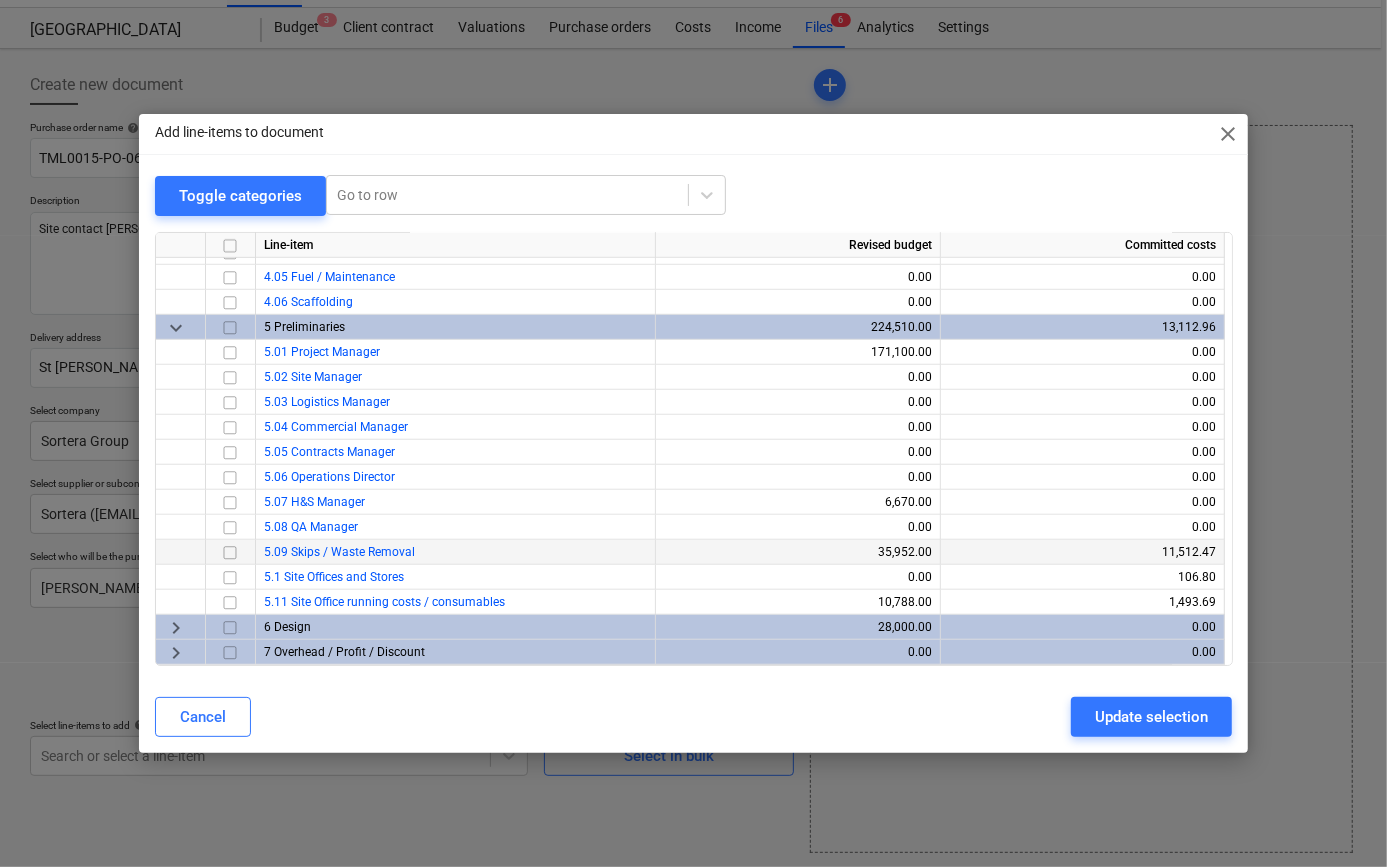 click at bounding box center (230, 552) 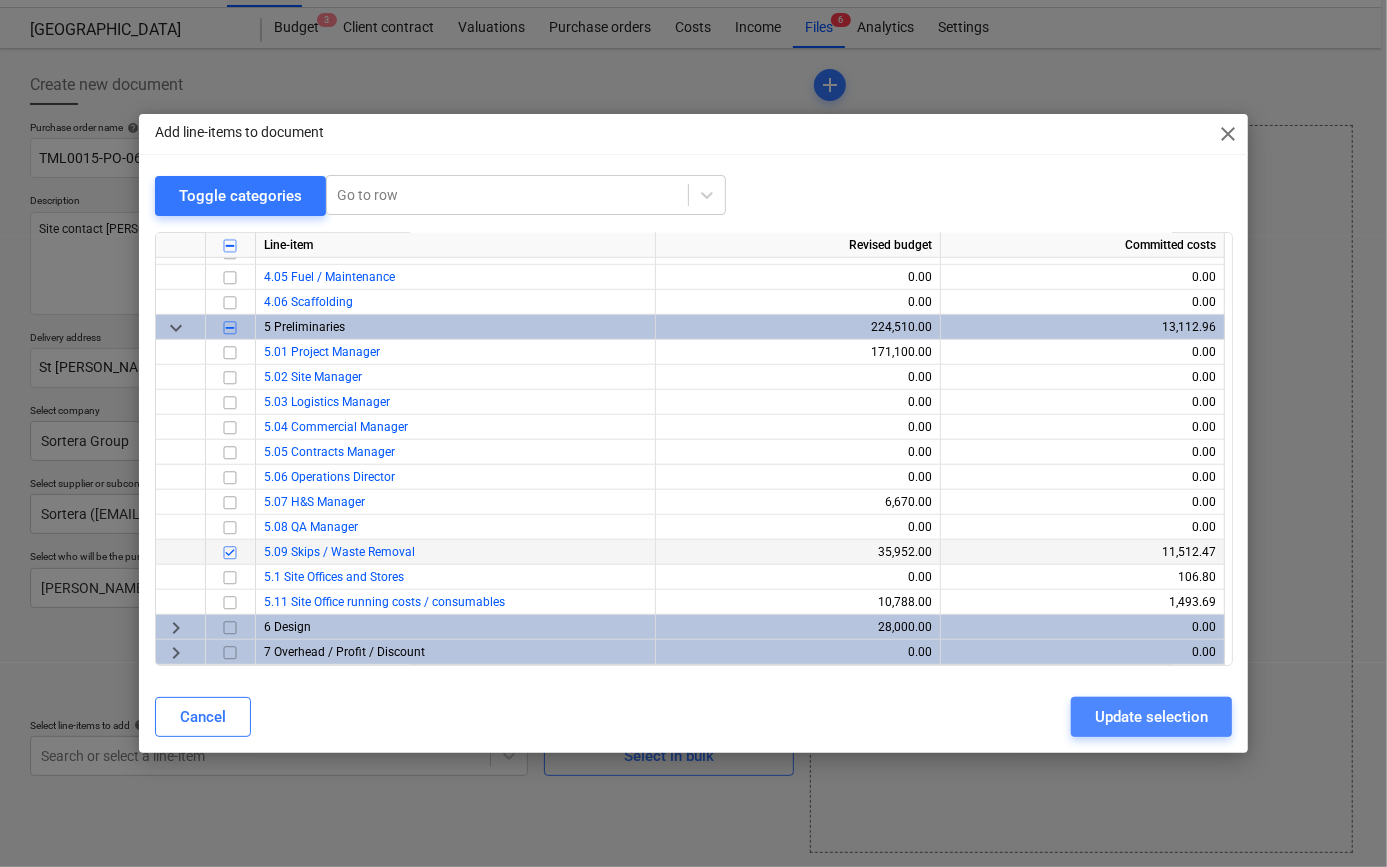 click on "Update selection" at bounding box center (1151, 717) 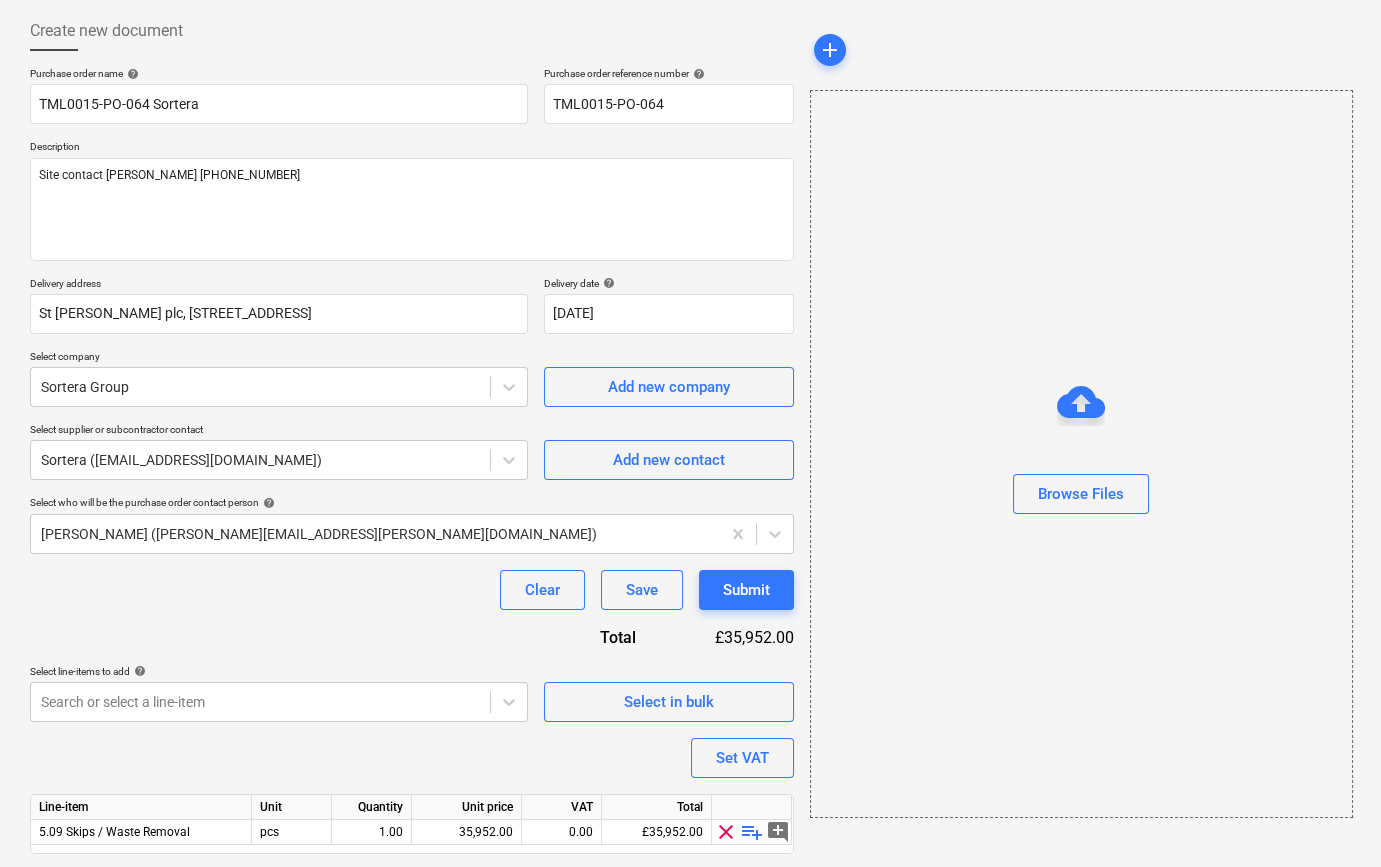 scroll, scrollTop: 155, scrollLeft: 0, axis: vertical 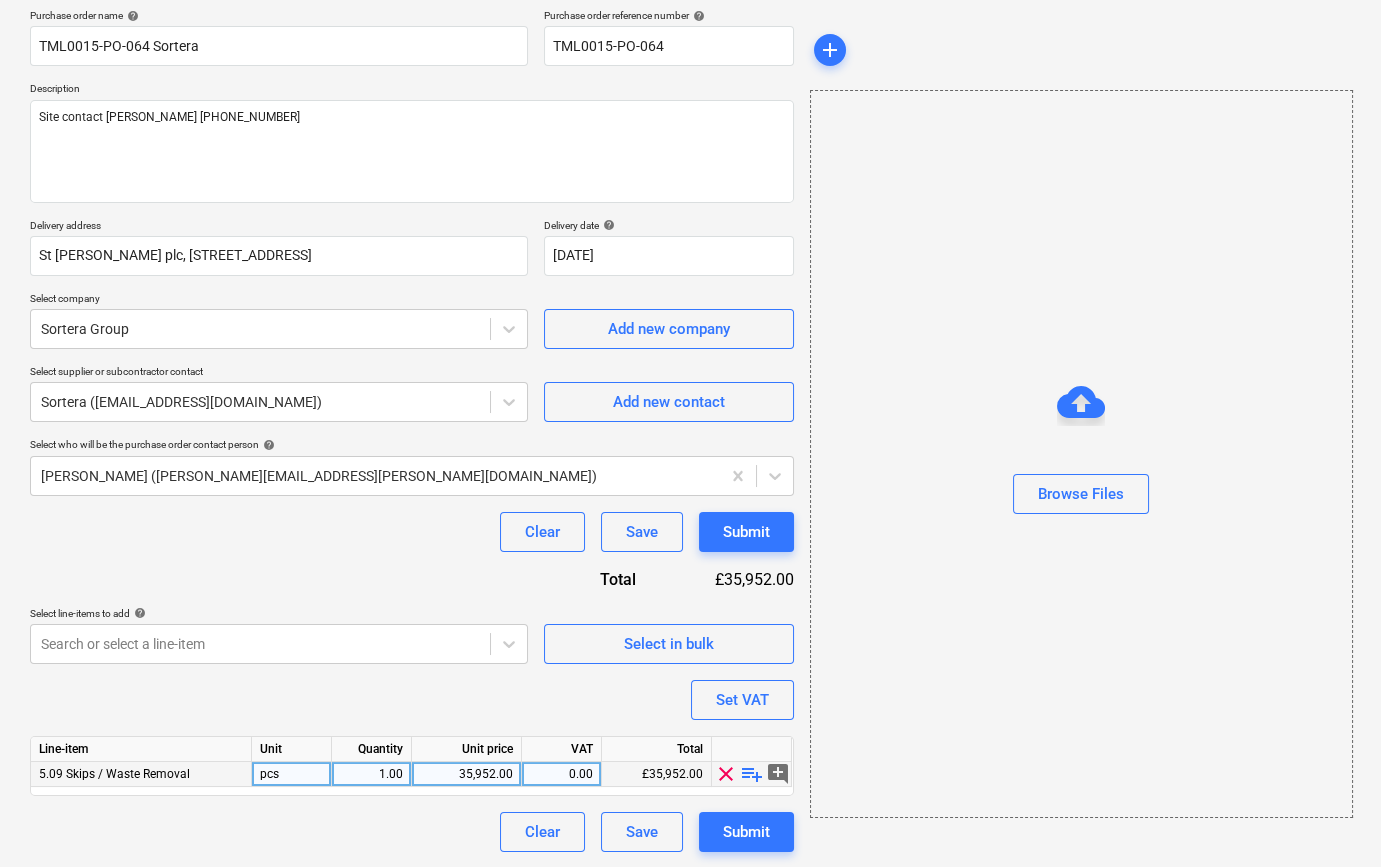 click on "playlist_add" at bounding box center [752, 774] 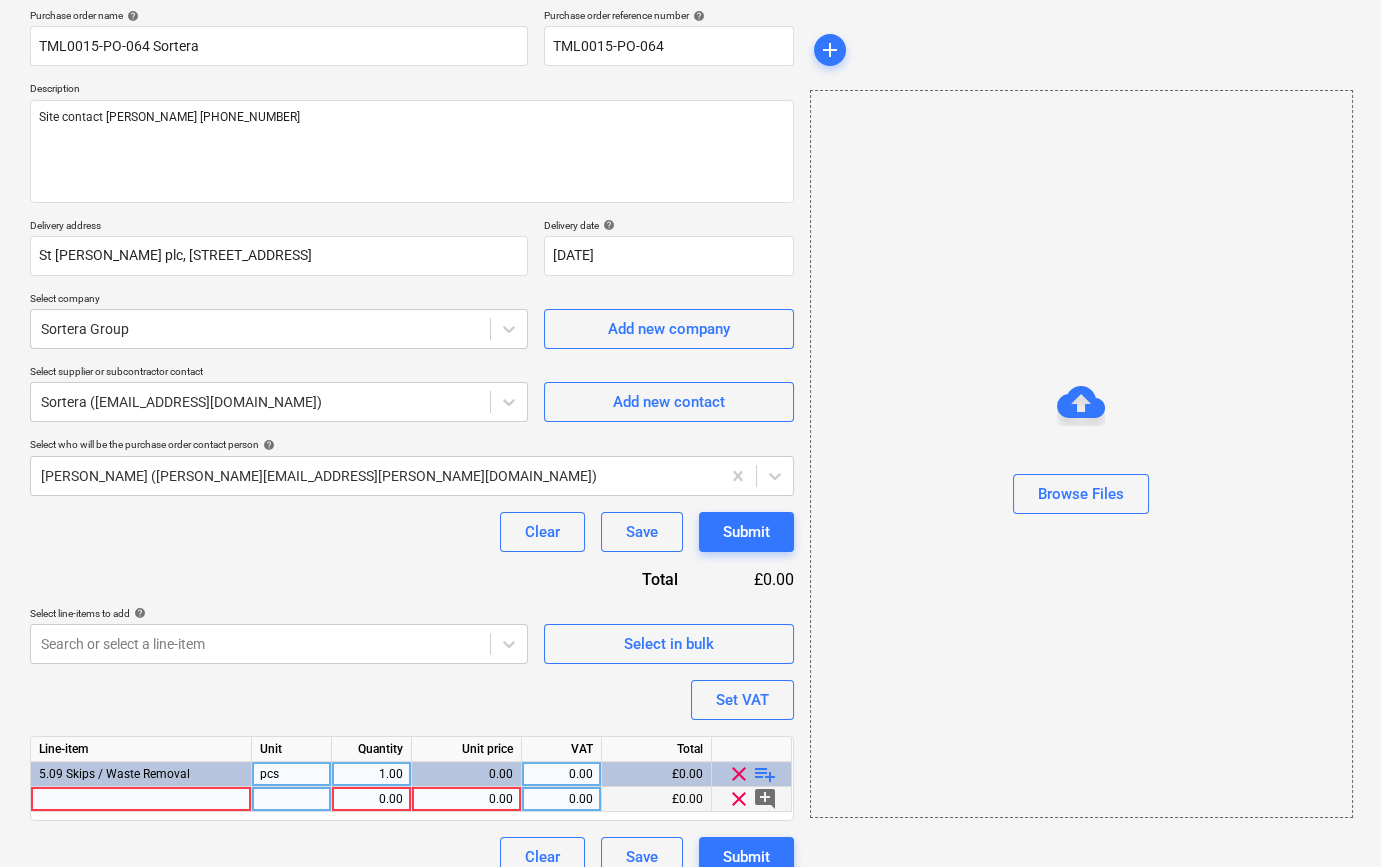 click at bounding box center [141, 799] 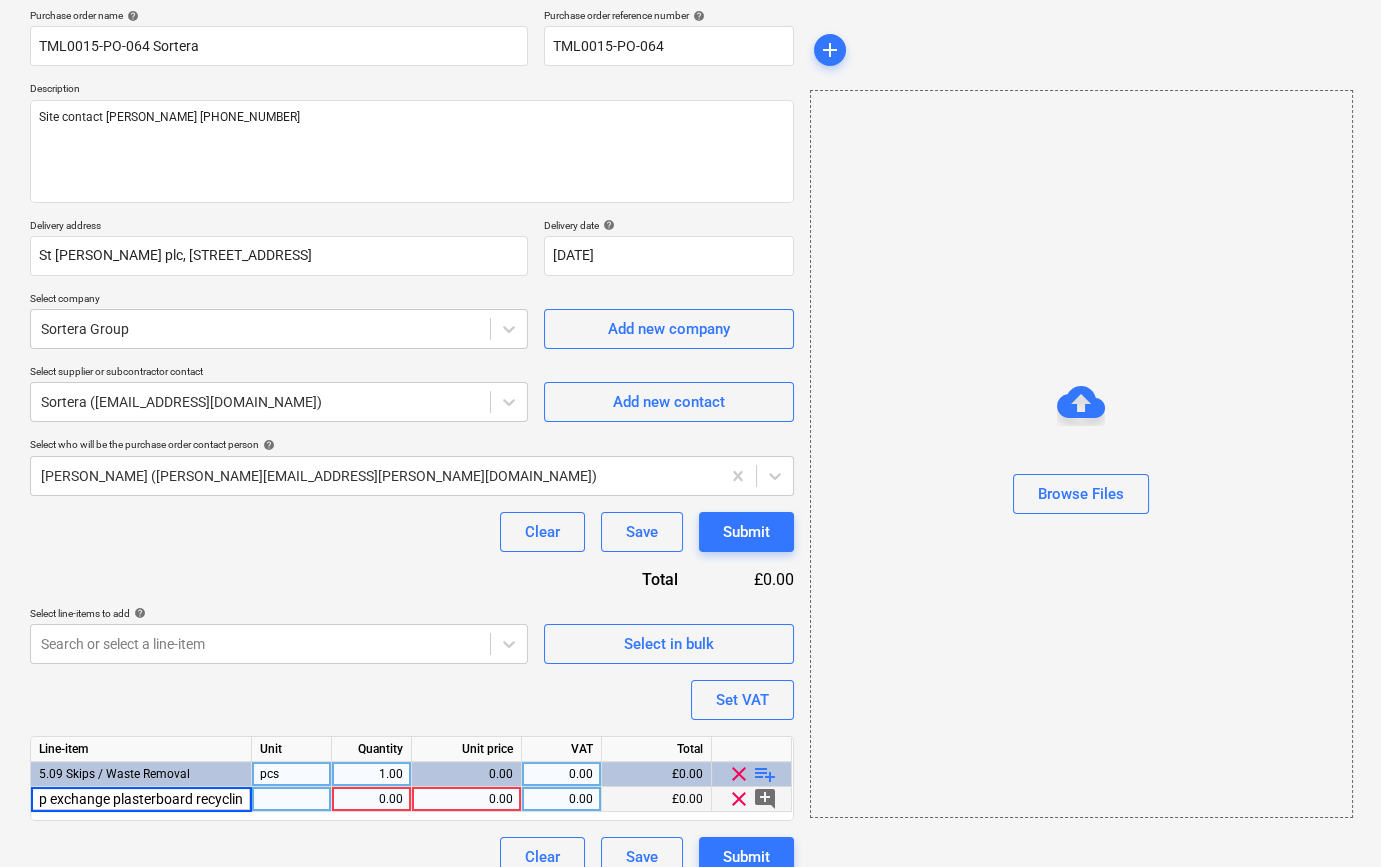 type on "12yd skip exchange plasterboard recycling" 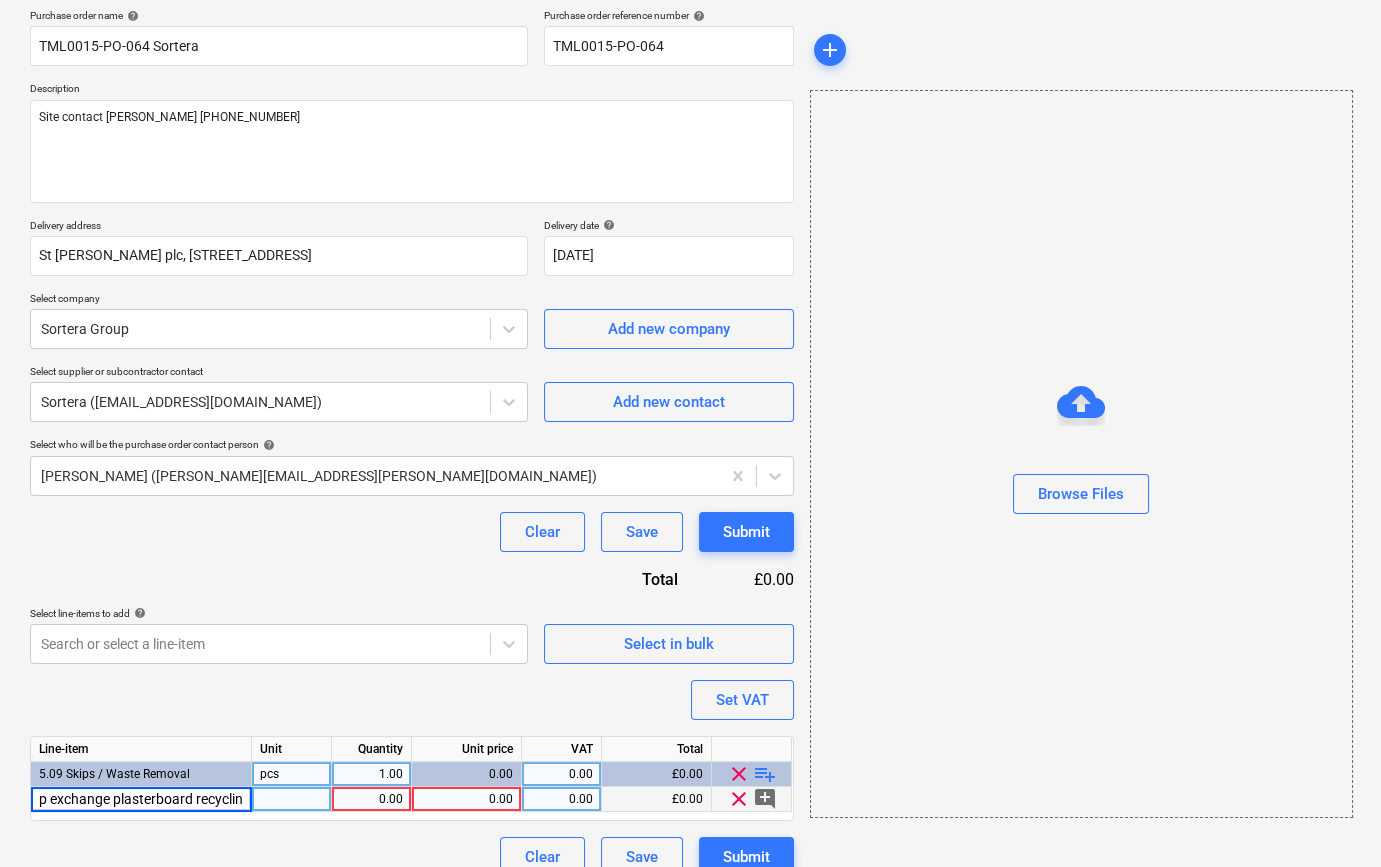 scroll, scrollTop: 0, scrollLeft: 59, axis: horizontal 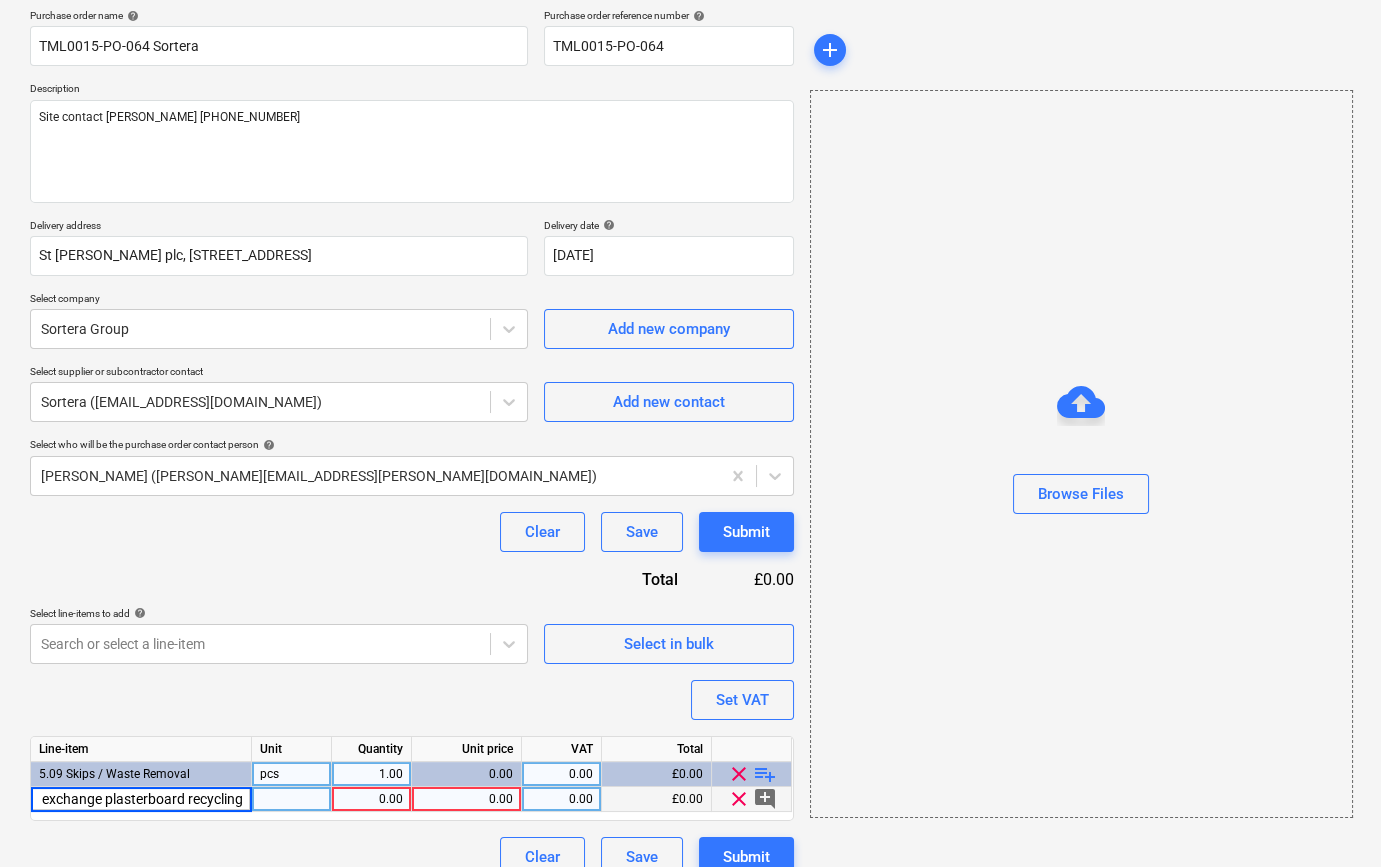 type on "x" 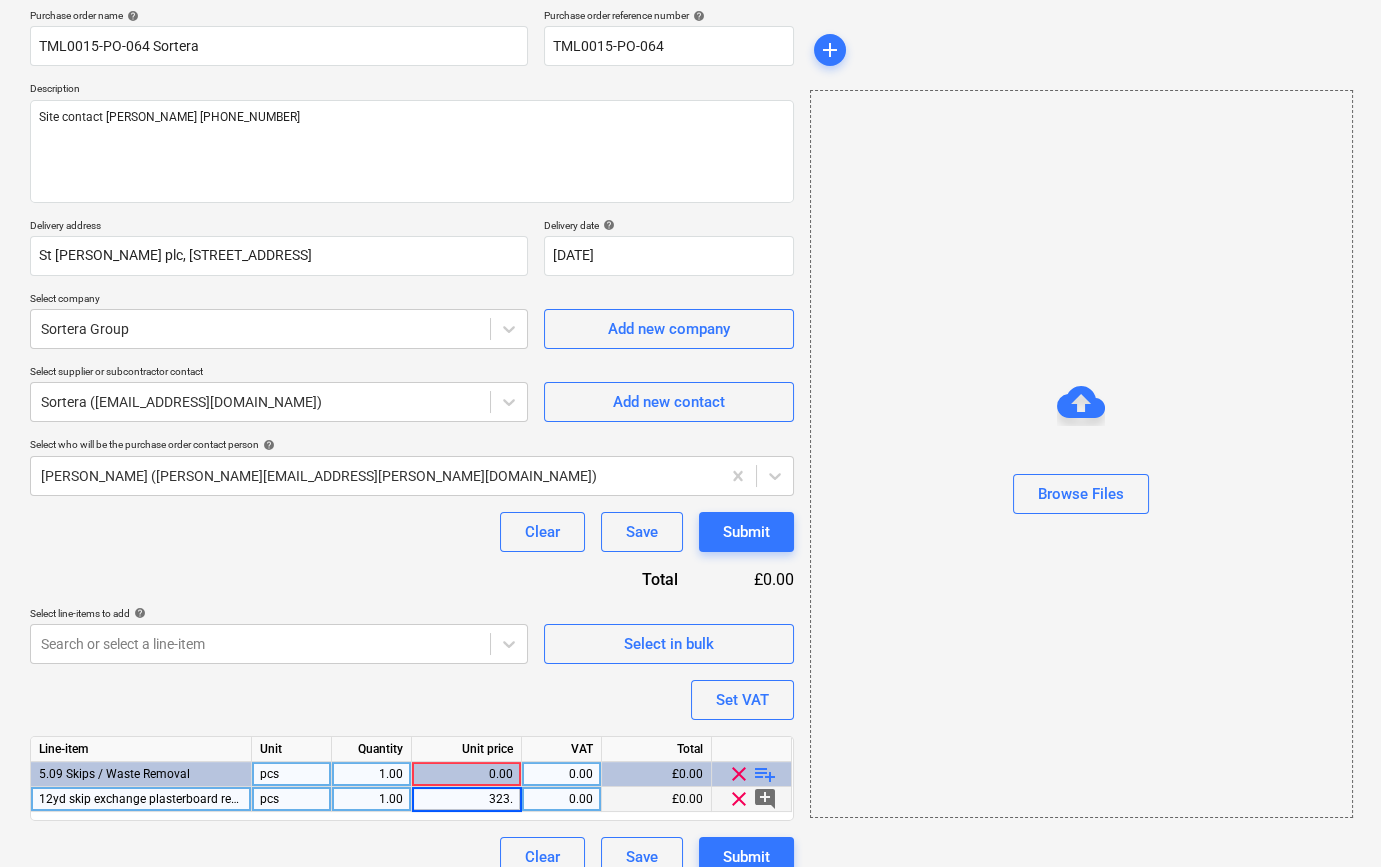 type on "323.4" 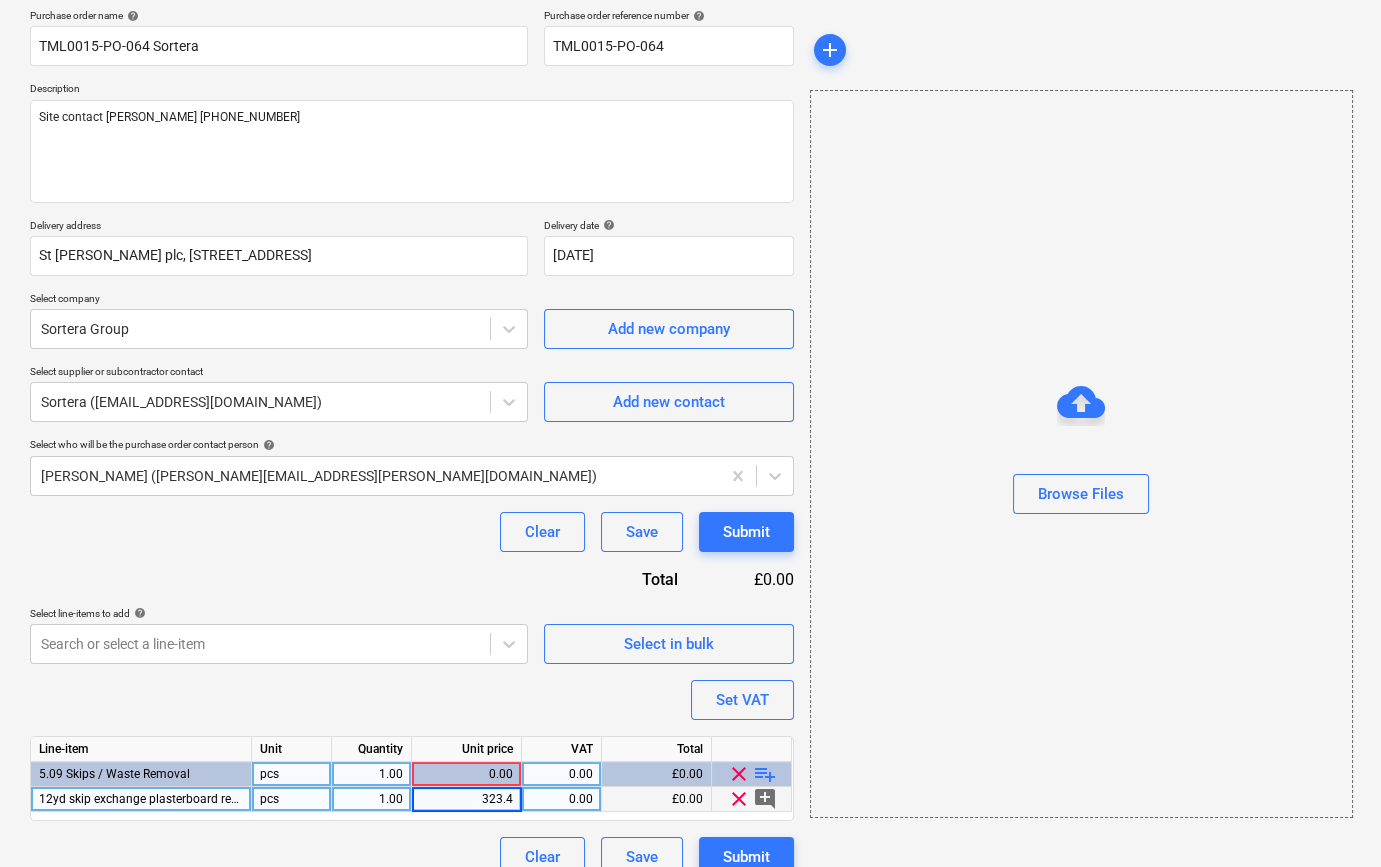 type on "x" 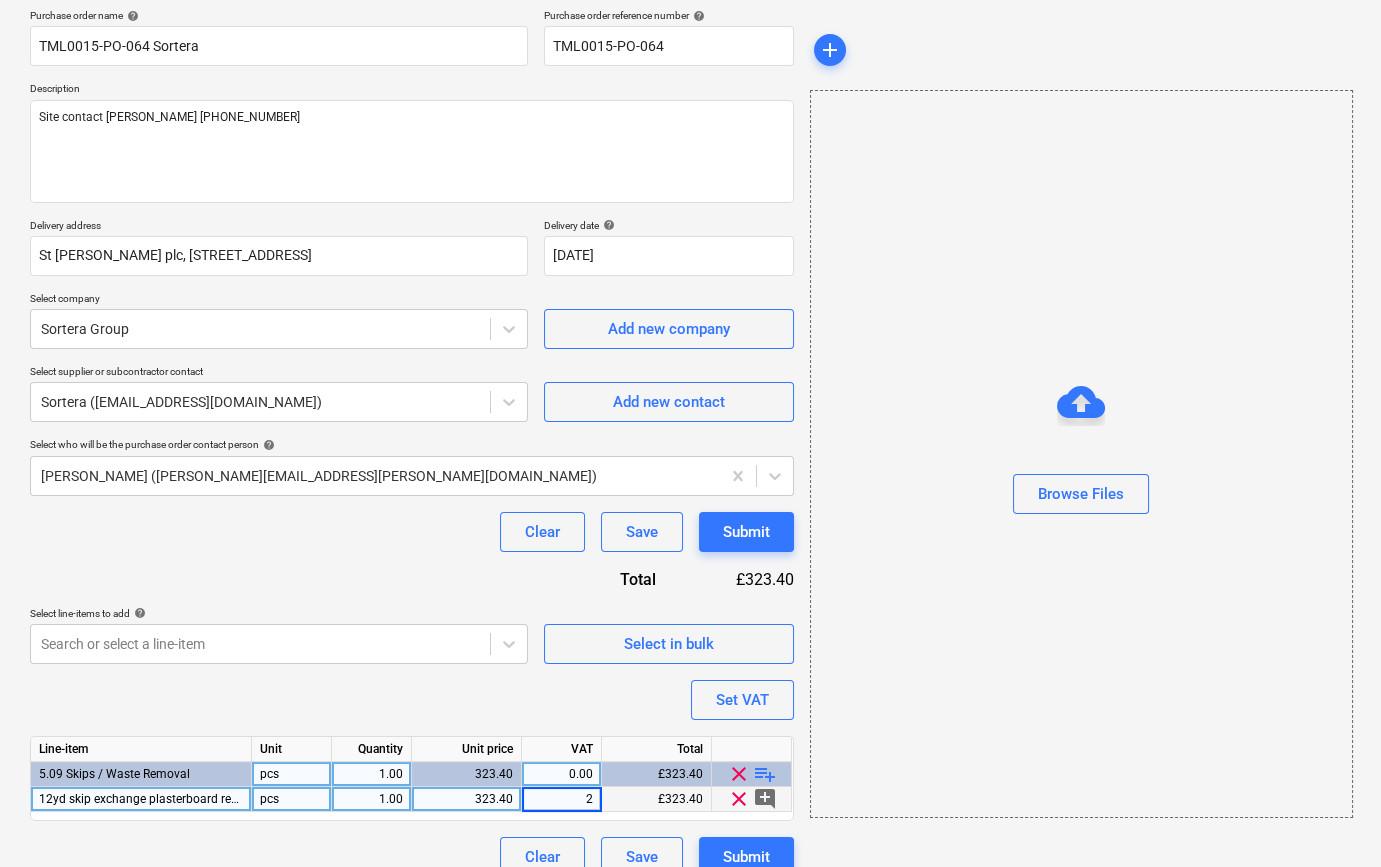 type on "20" 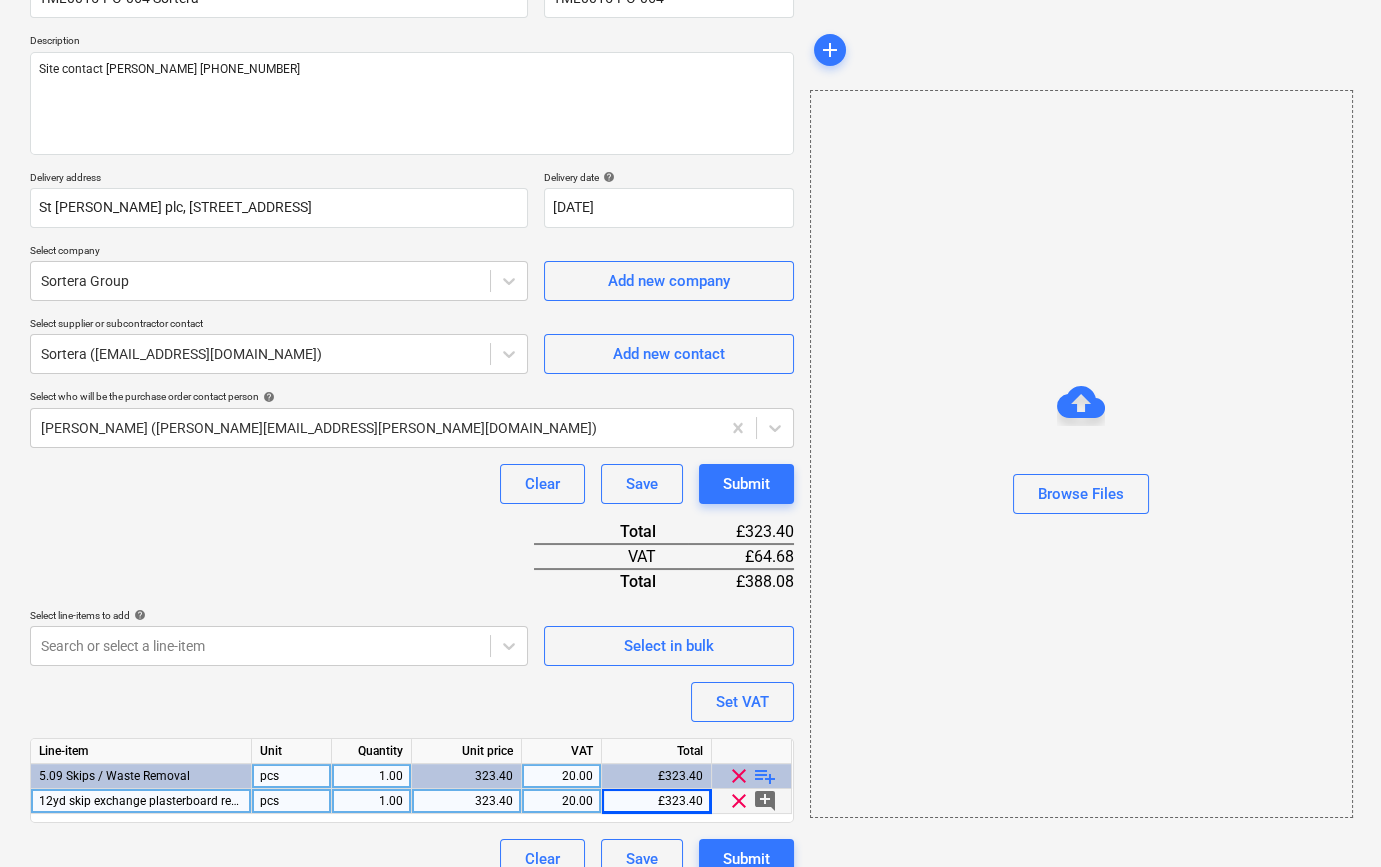 scroll, scrollTop: 230, scrollLeft: 0, axis: vertical 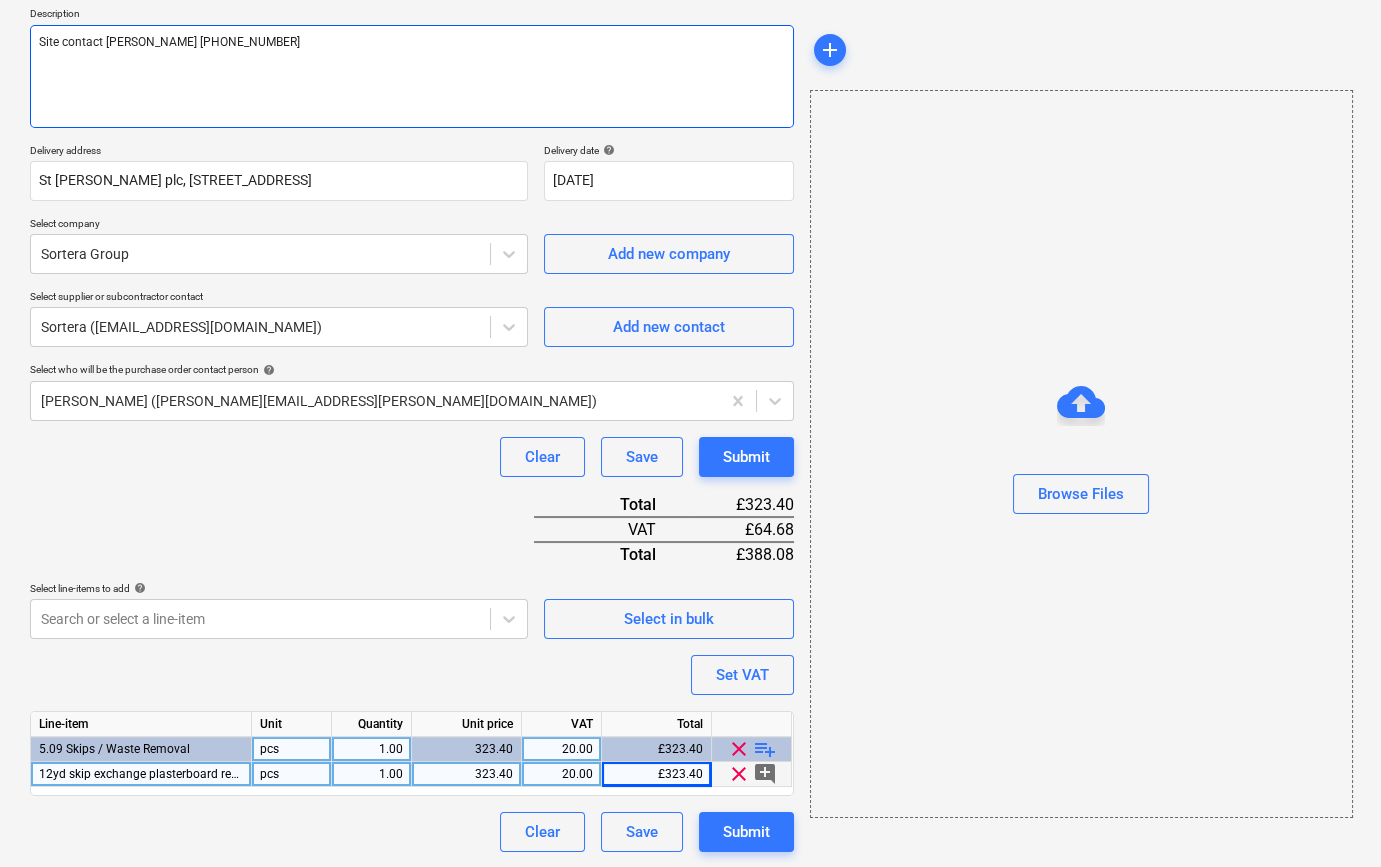 click on "Site contact [PERSON_NAME] [PHONE_NUMBER]" at bounding box center (412, 76) 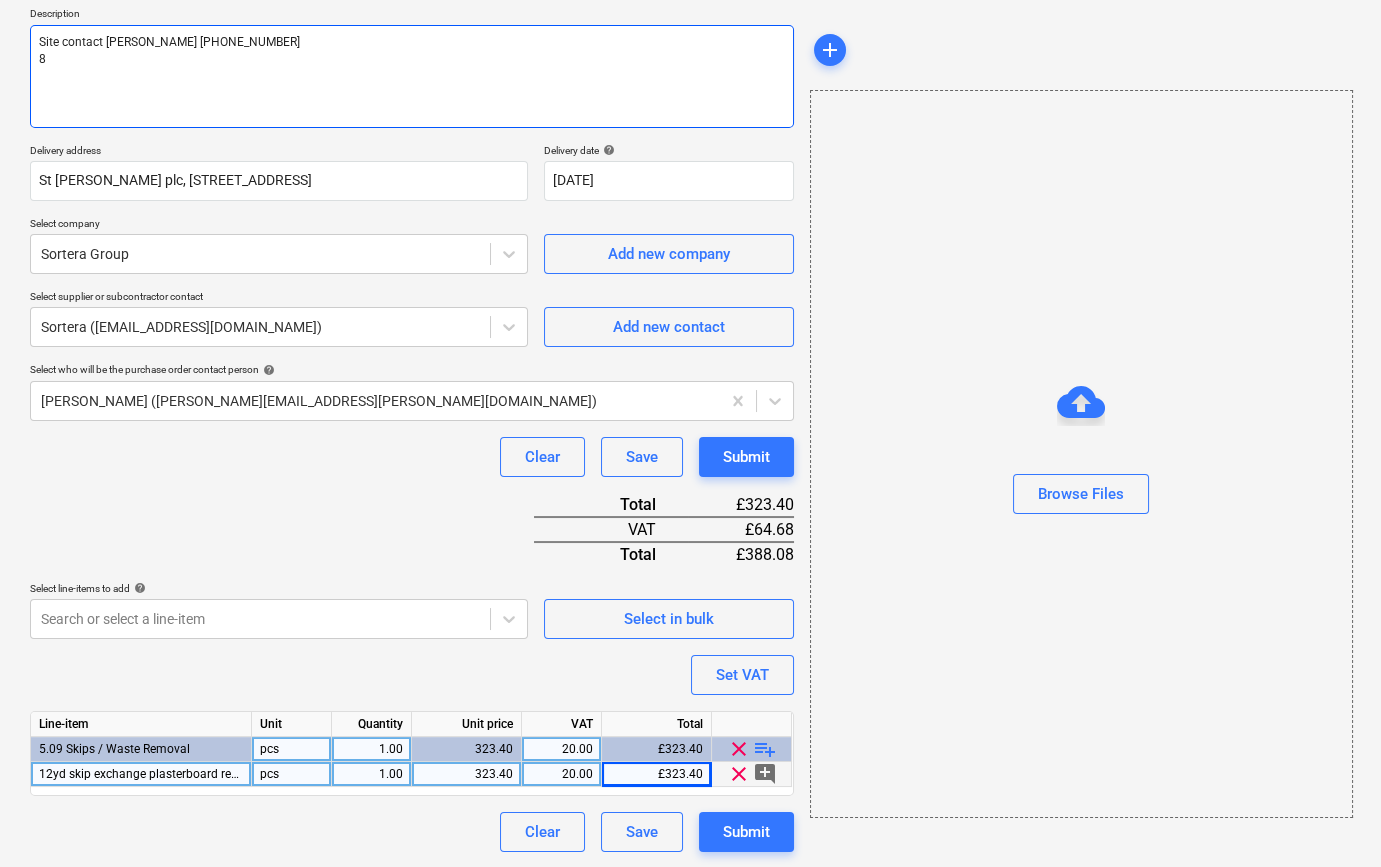 type on "x" 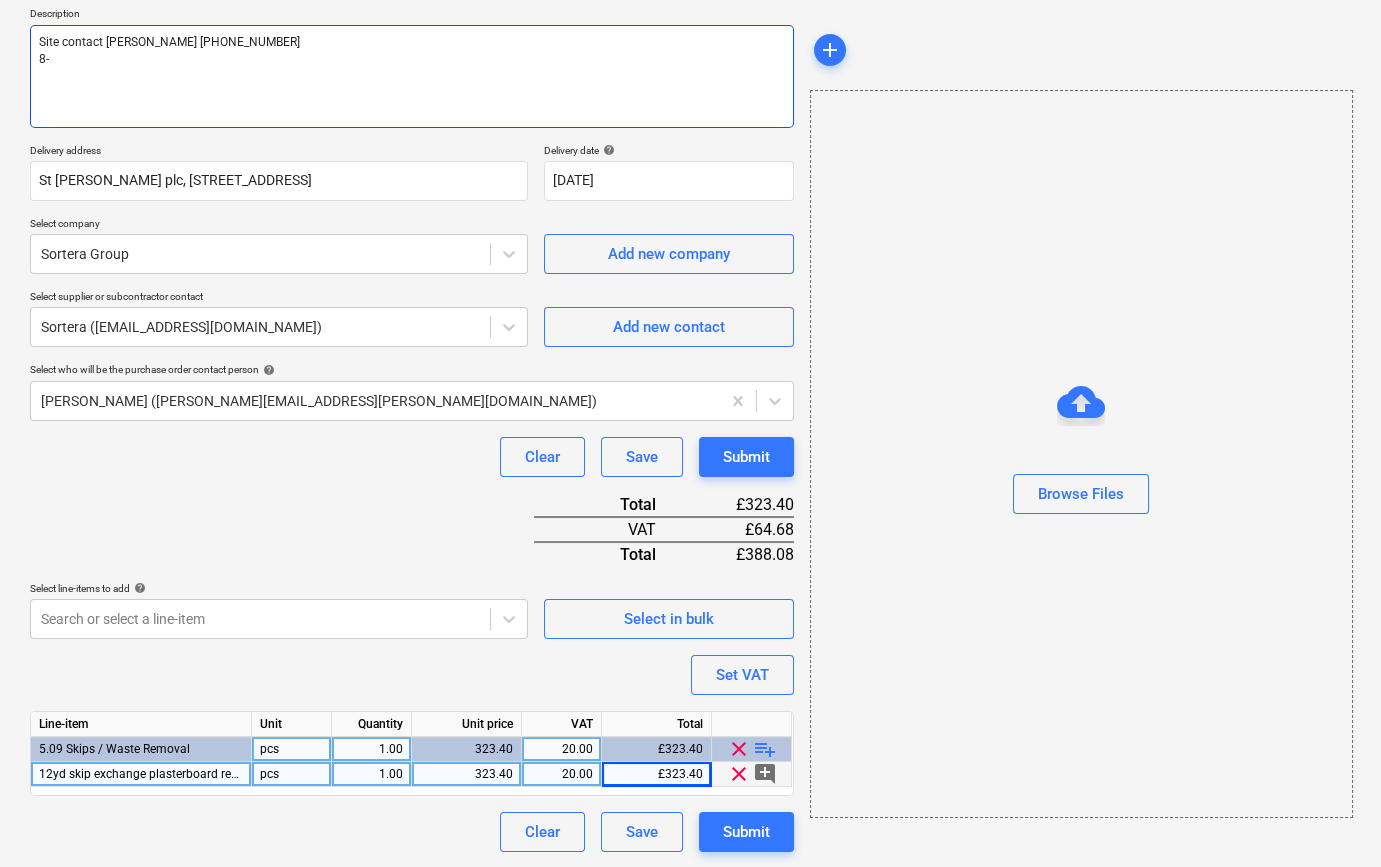 type on "x" 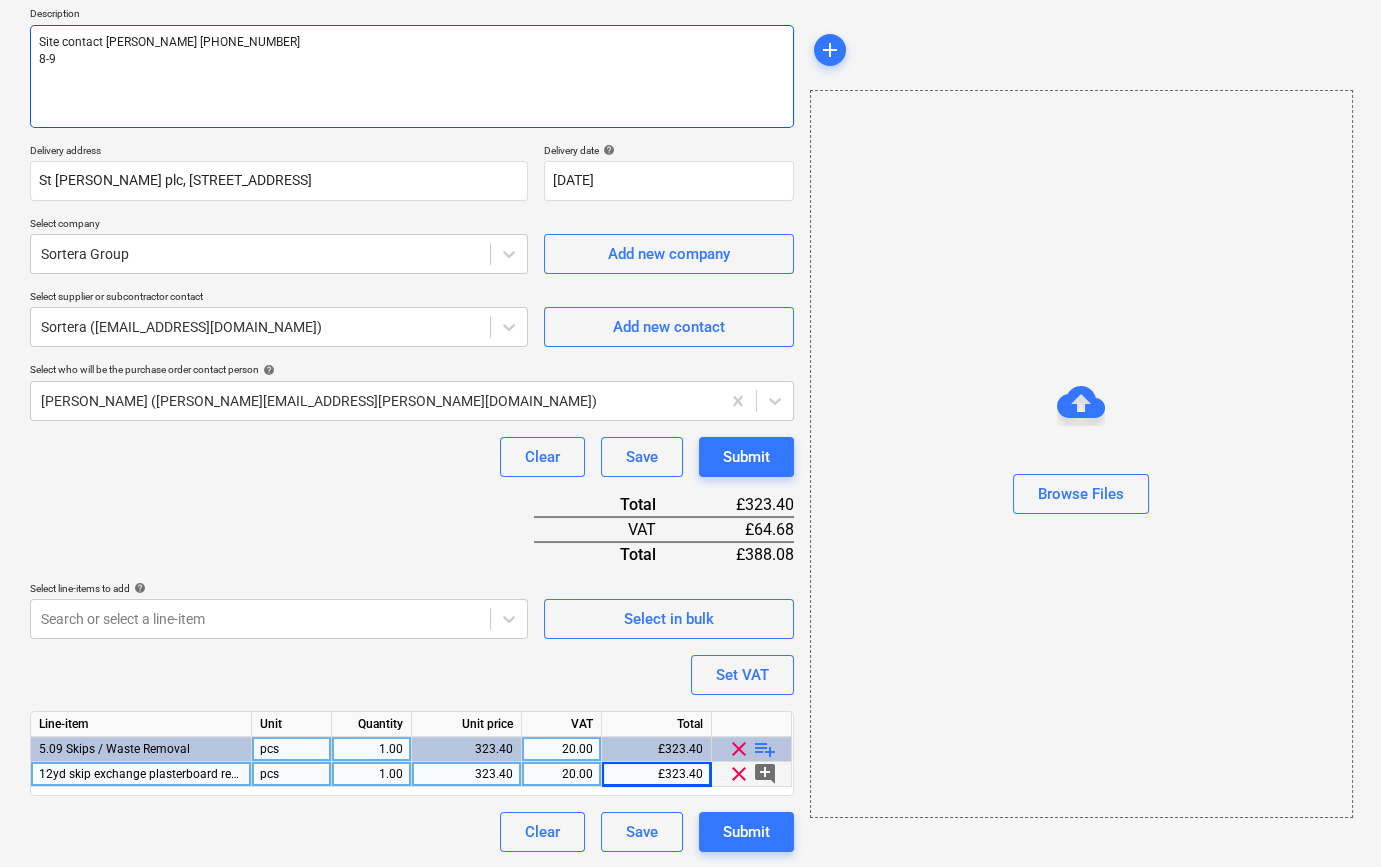 type on "x" 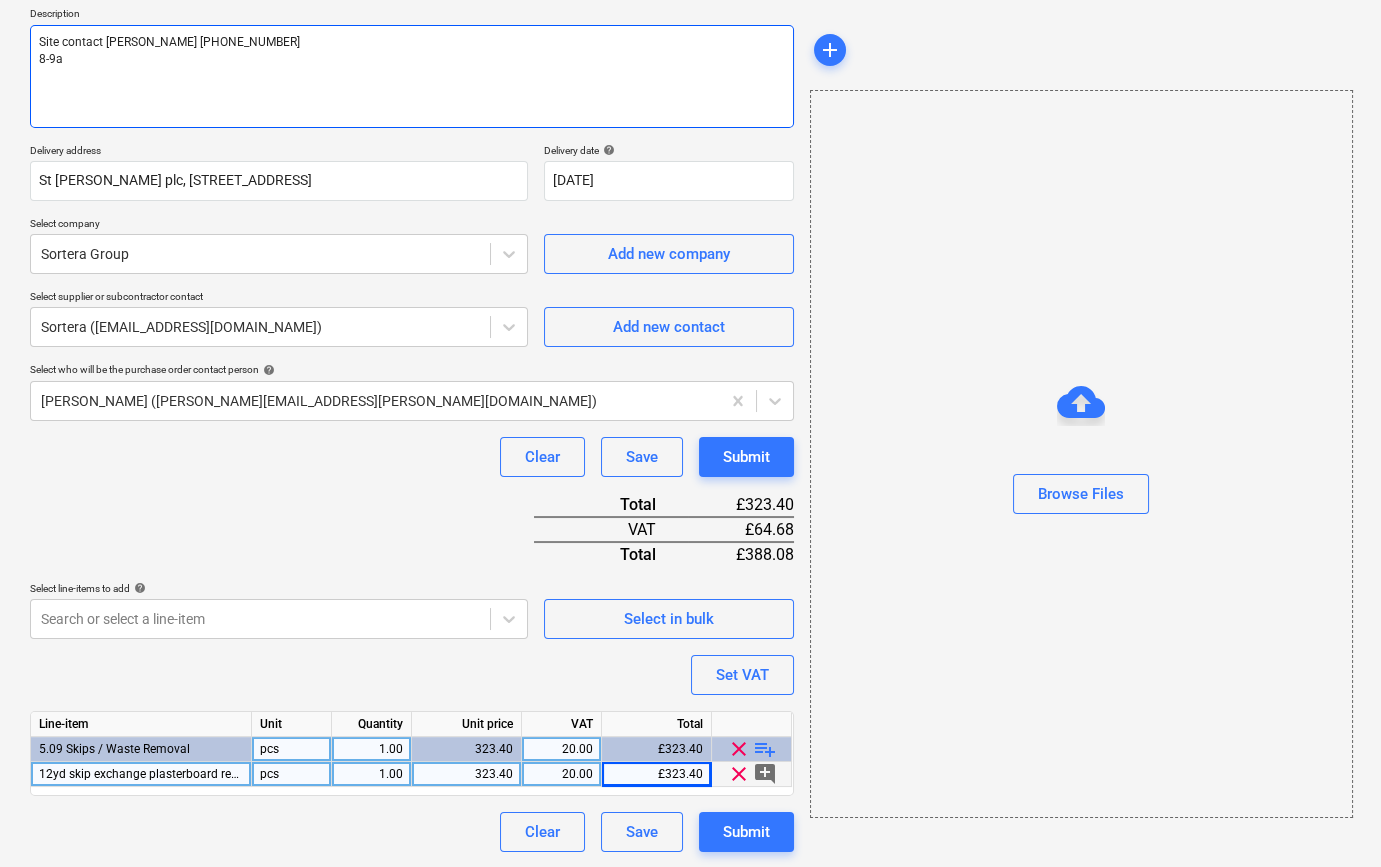 type on "x" 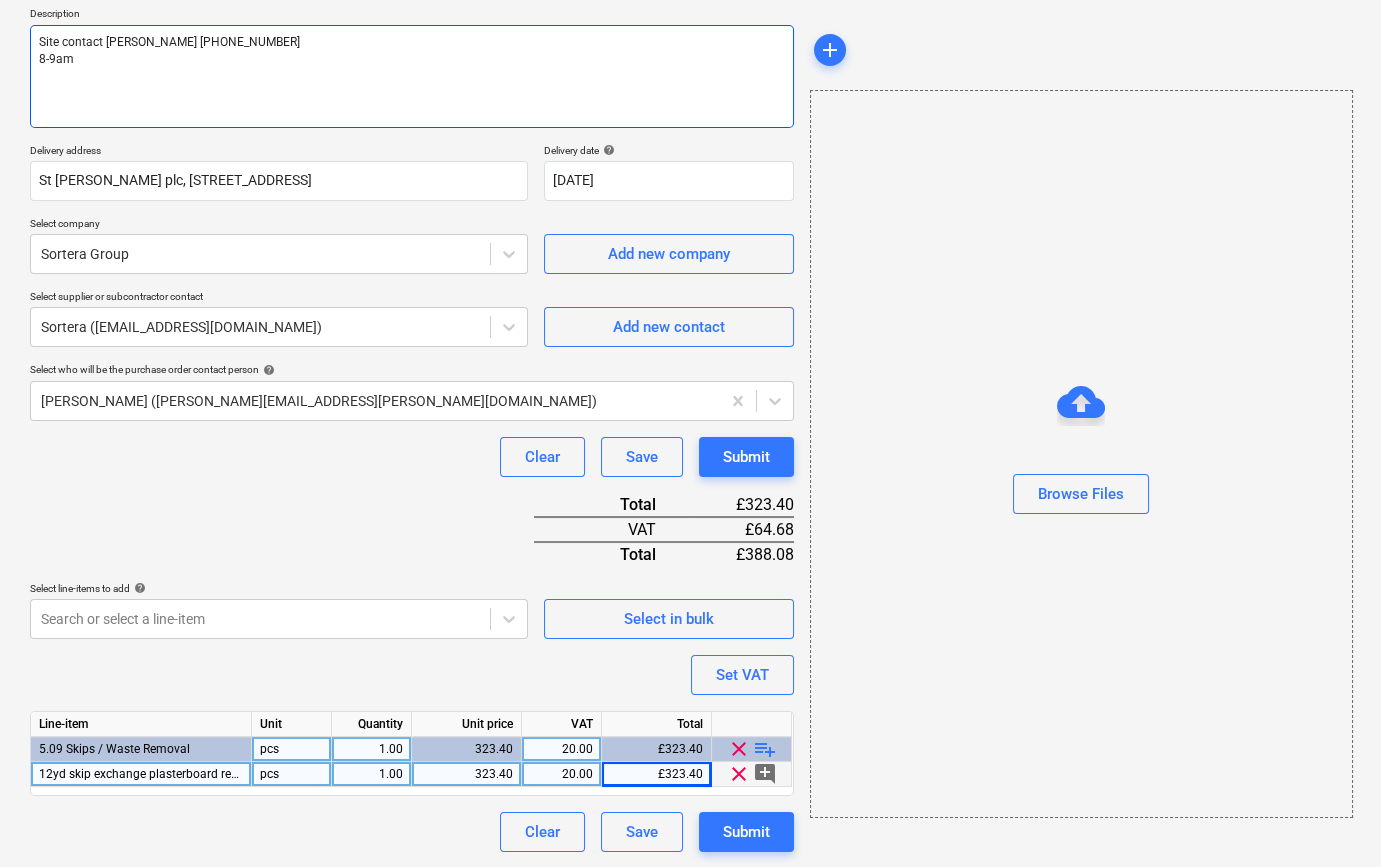 type on "x" 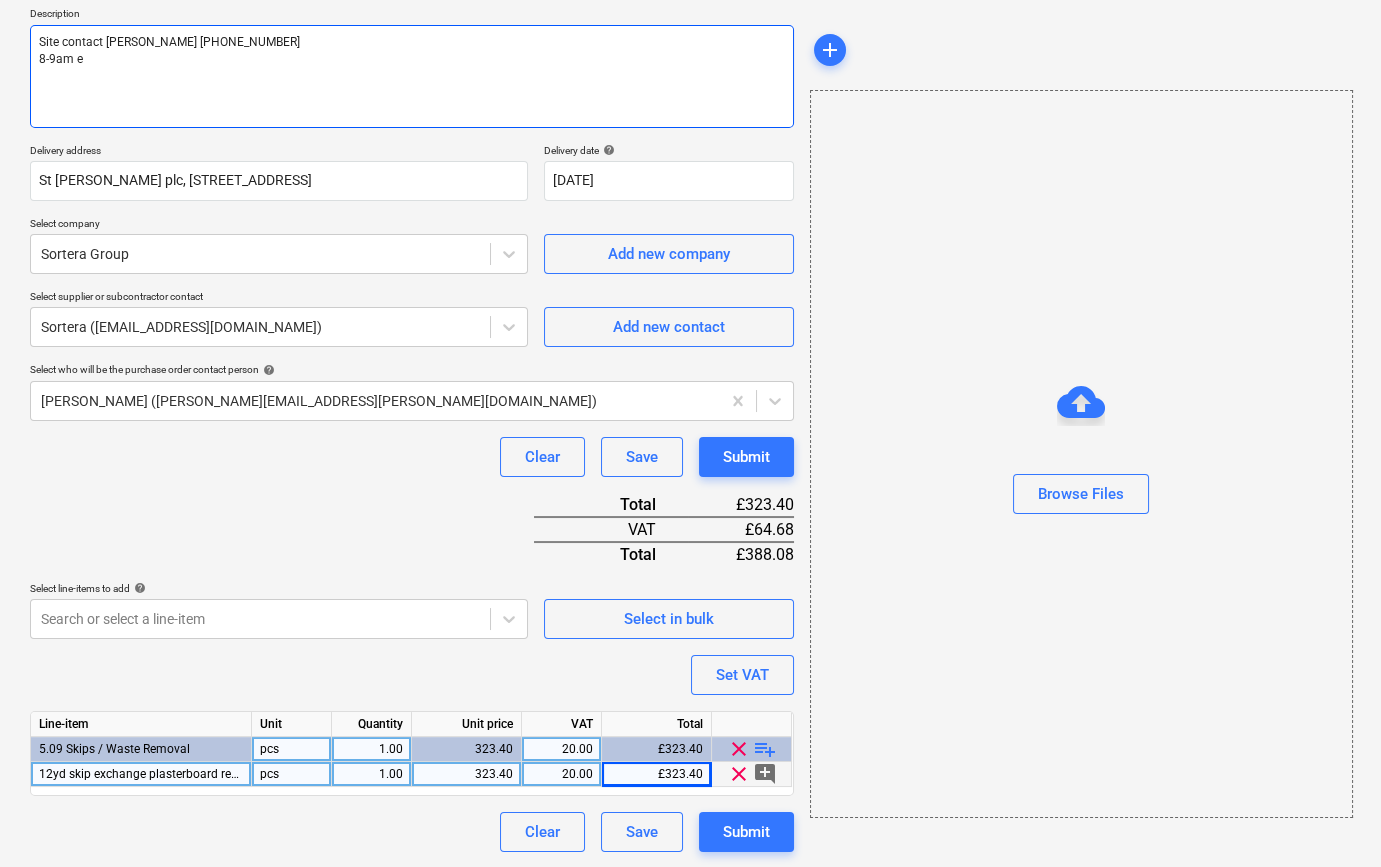 type on "x" 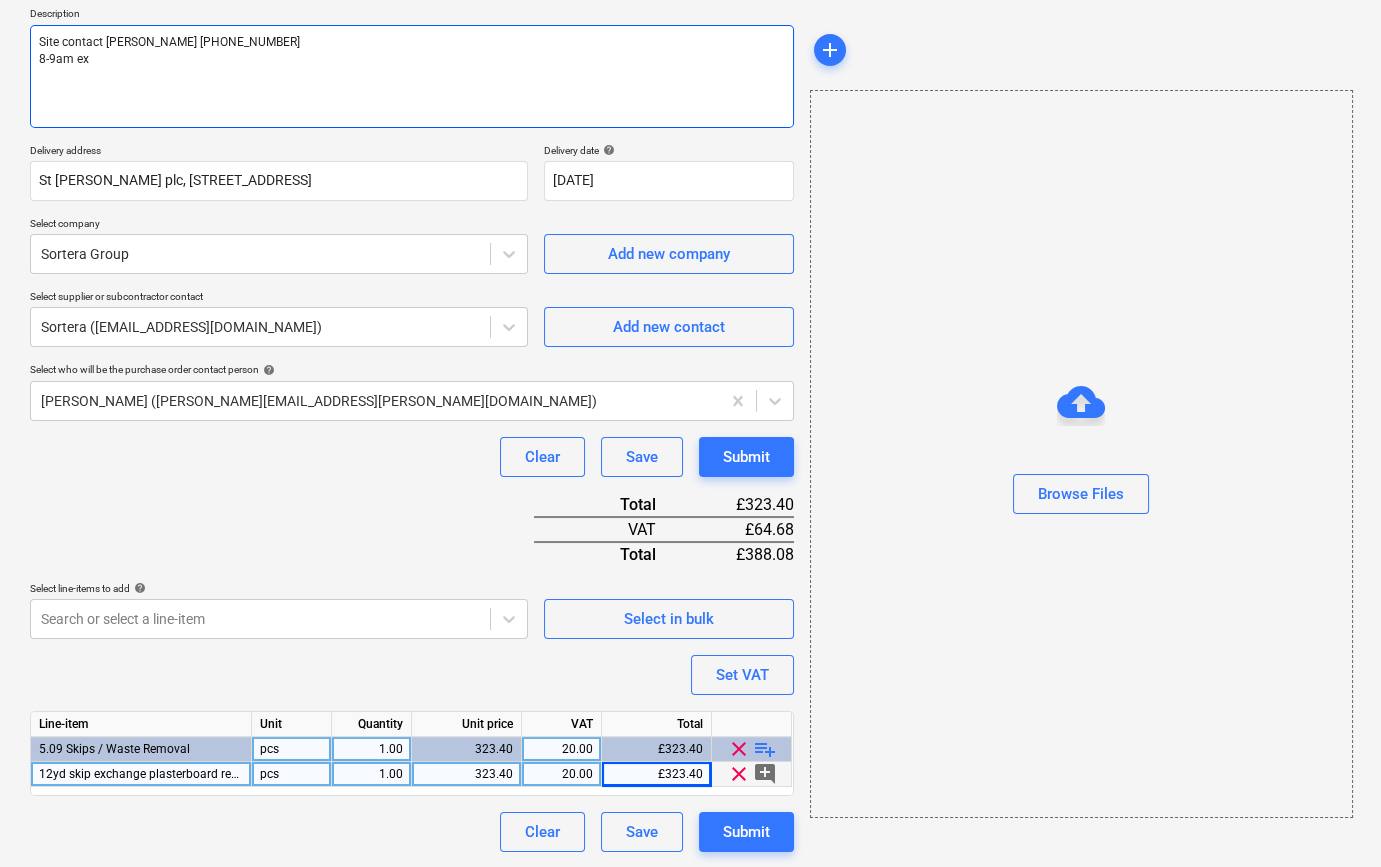 type on "x" 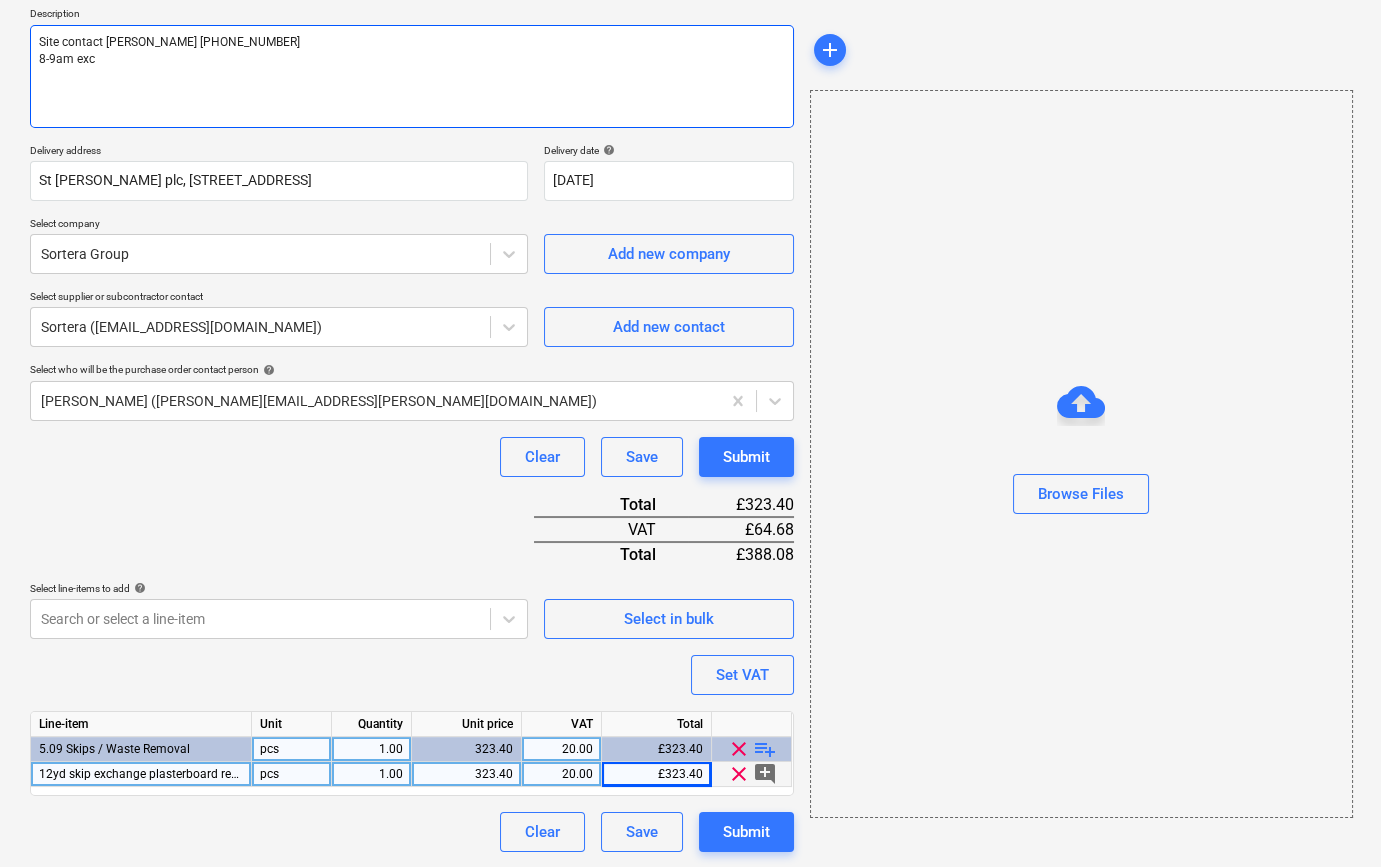 type on "x" 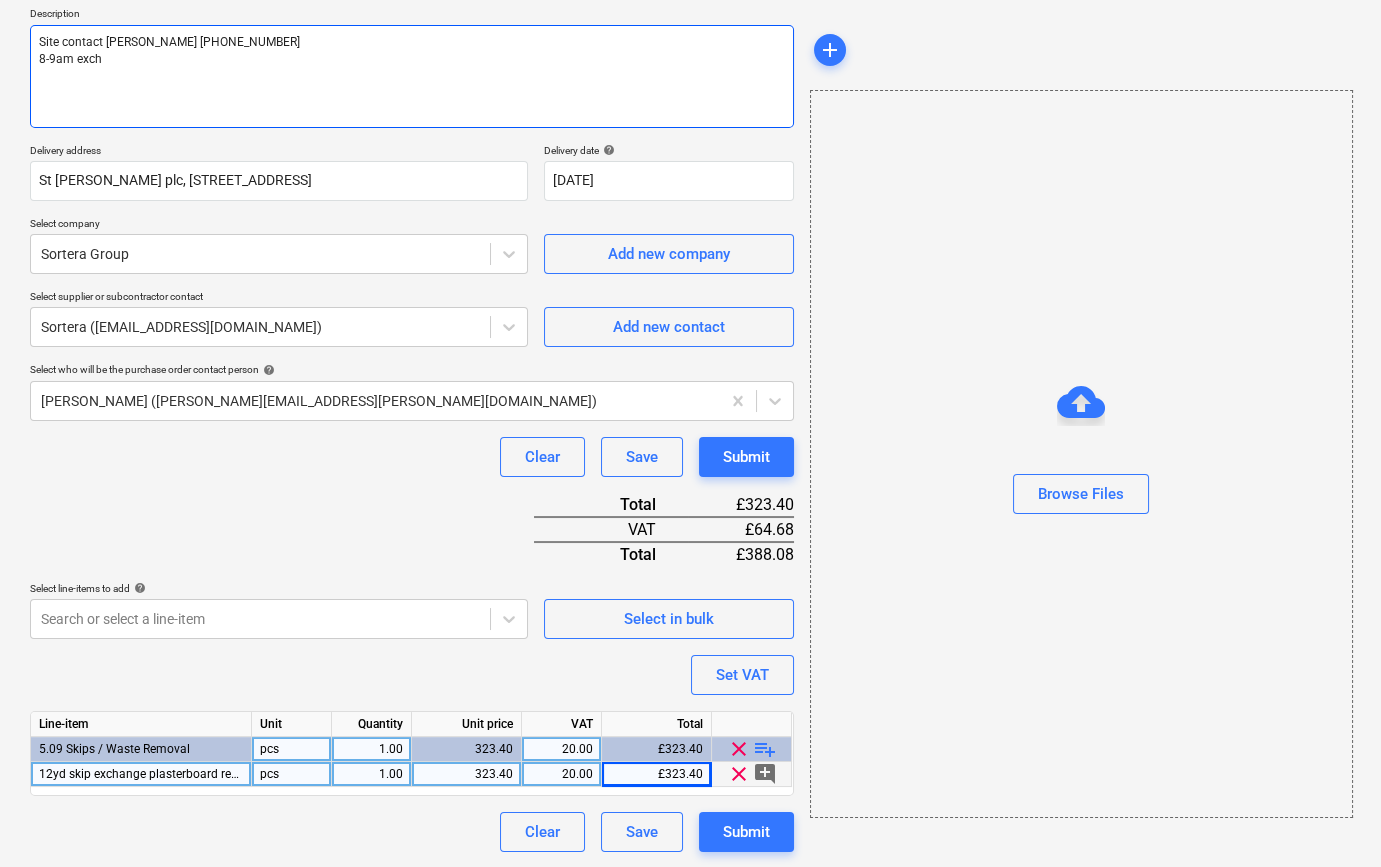 type on "x" 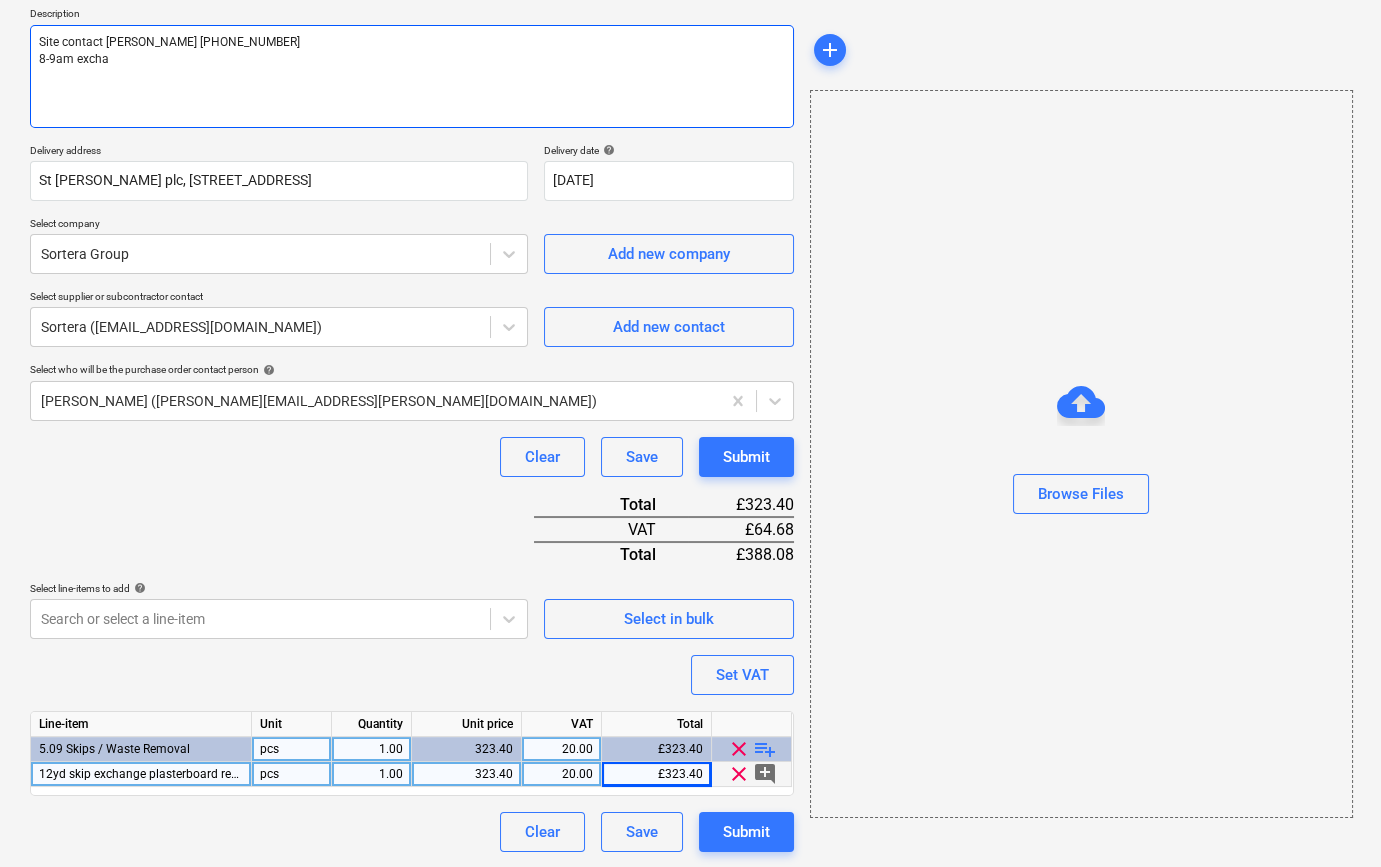 type on "x" 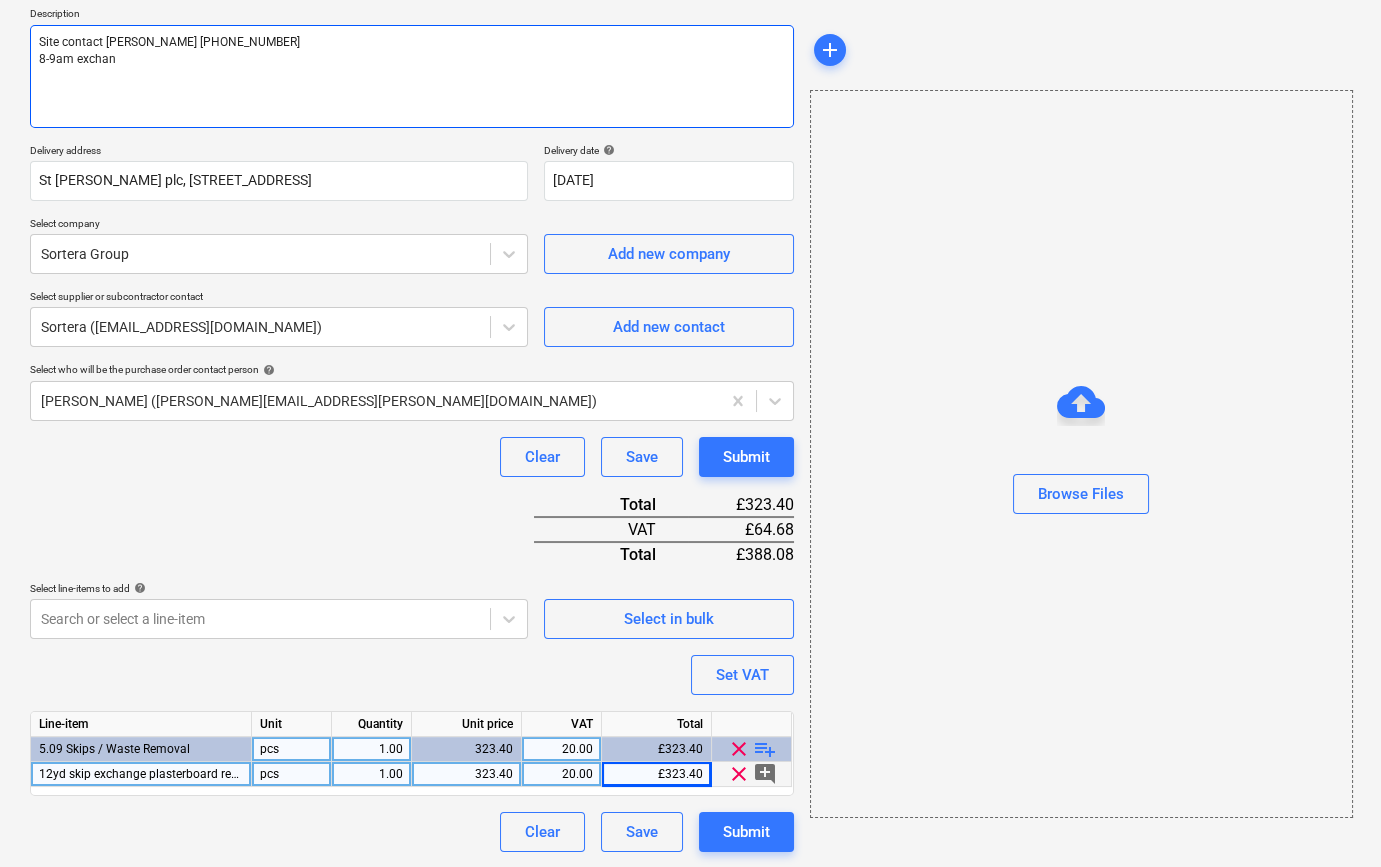 type on "x" 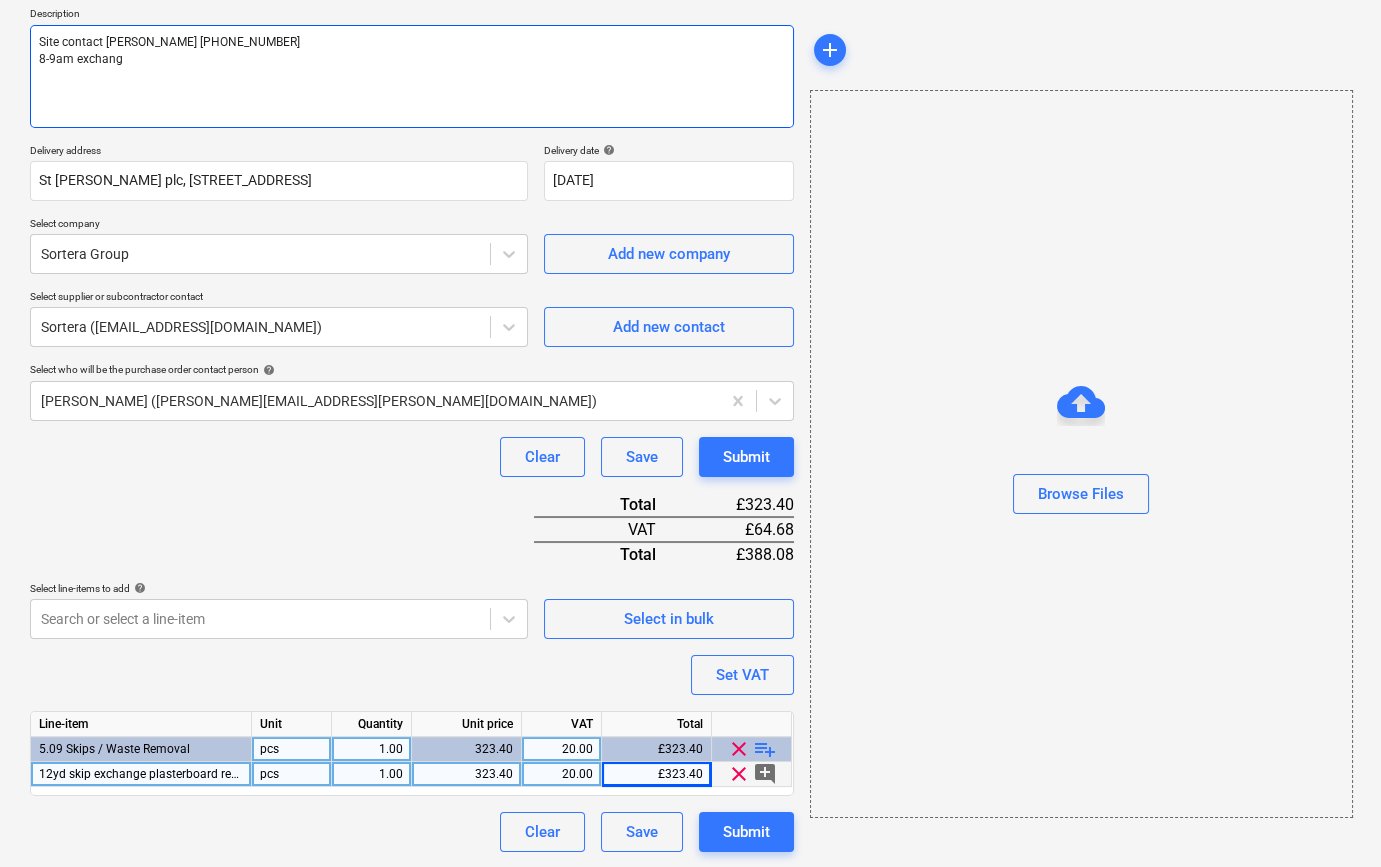 type on "x" 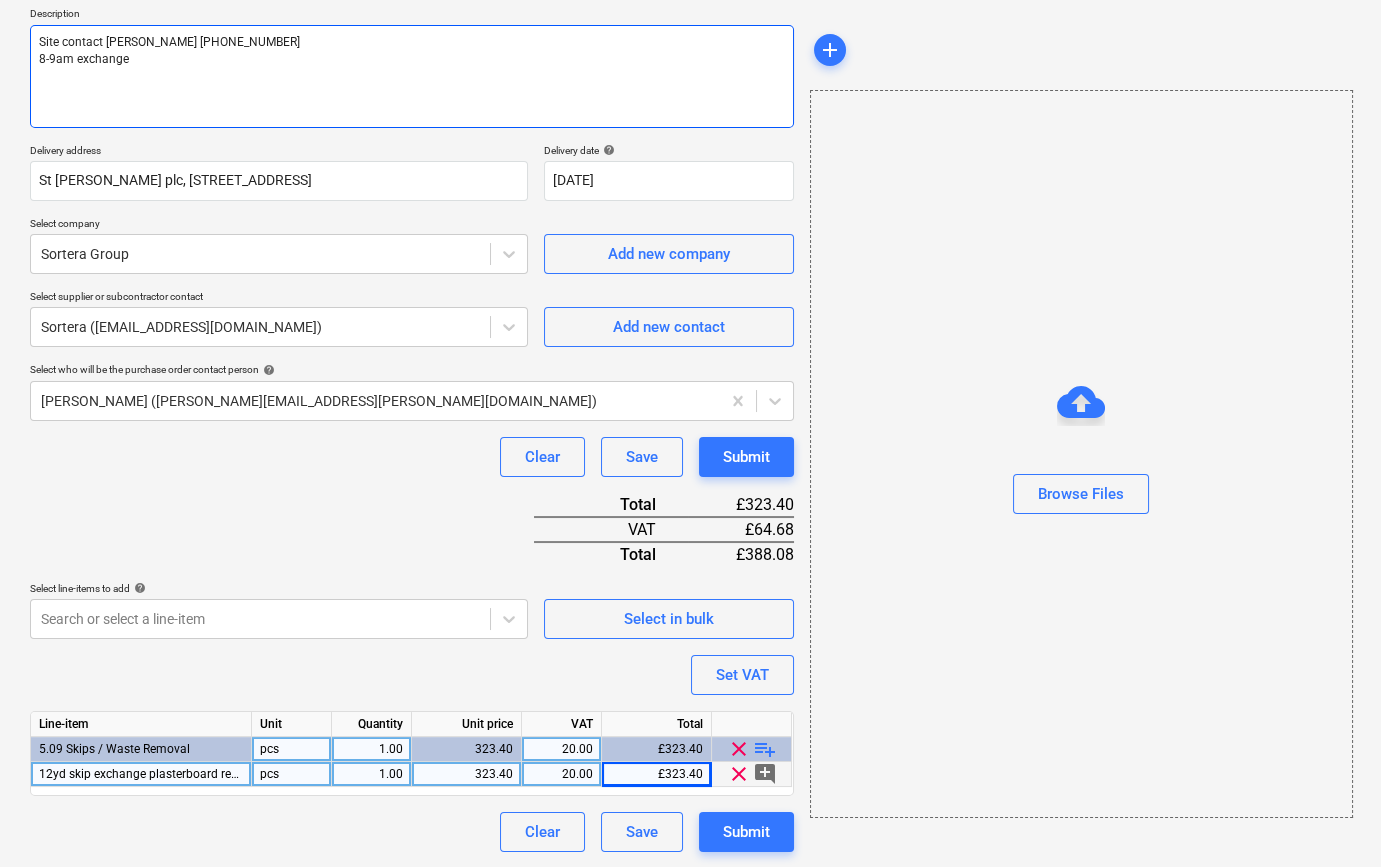 type on "x" 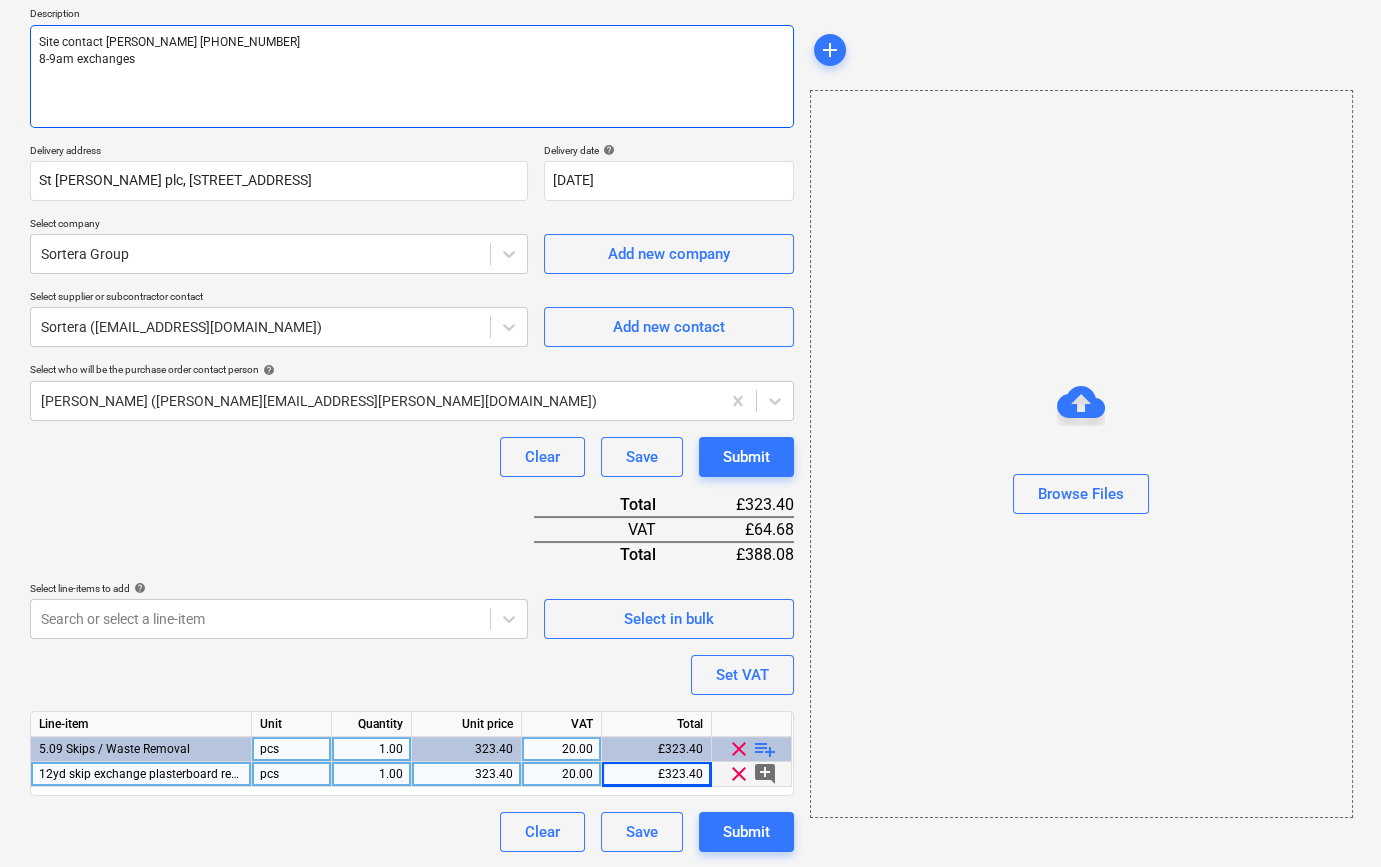 type on "x" 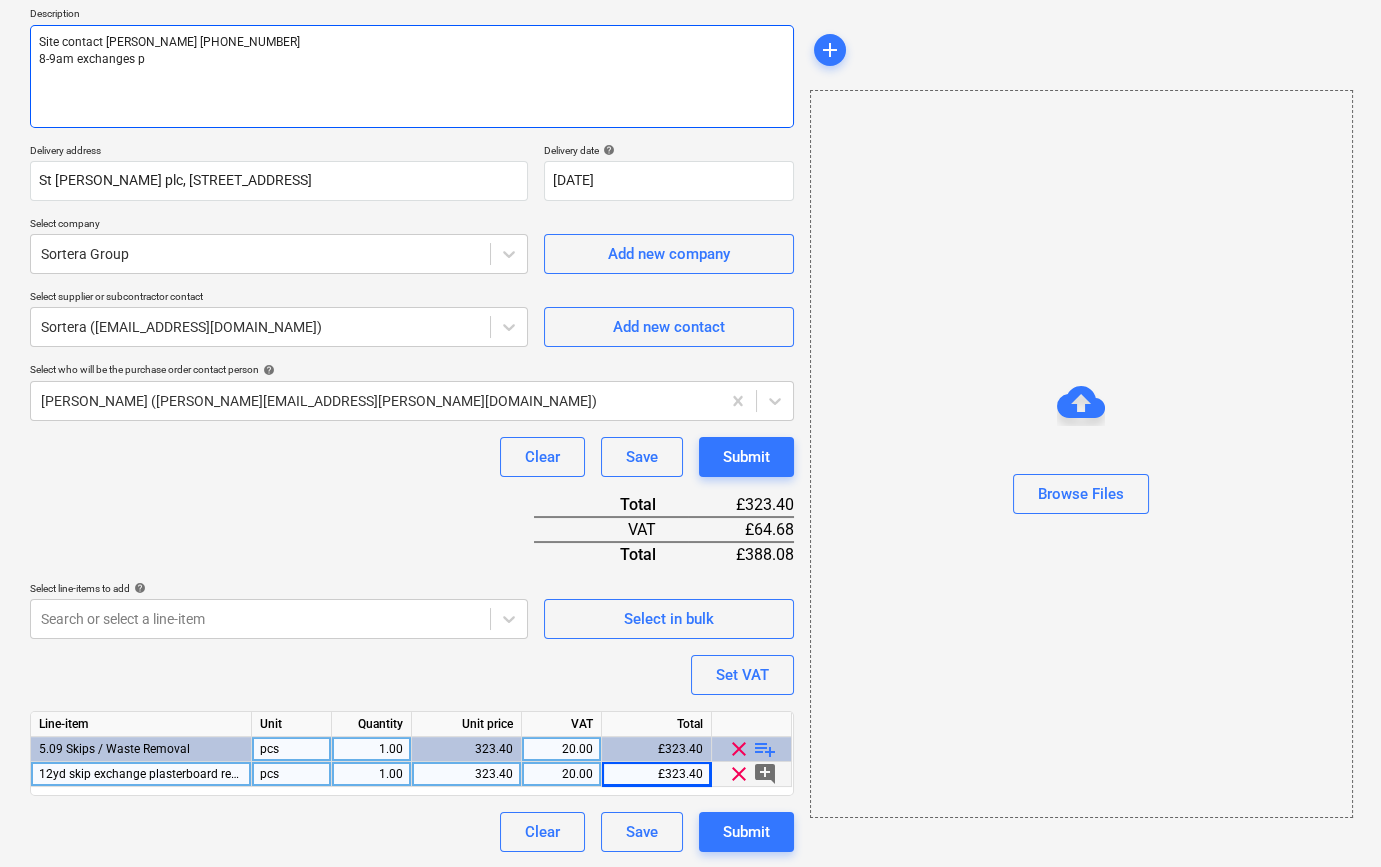 type on "x" 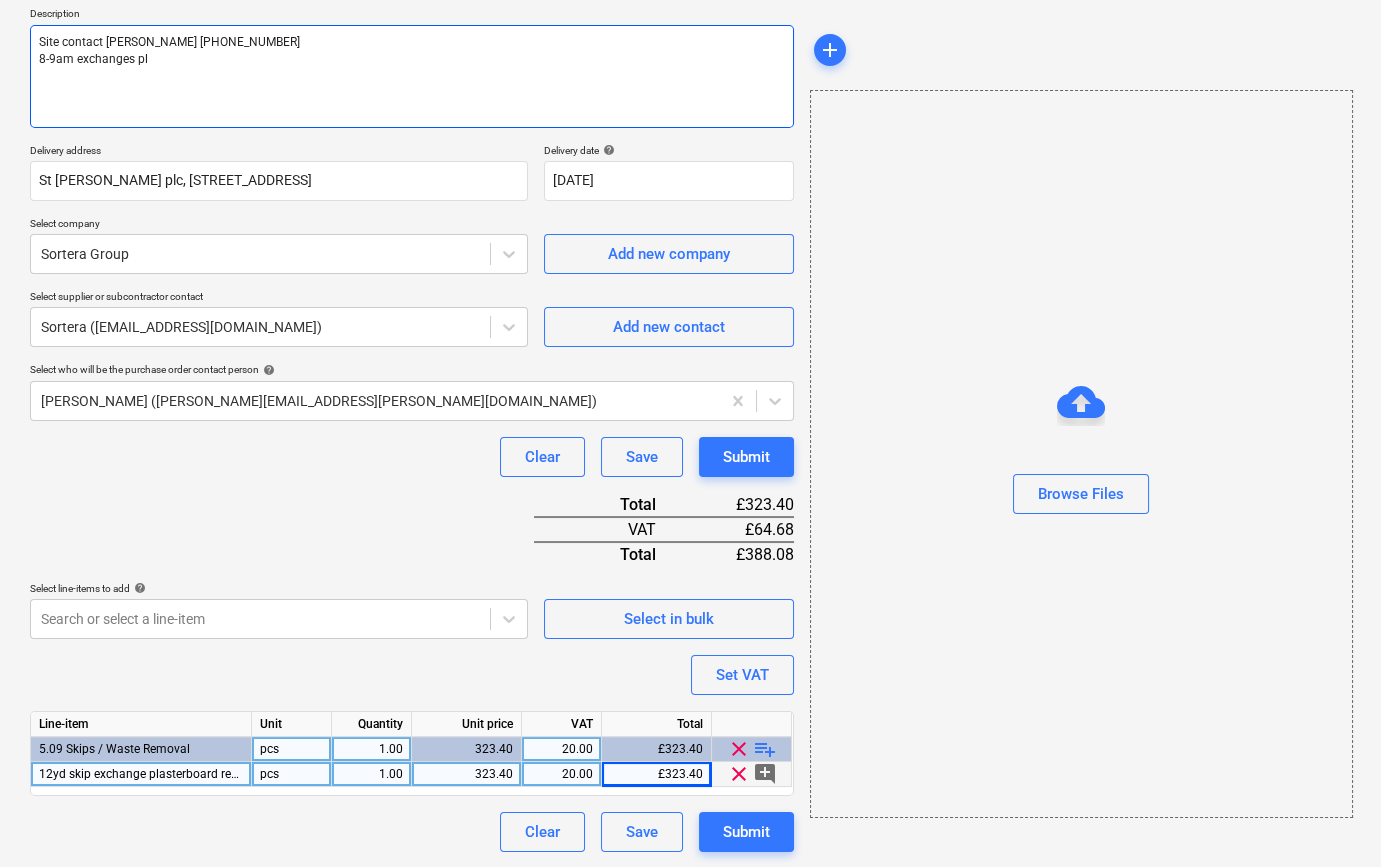 type on "x" 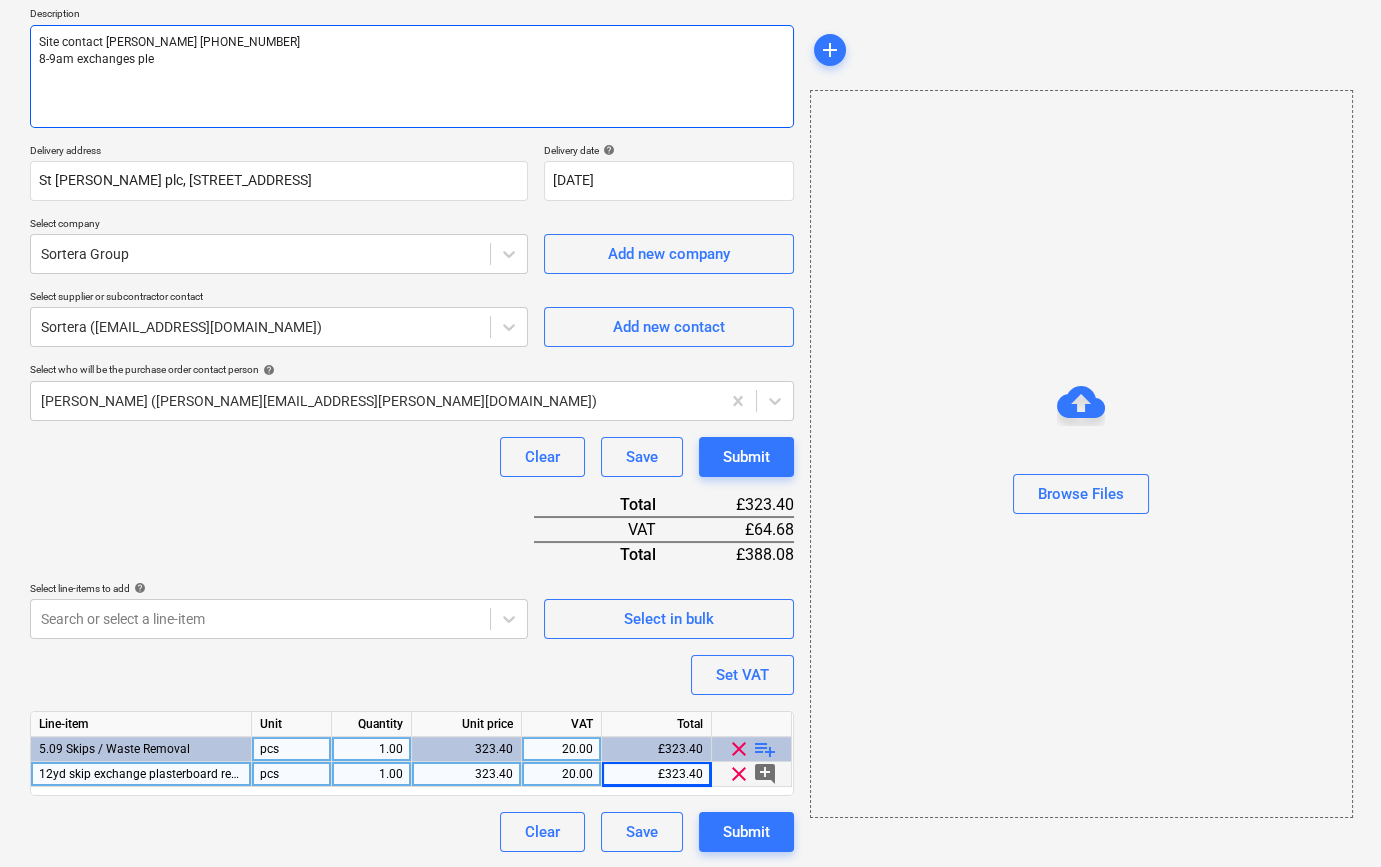 type on "x" 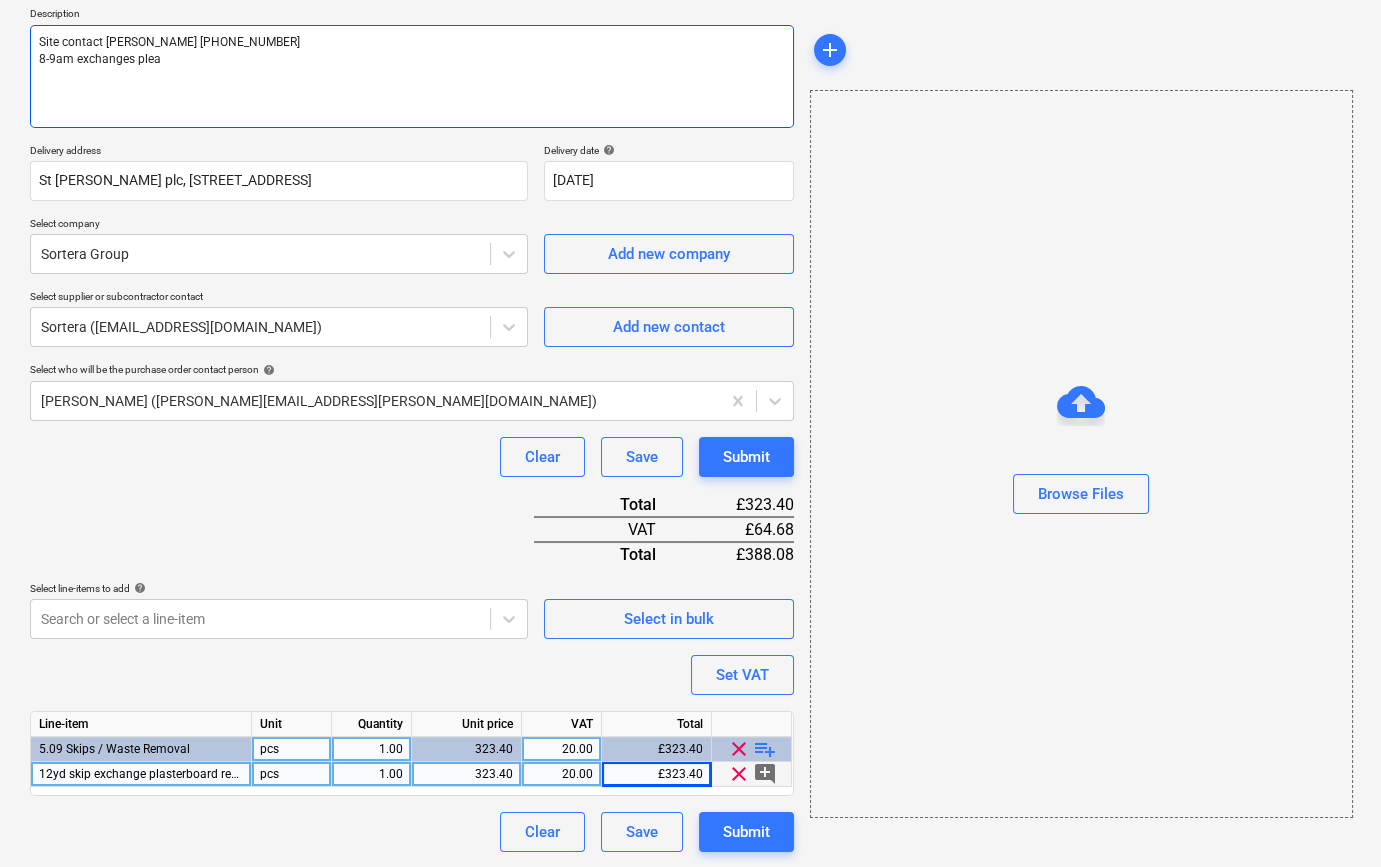 type on "x" 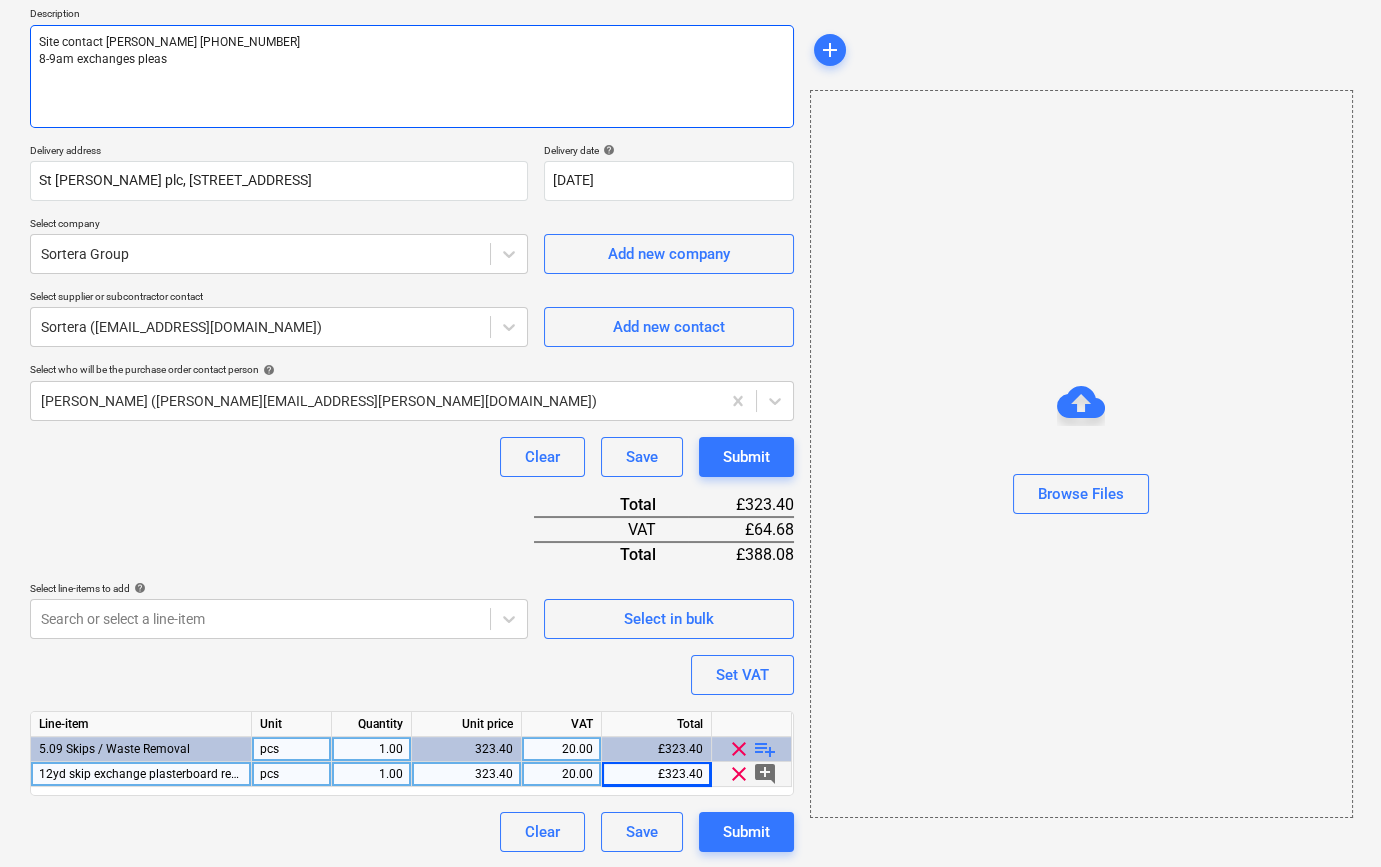 type on "x" 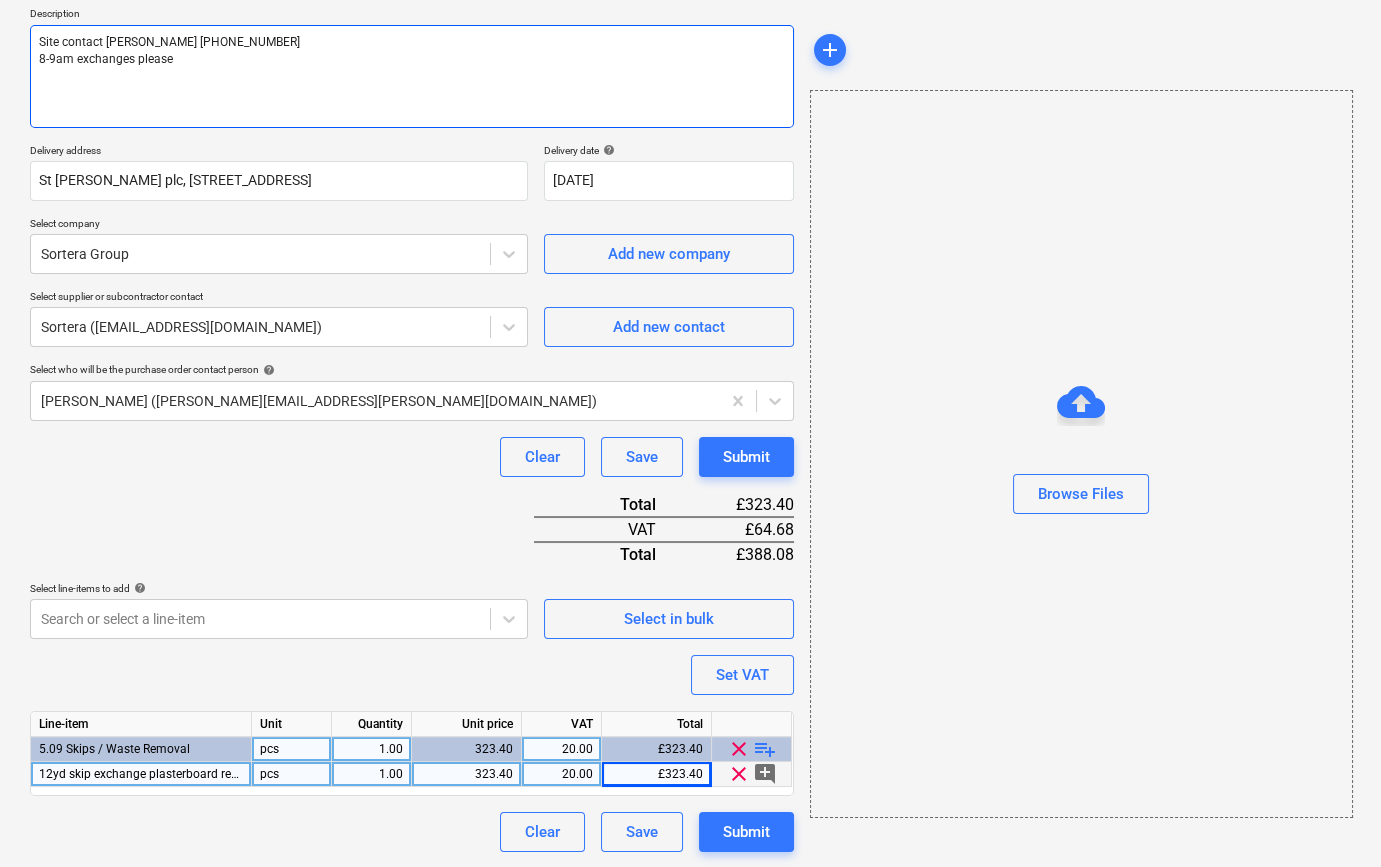 type on "Site contact [PERSON_NAME] [PHONE_NUMBER]
8-9am exchanges please" 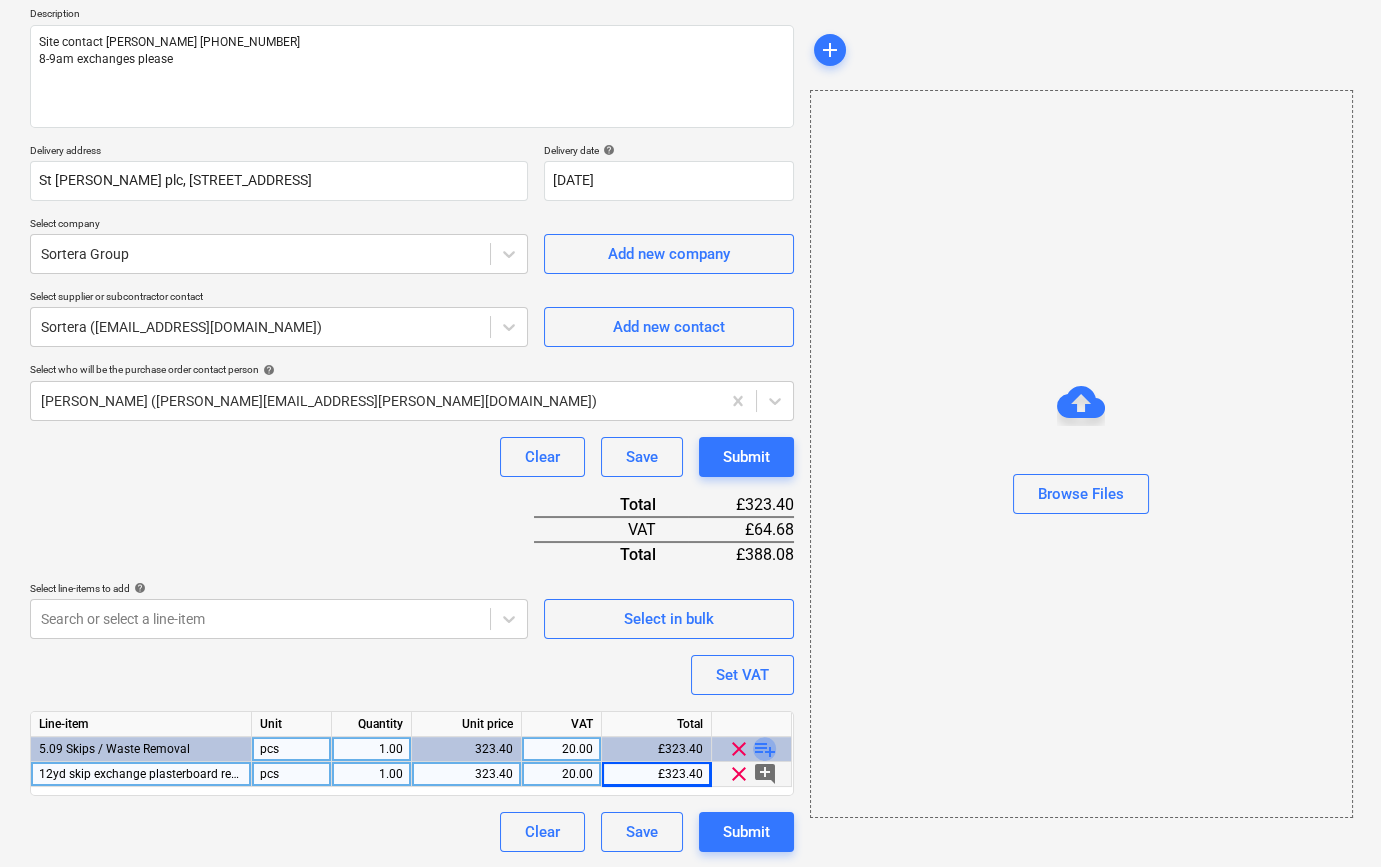 click on "playlist_add" at bounding box center (765, 749) 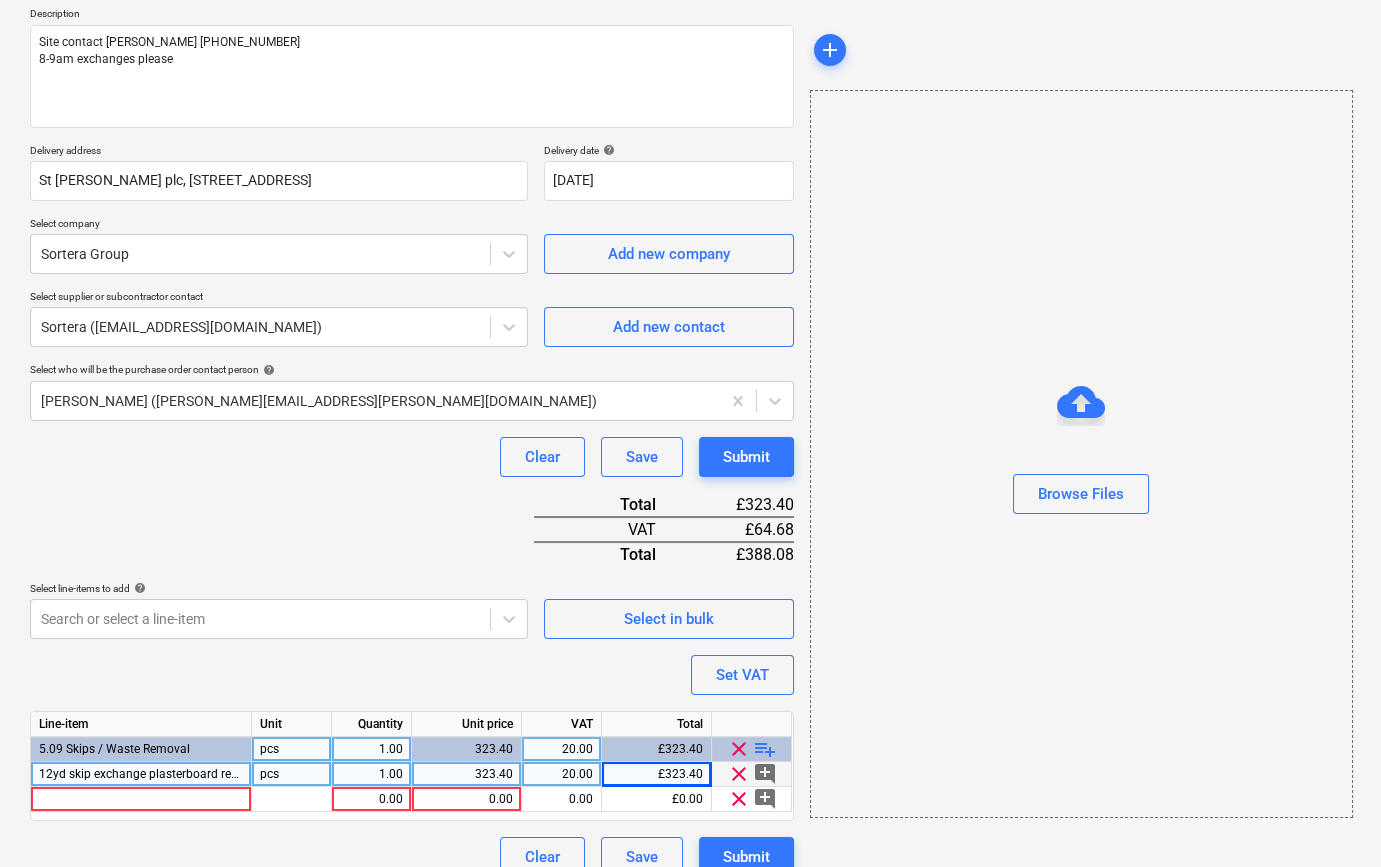click on "12yd skip exchange plasterboard recycling" at bounding box center [154, 774] 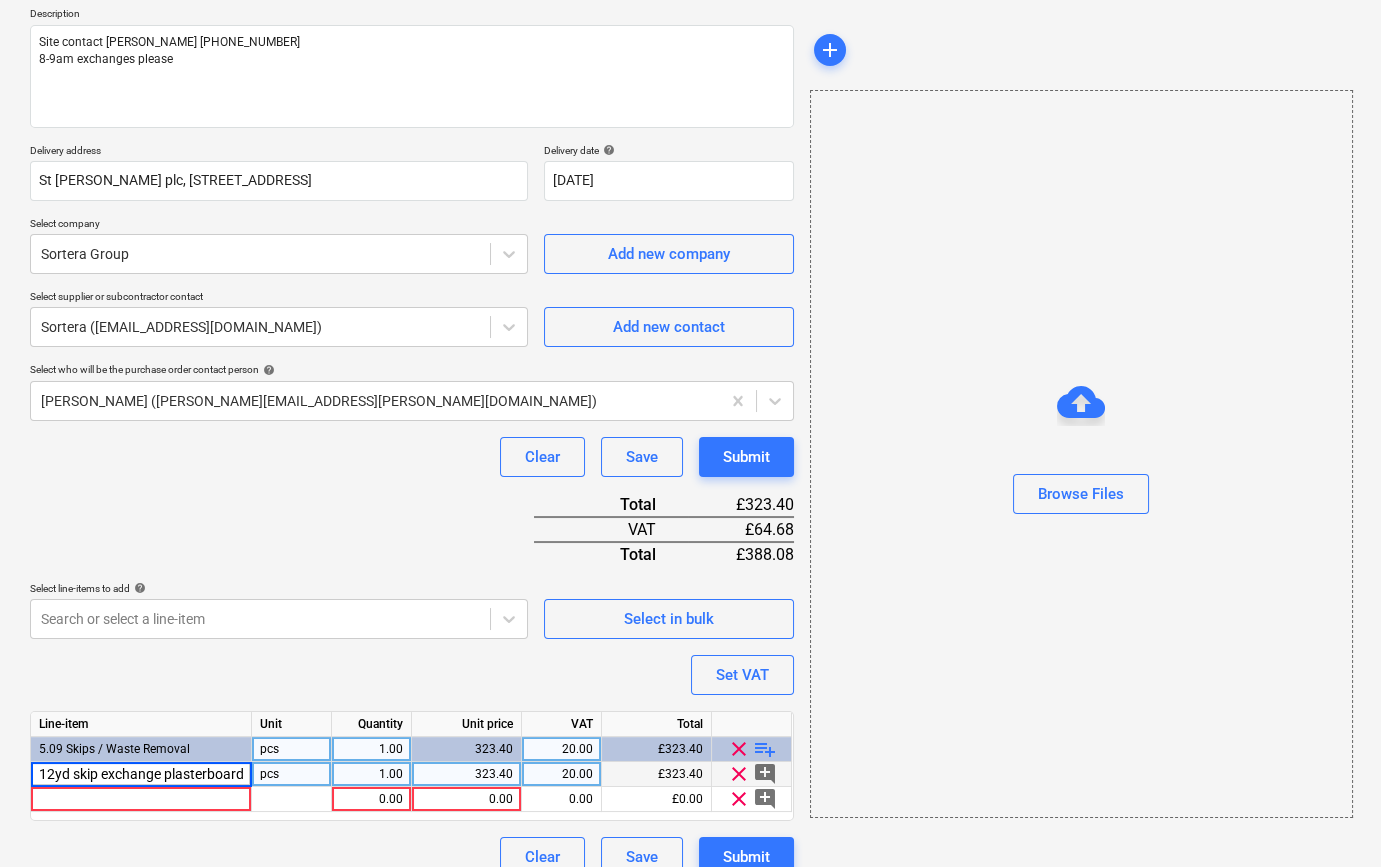 scroll, scrollTop: 0, scrollLeft: 59, axis: horizontal 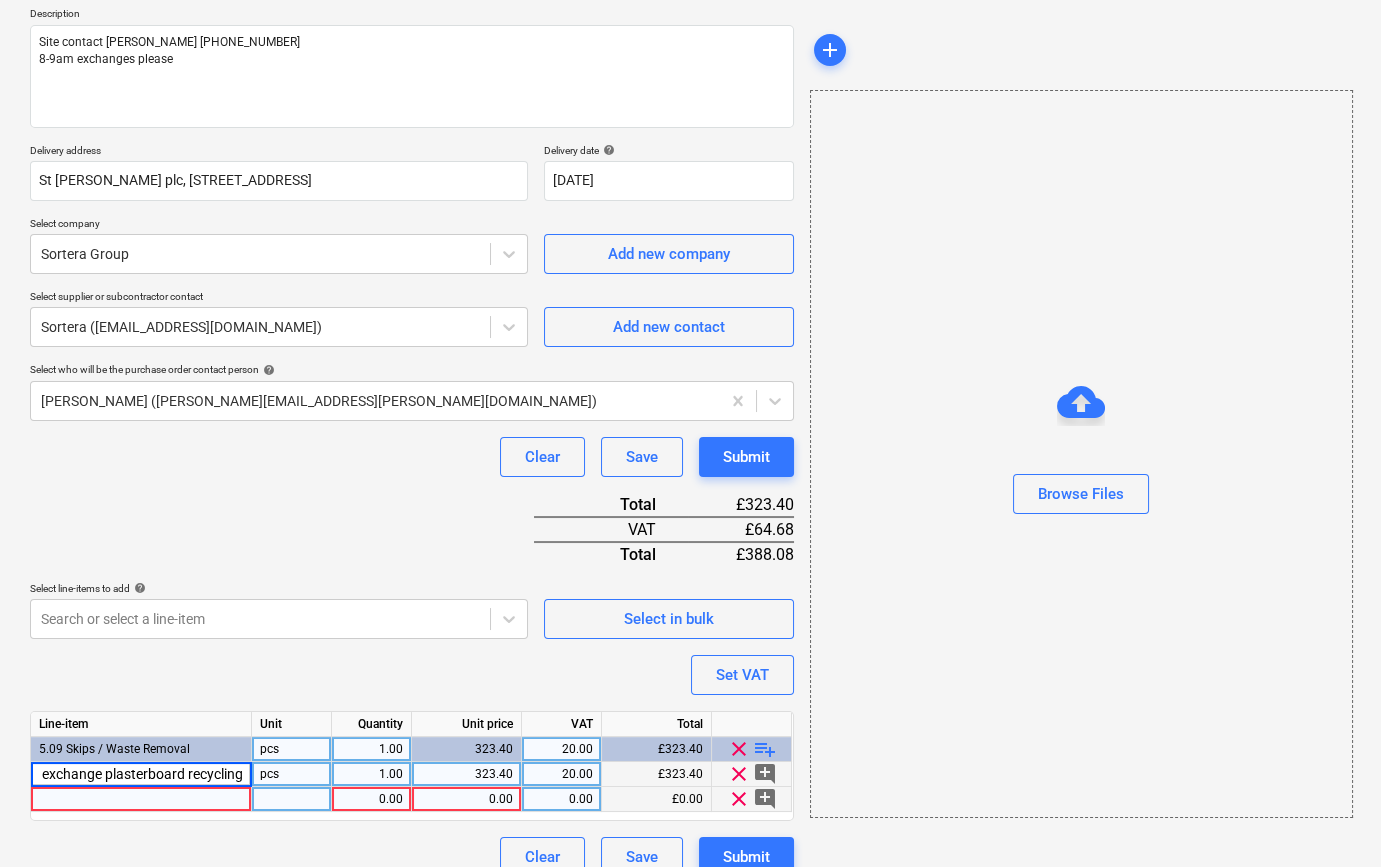 click at bounding box center [141, 799] 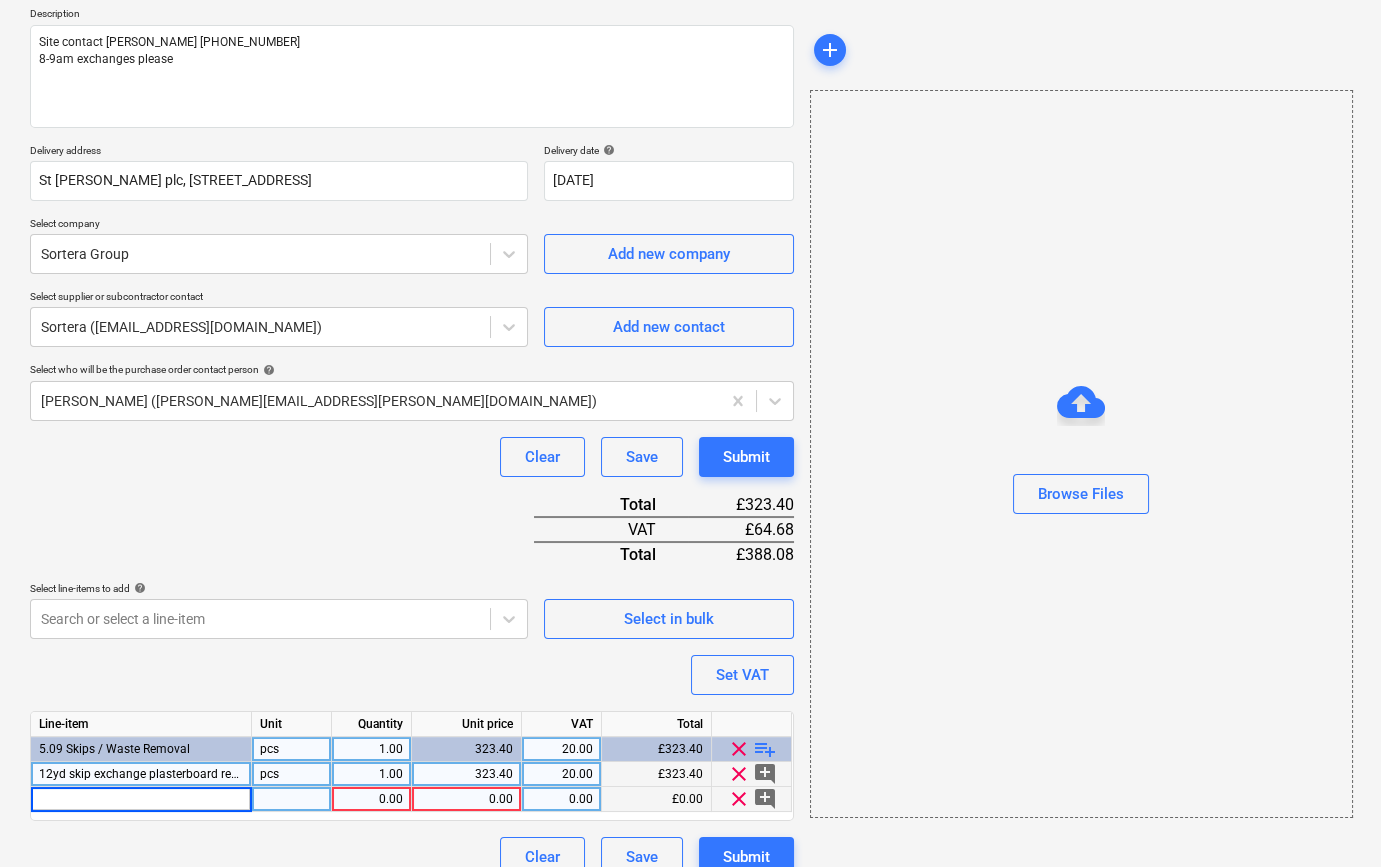 type on "12yd skip exchange plasterboard recycling" 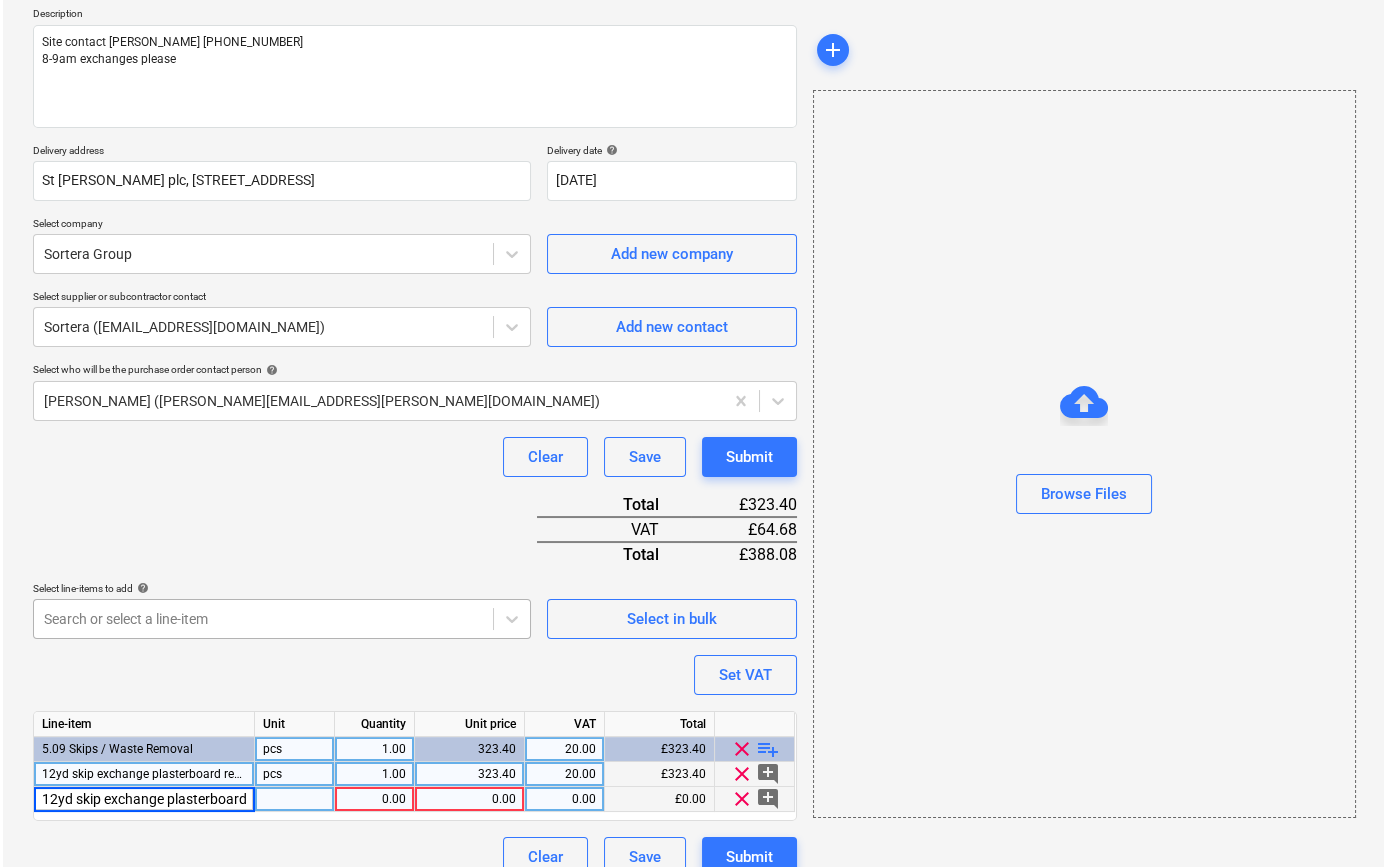 scroll, scrollTop: 0, scrollLeft: 59, axis: horizontal 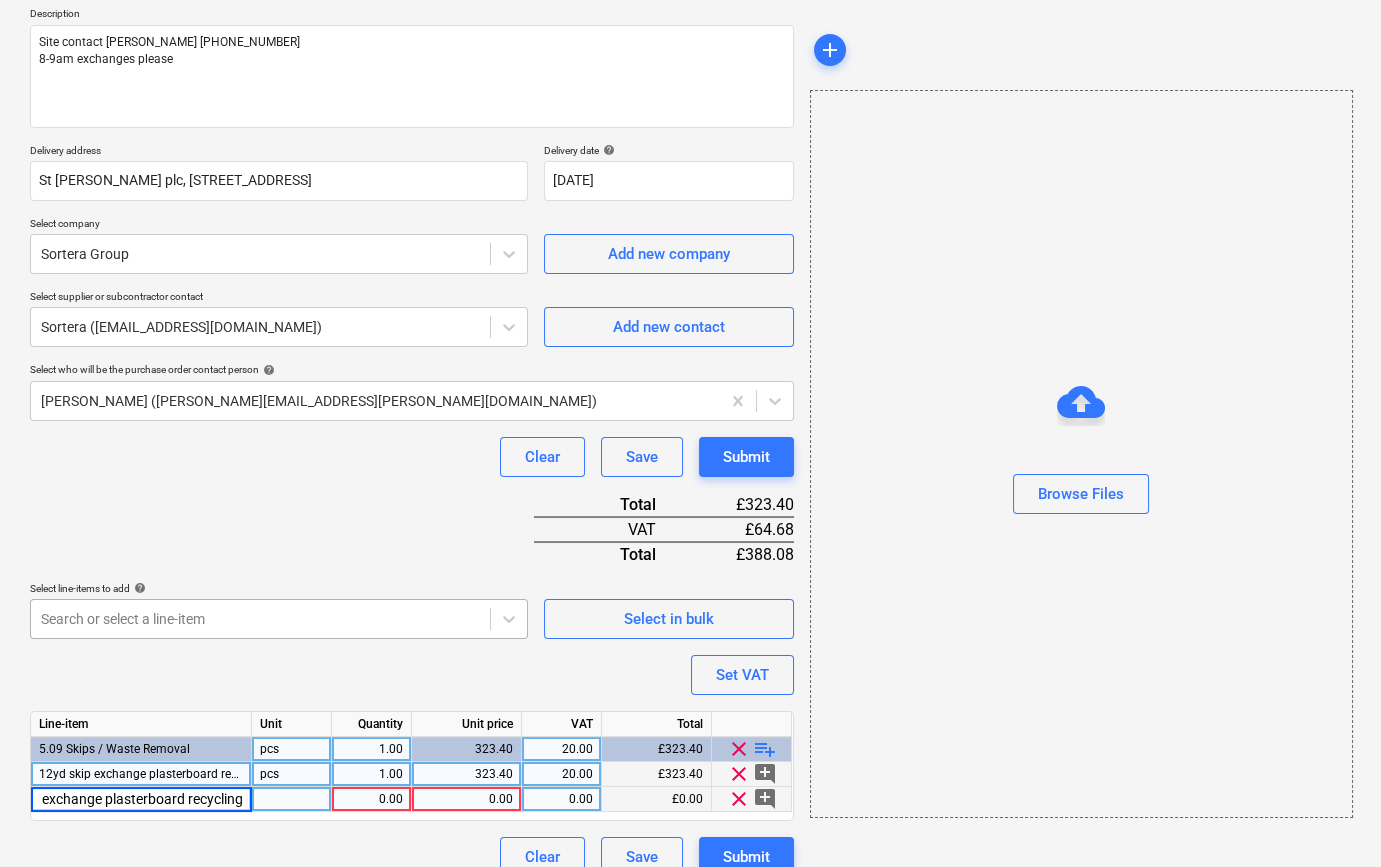 type on "x" 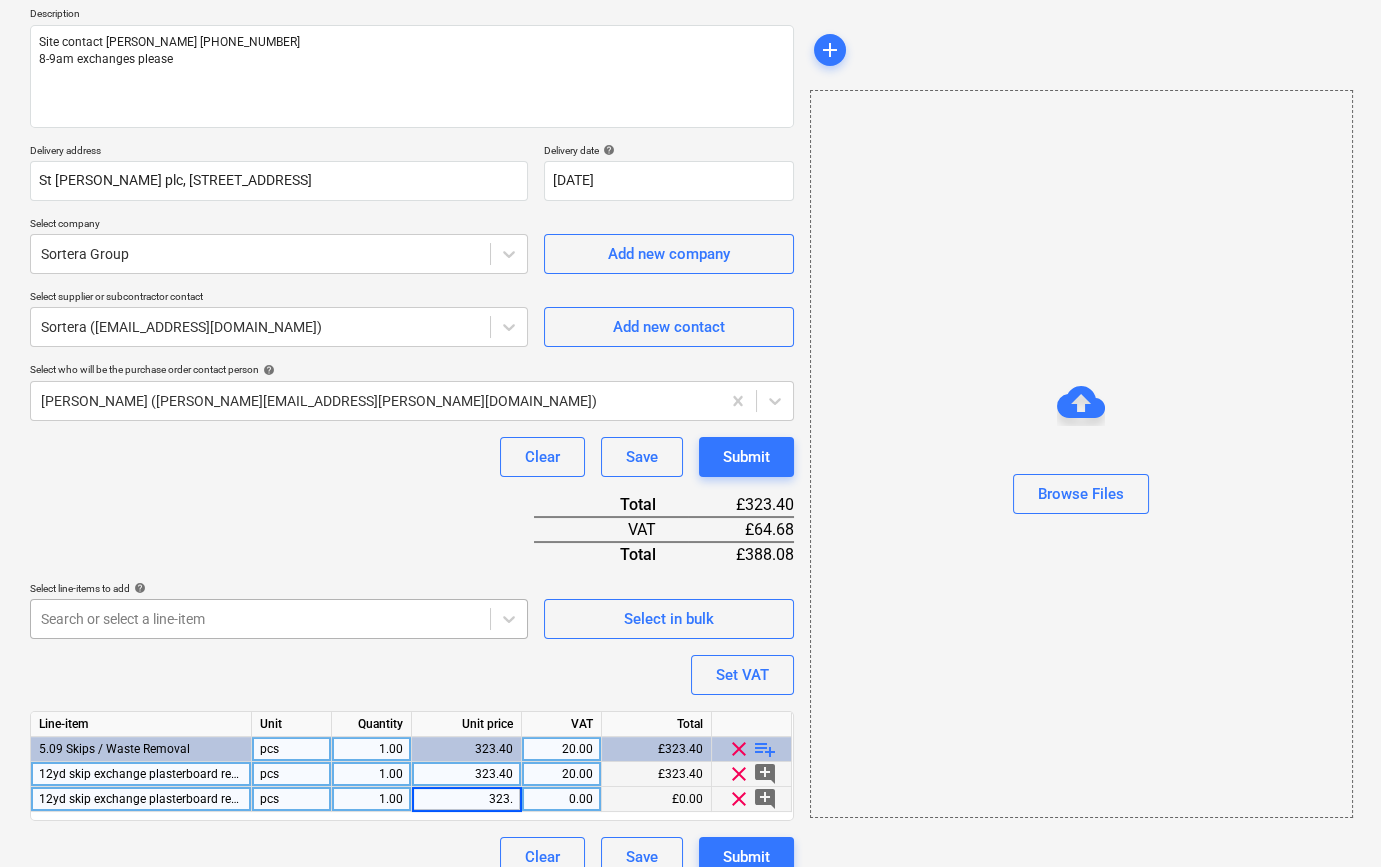 type on "323.4" 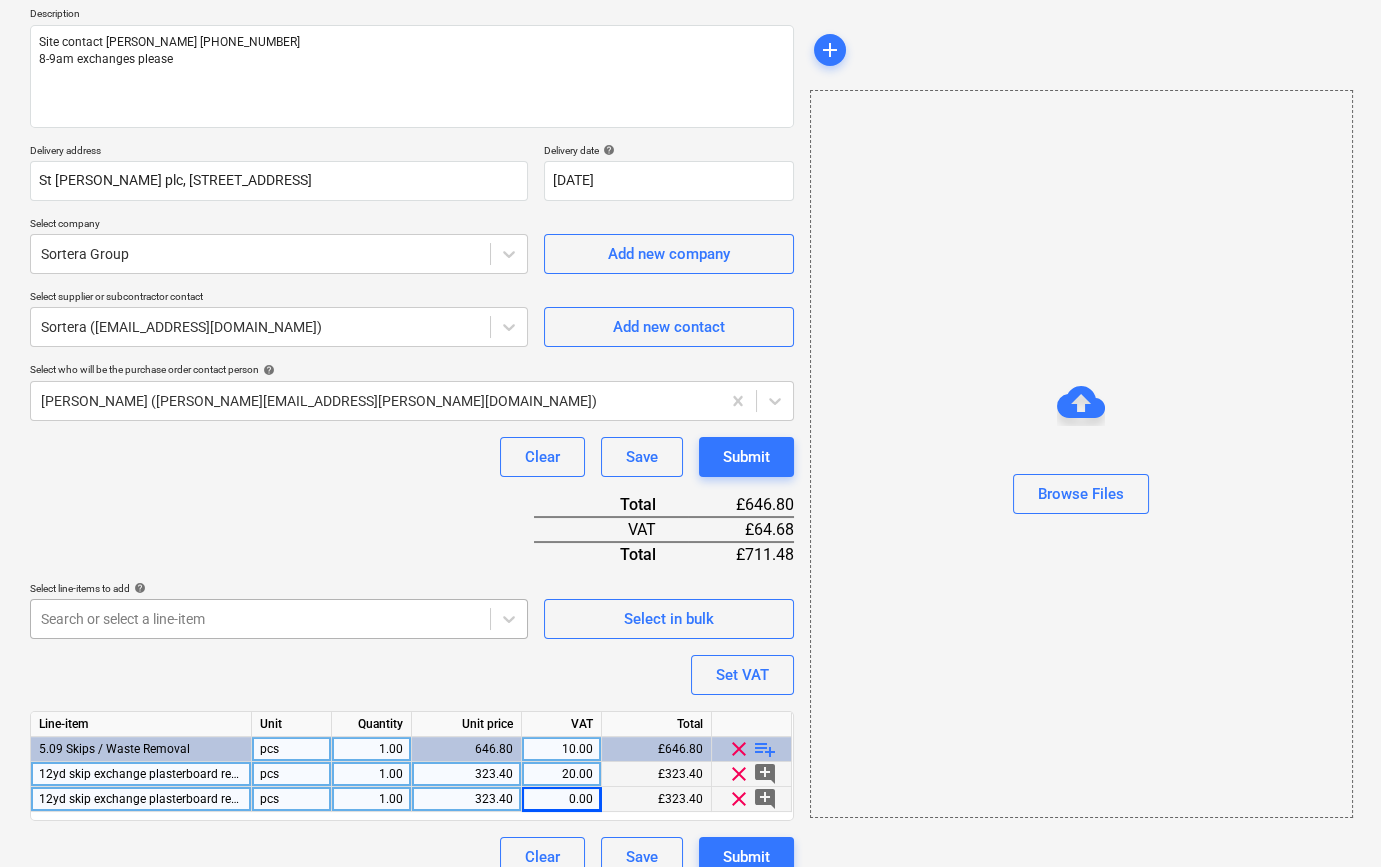 type on "x" 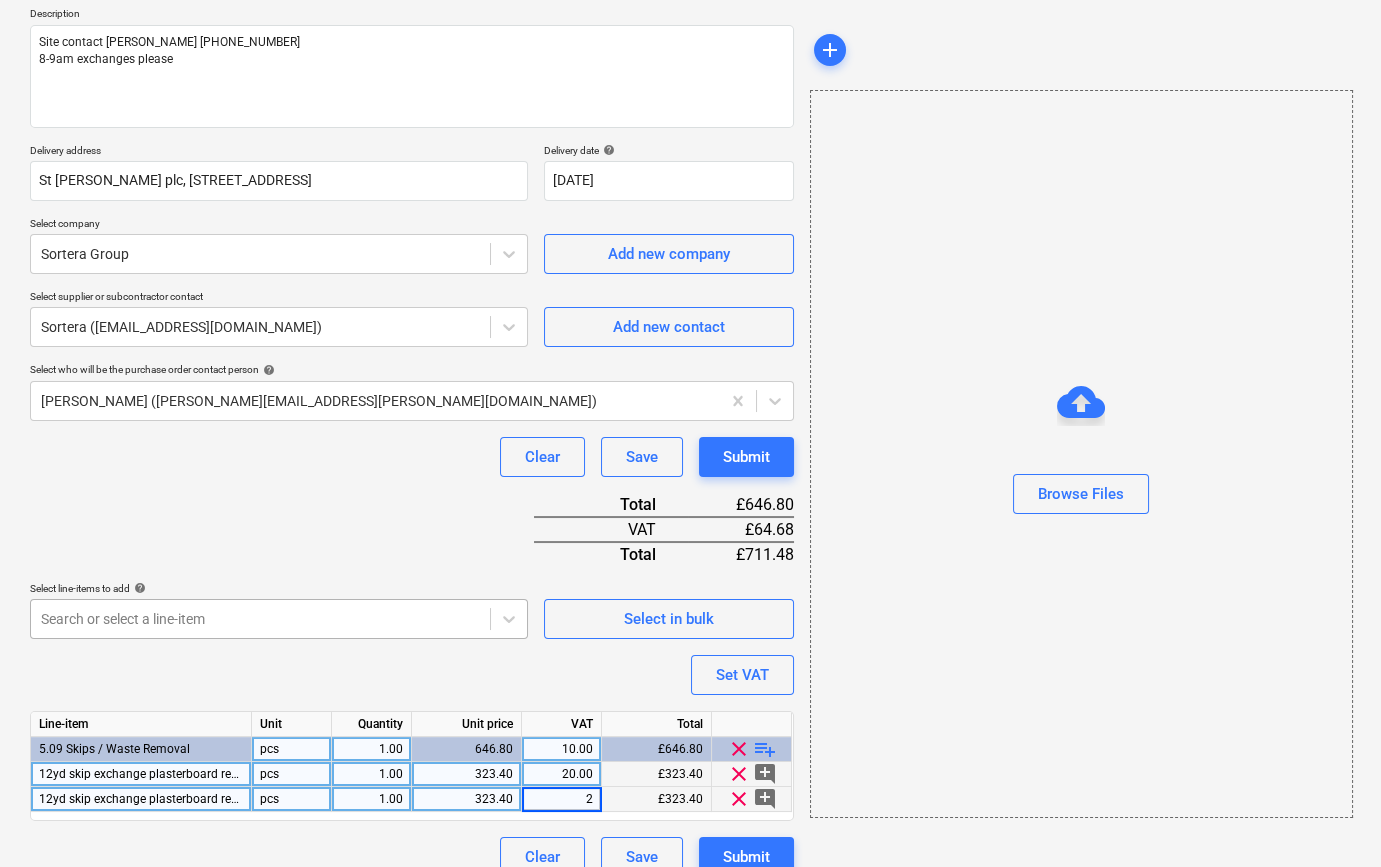 type on "20" 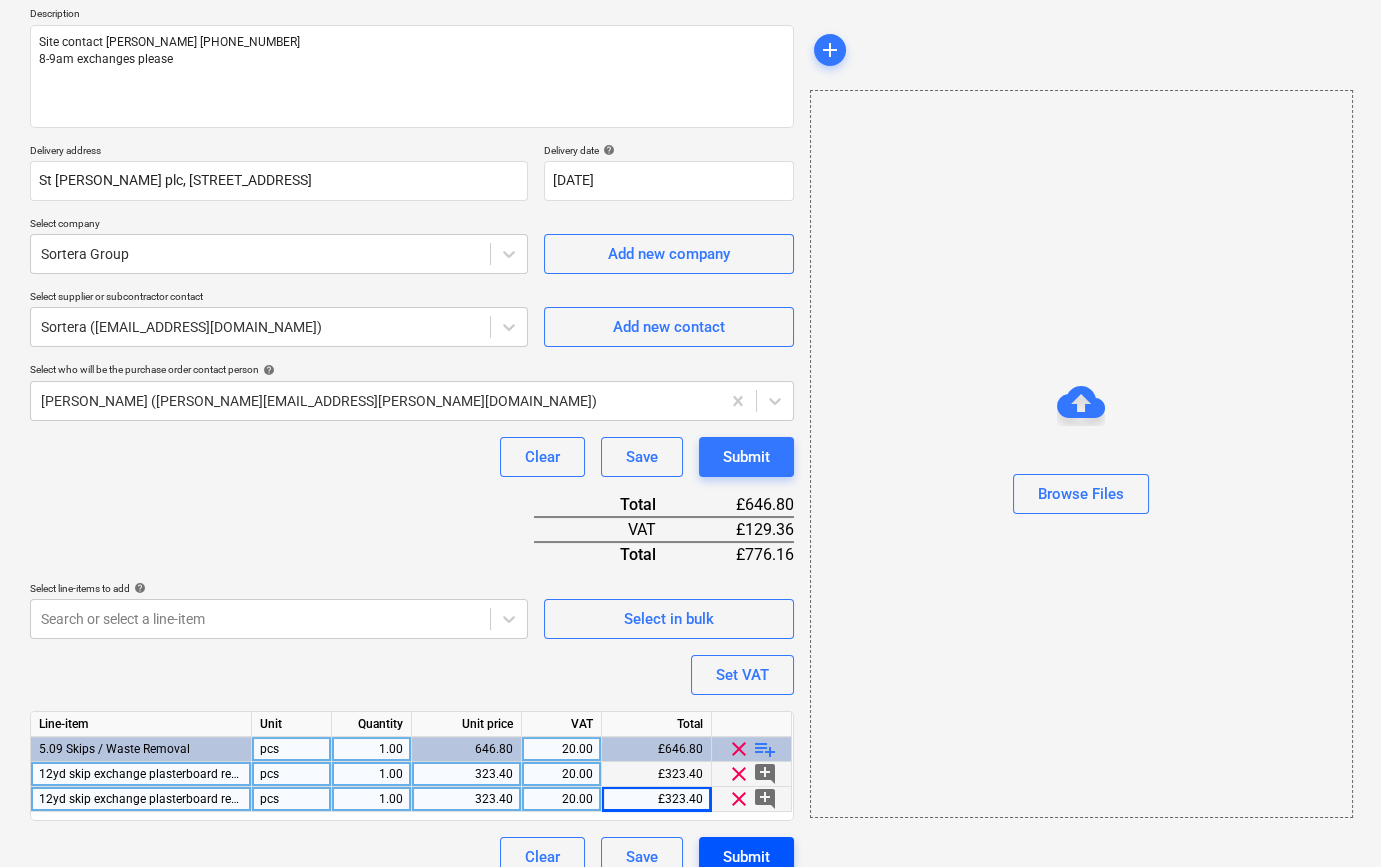 click on "Submit" at bounding box center (746, 857) 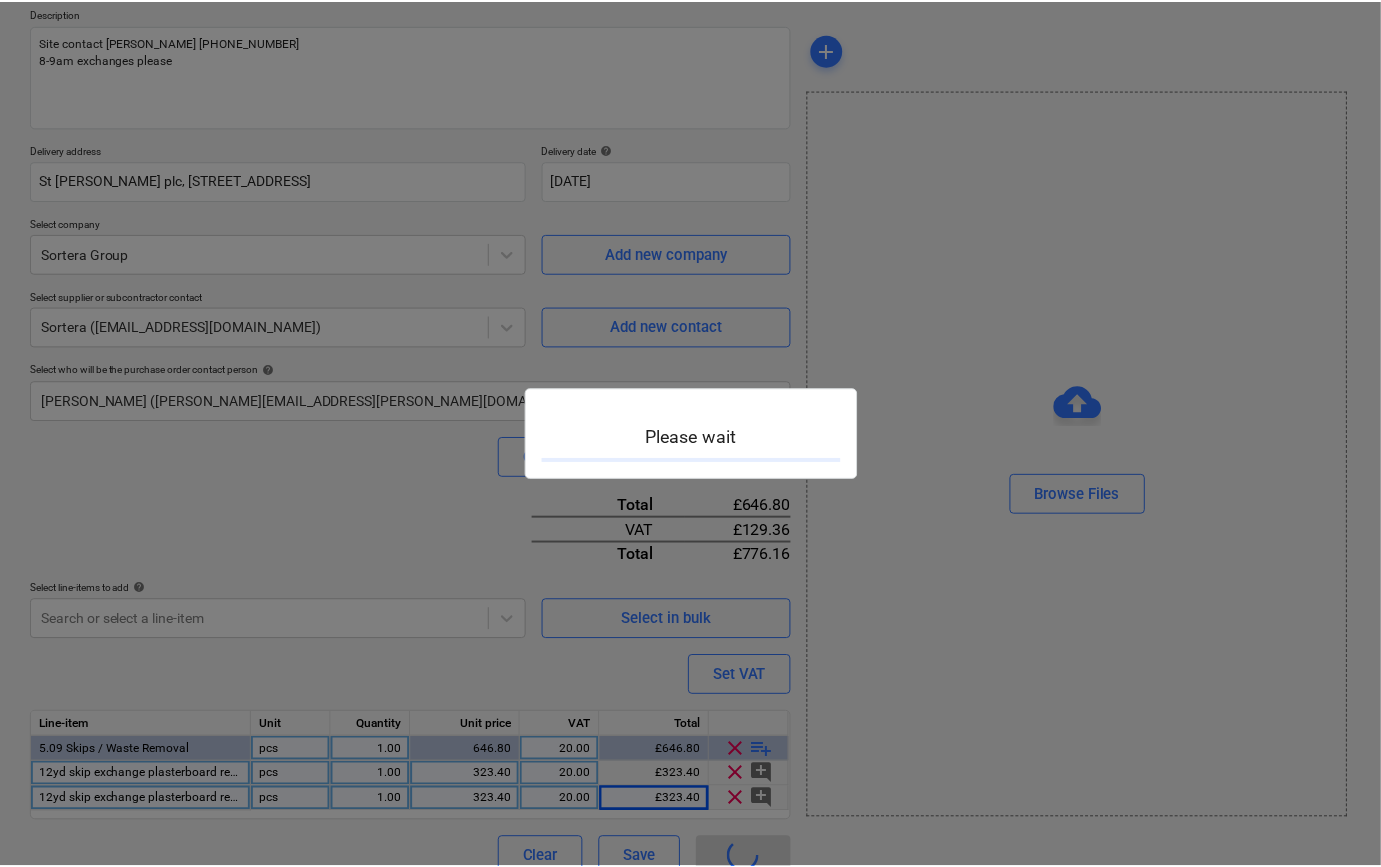 scroll, scrollTop: 0, scrollLeft: 0, axis: both 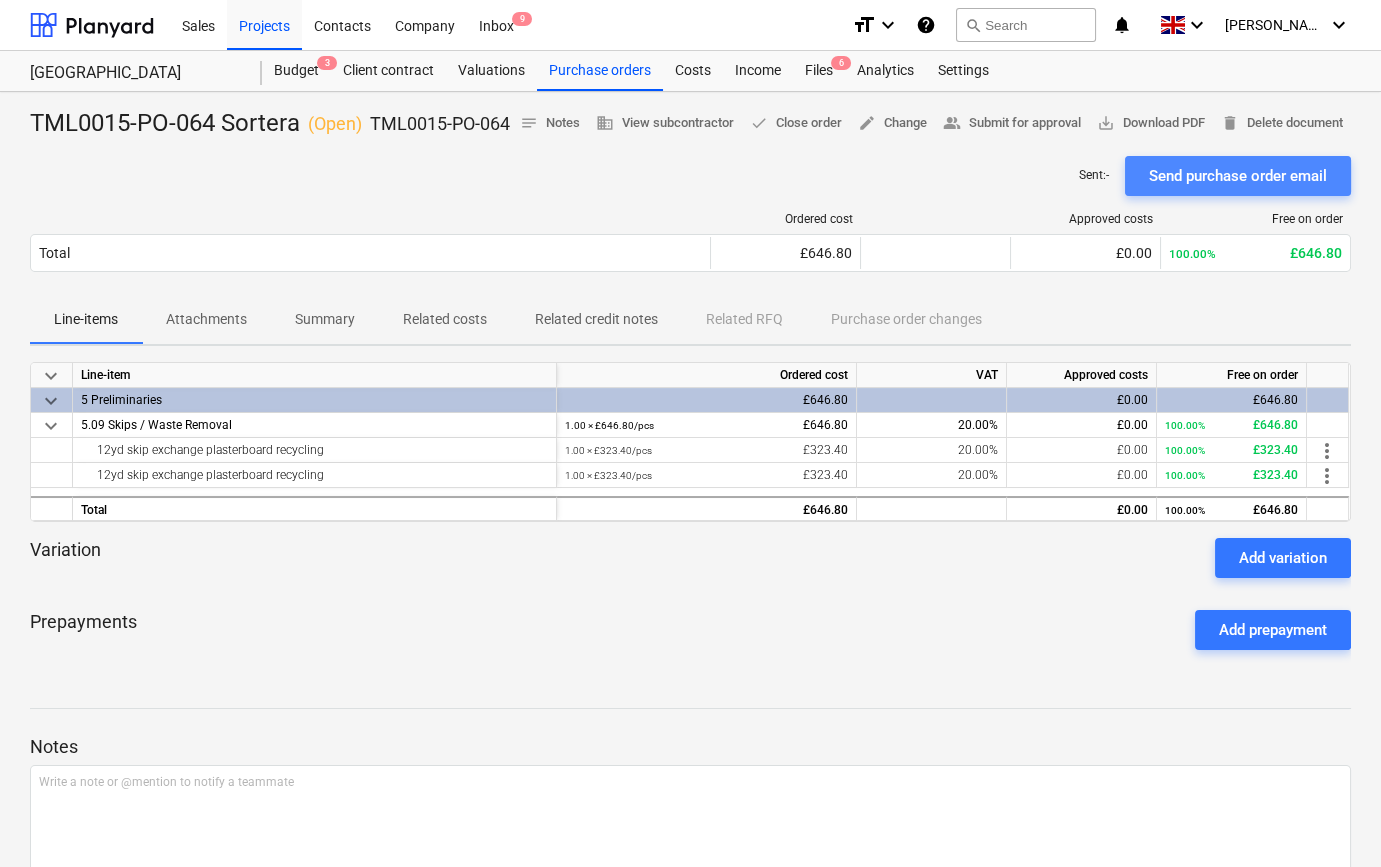 click on "Send purchase order email" at bounding box center (1238, 176) 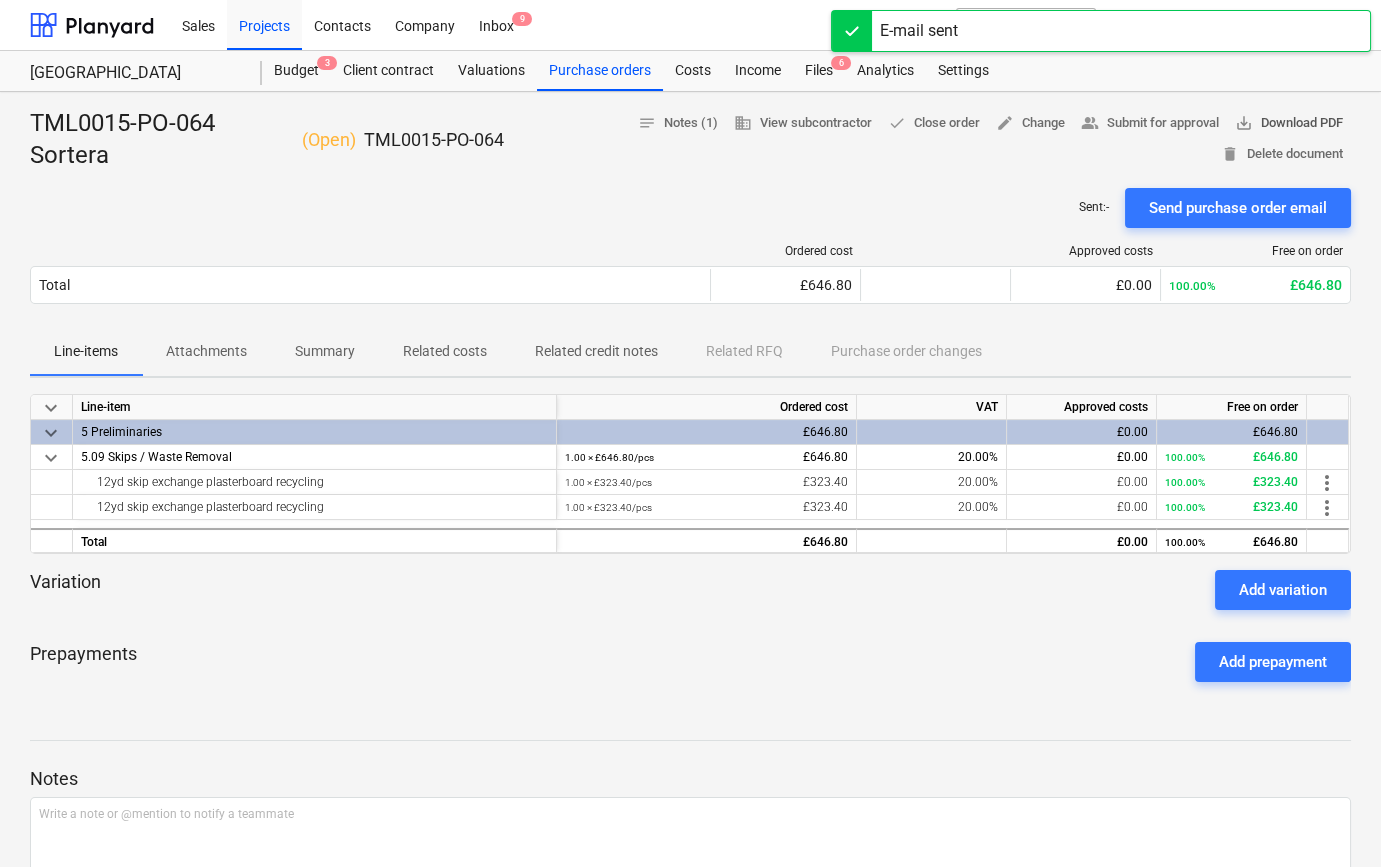 click on "save_alt Download PDF" at bounding box center [1289, 123] 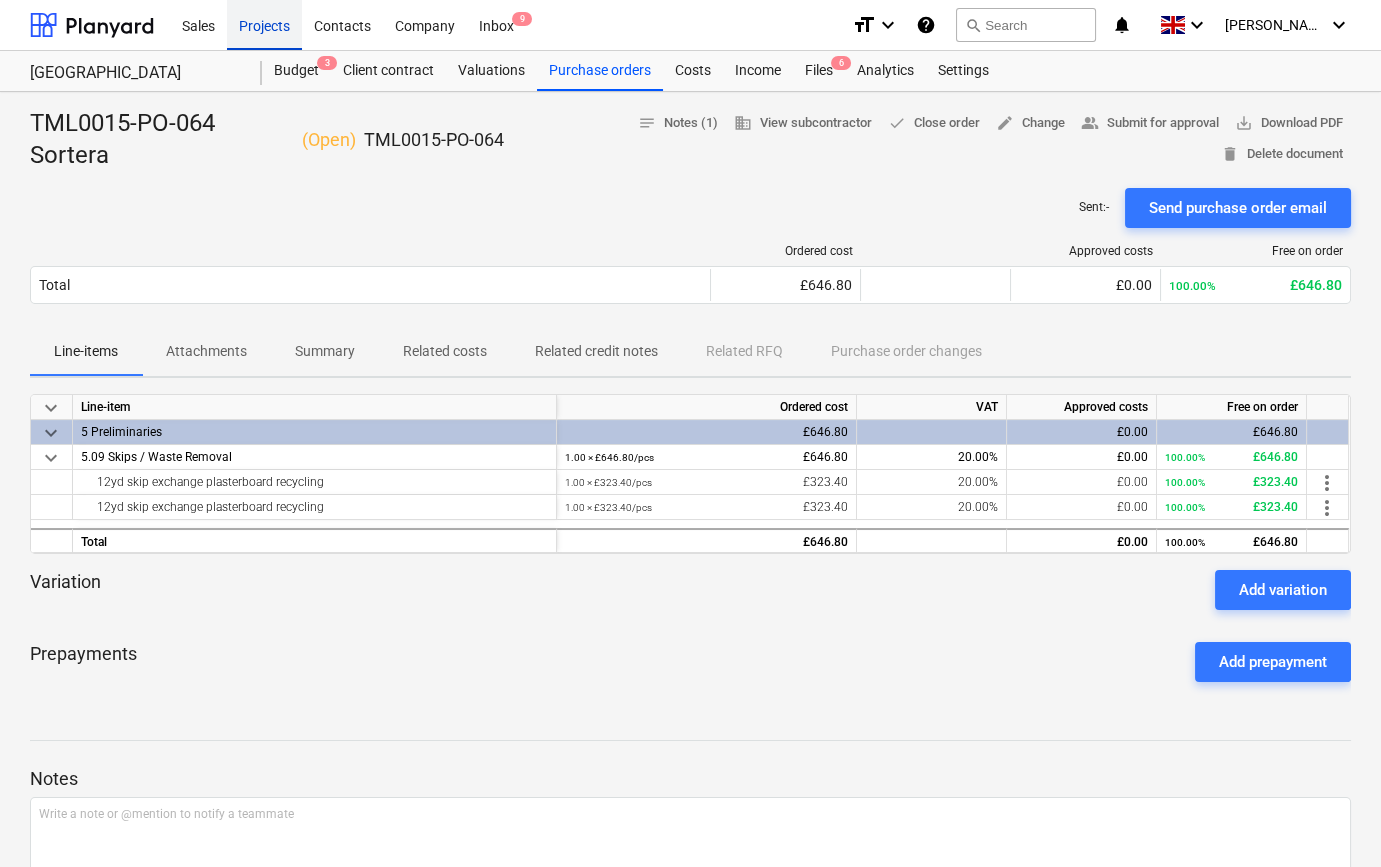 click on "Projects" at bounding box center [264, 24] 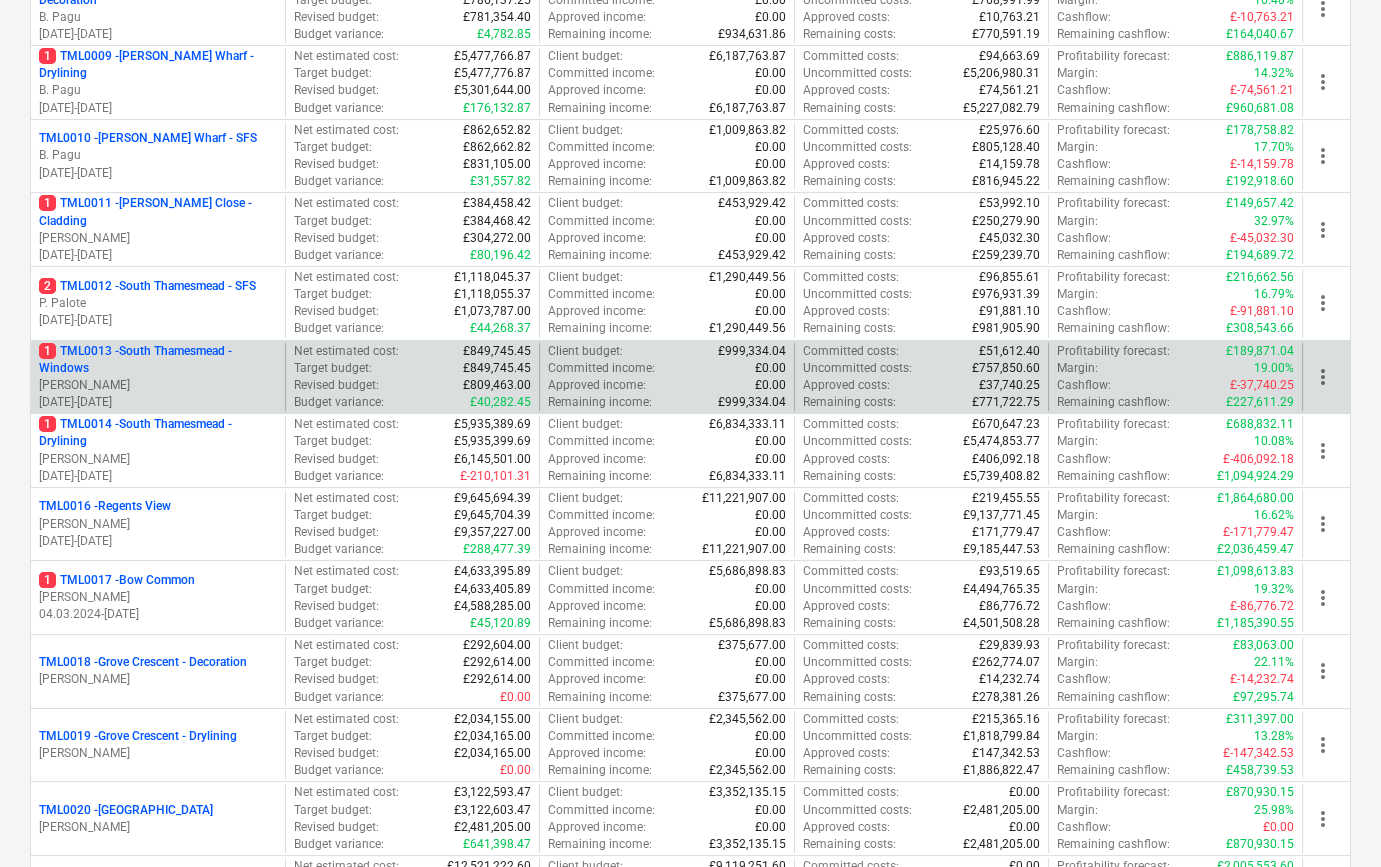 scroll, scrollTop: 909, scrollLeft: 0, axis: vertical 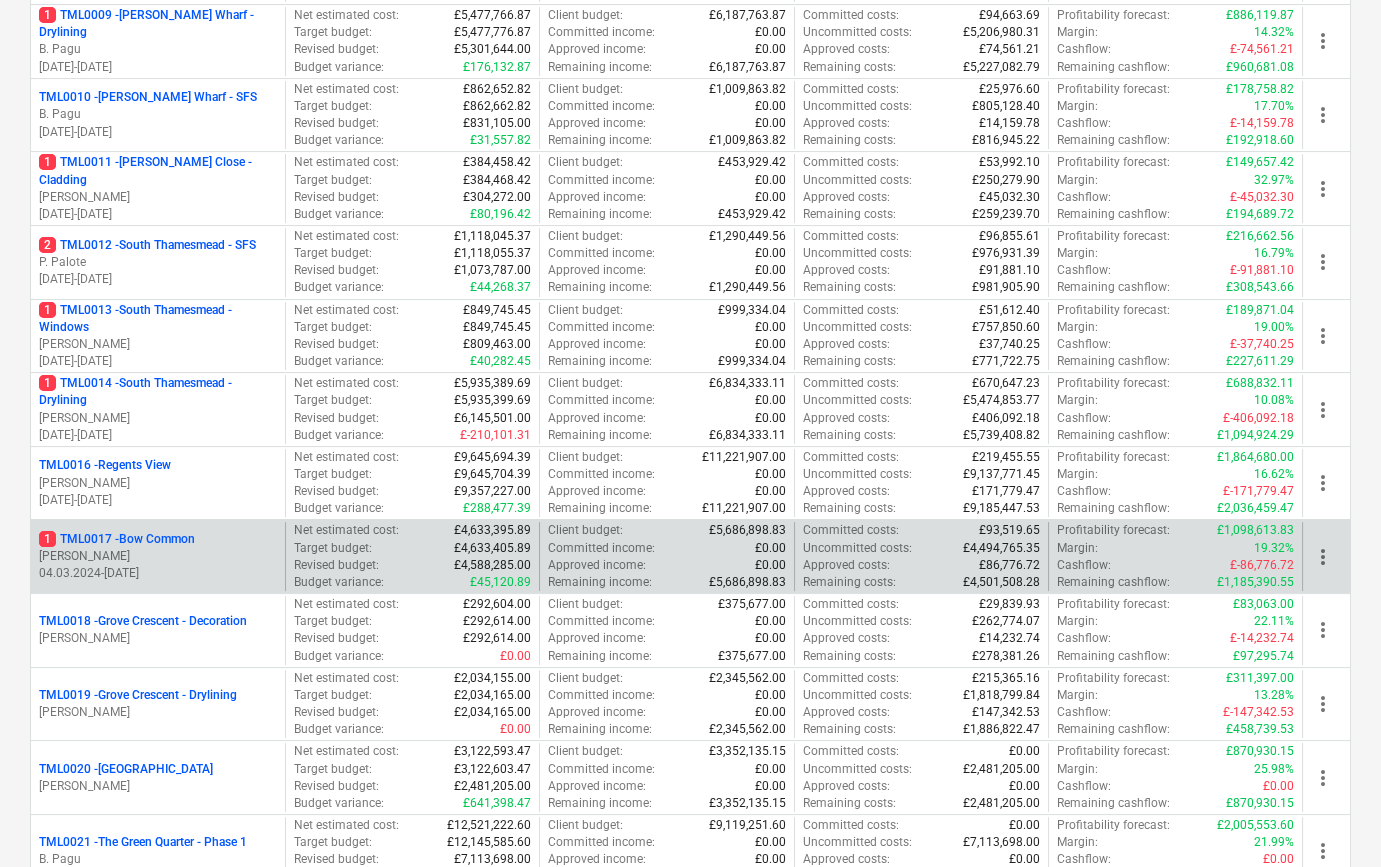 click on "[DATE]  -  [DATE]" at bounding box center [158, 573] 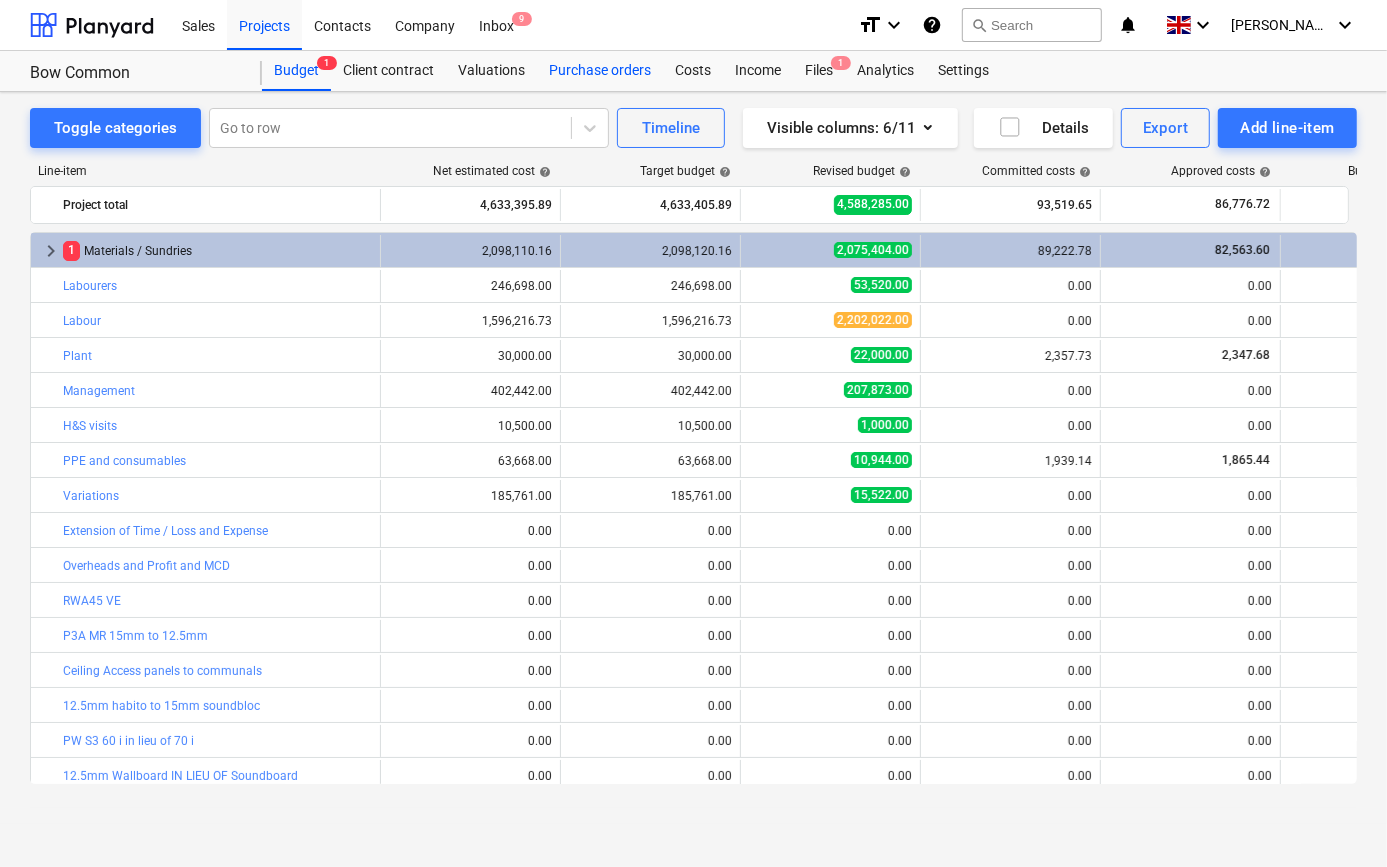 click on "Purchase orders" at bounding box center (600, 71) 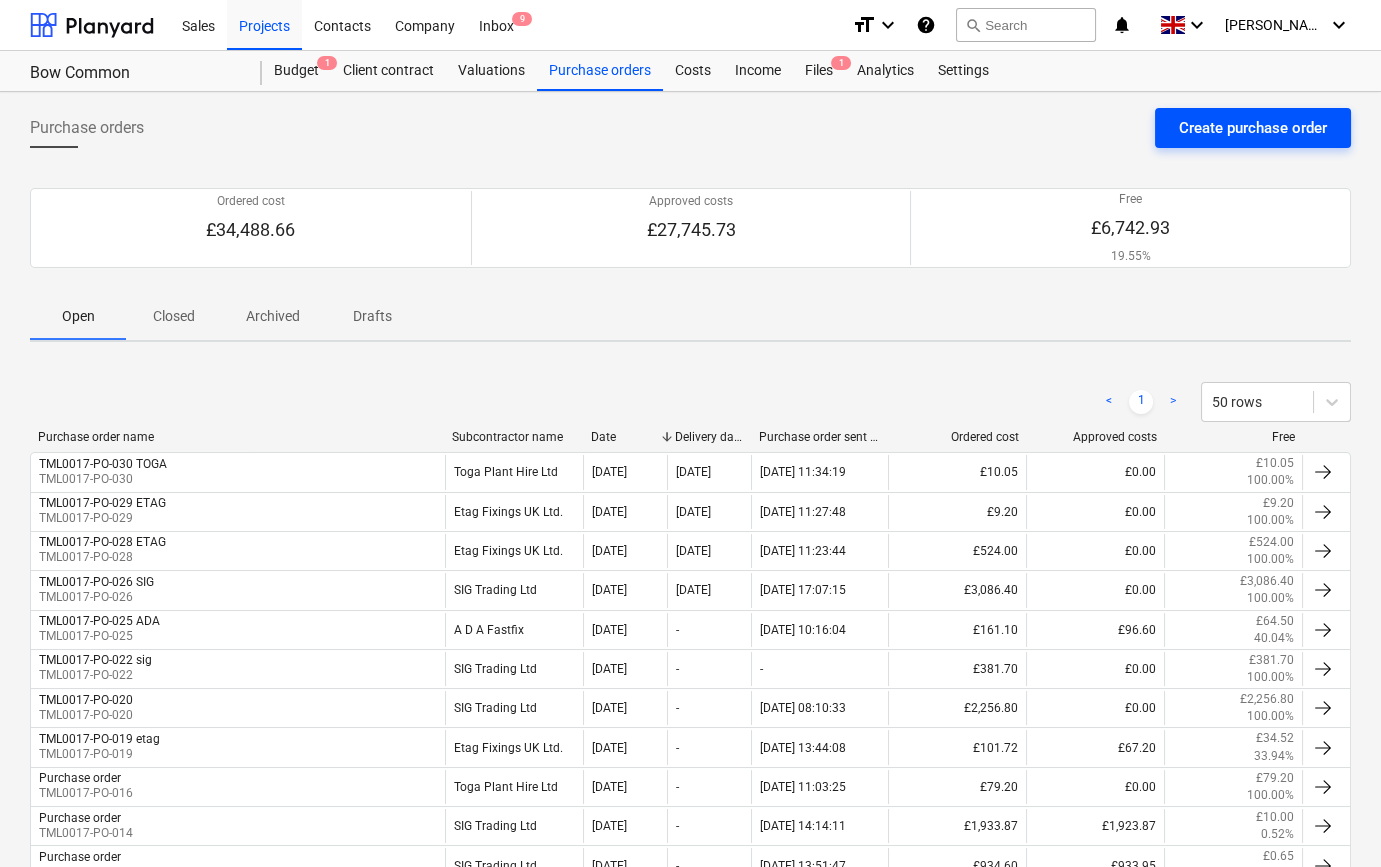 click on "Create purchase order" at bounding box center [1253, 128] 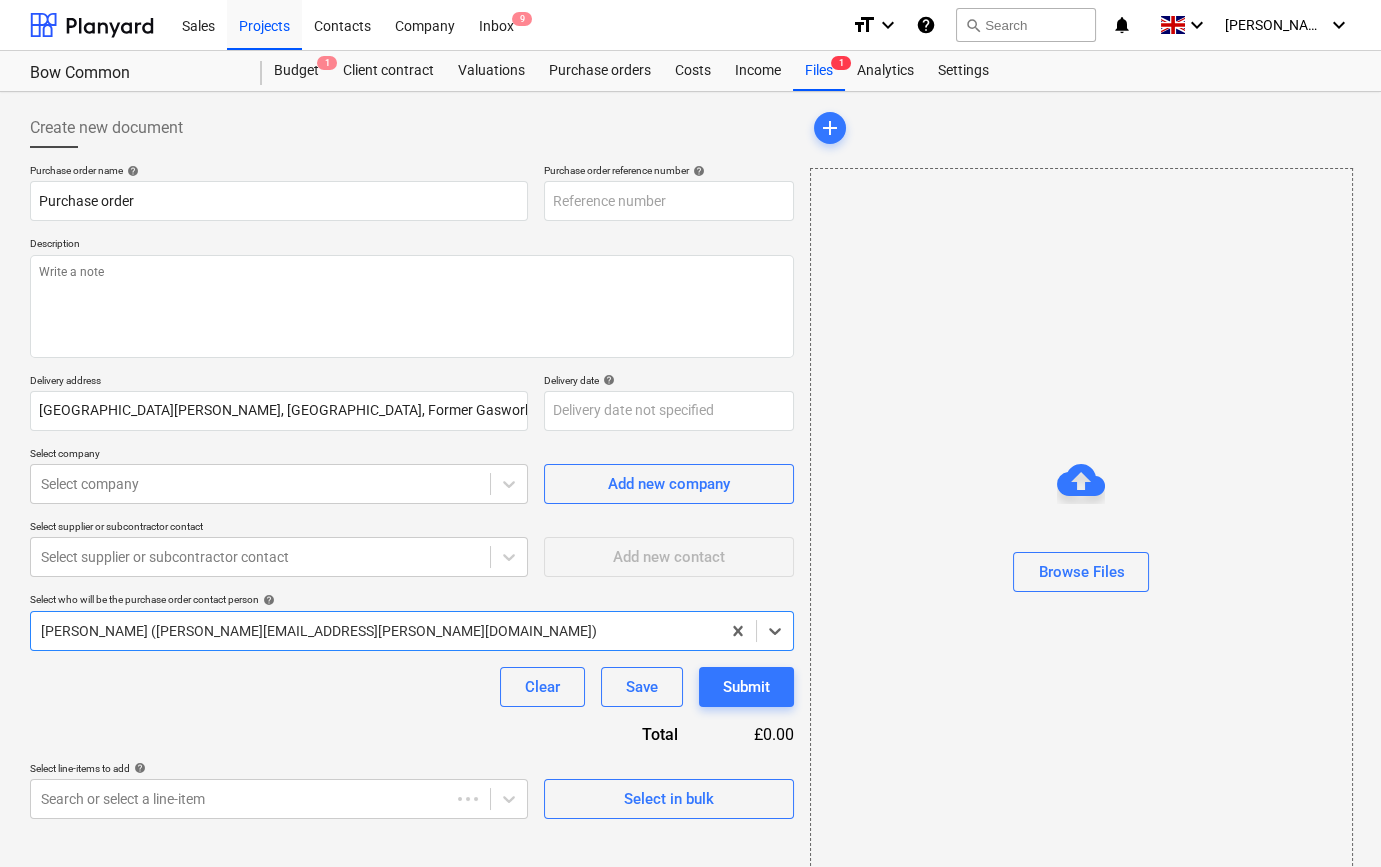type on "x" 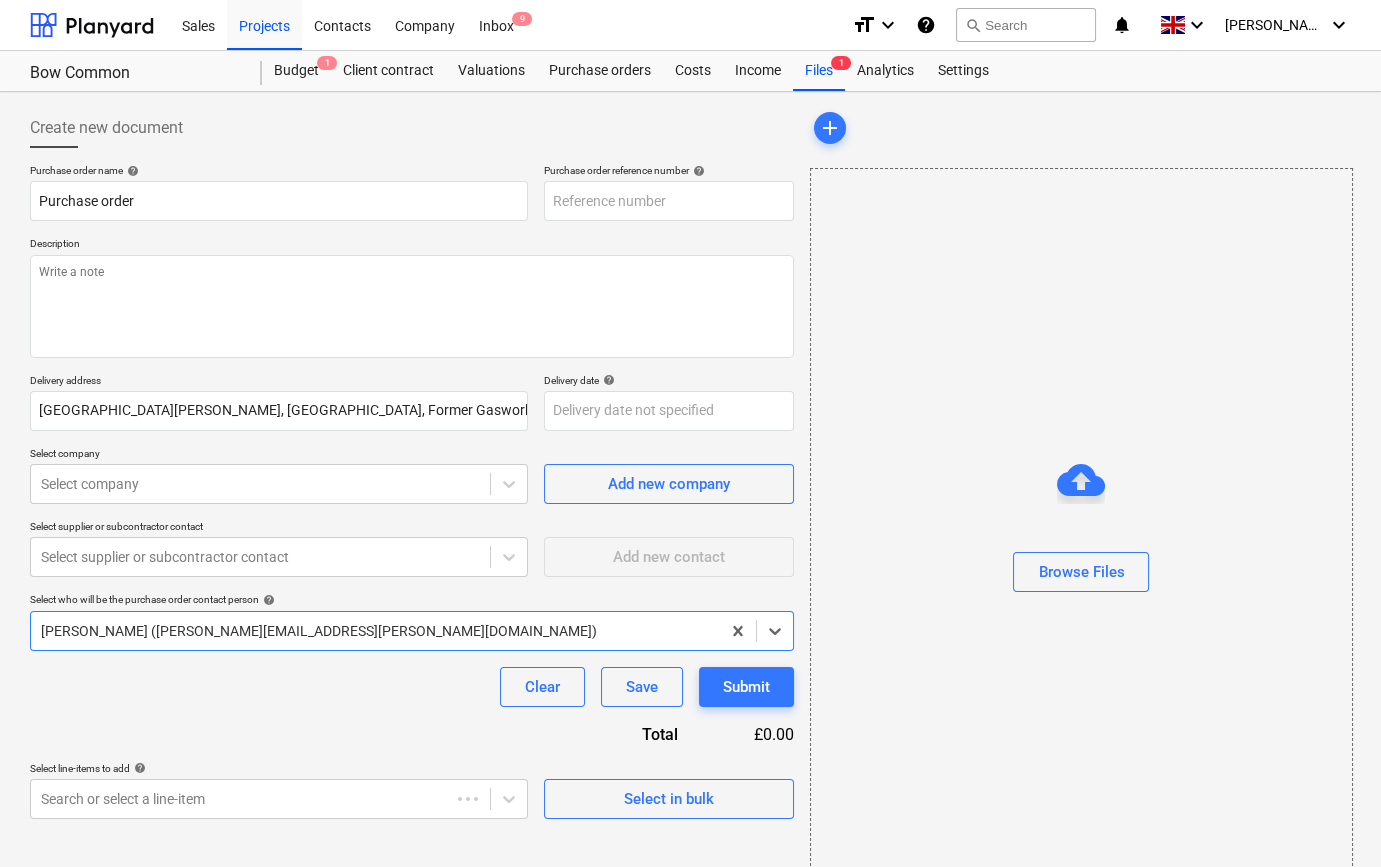 type on "TML0017-PO-031" 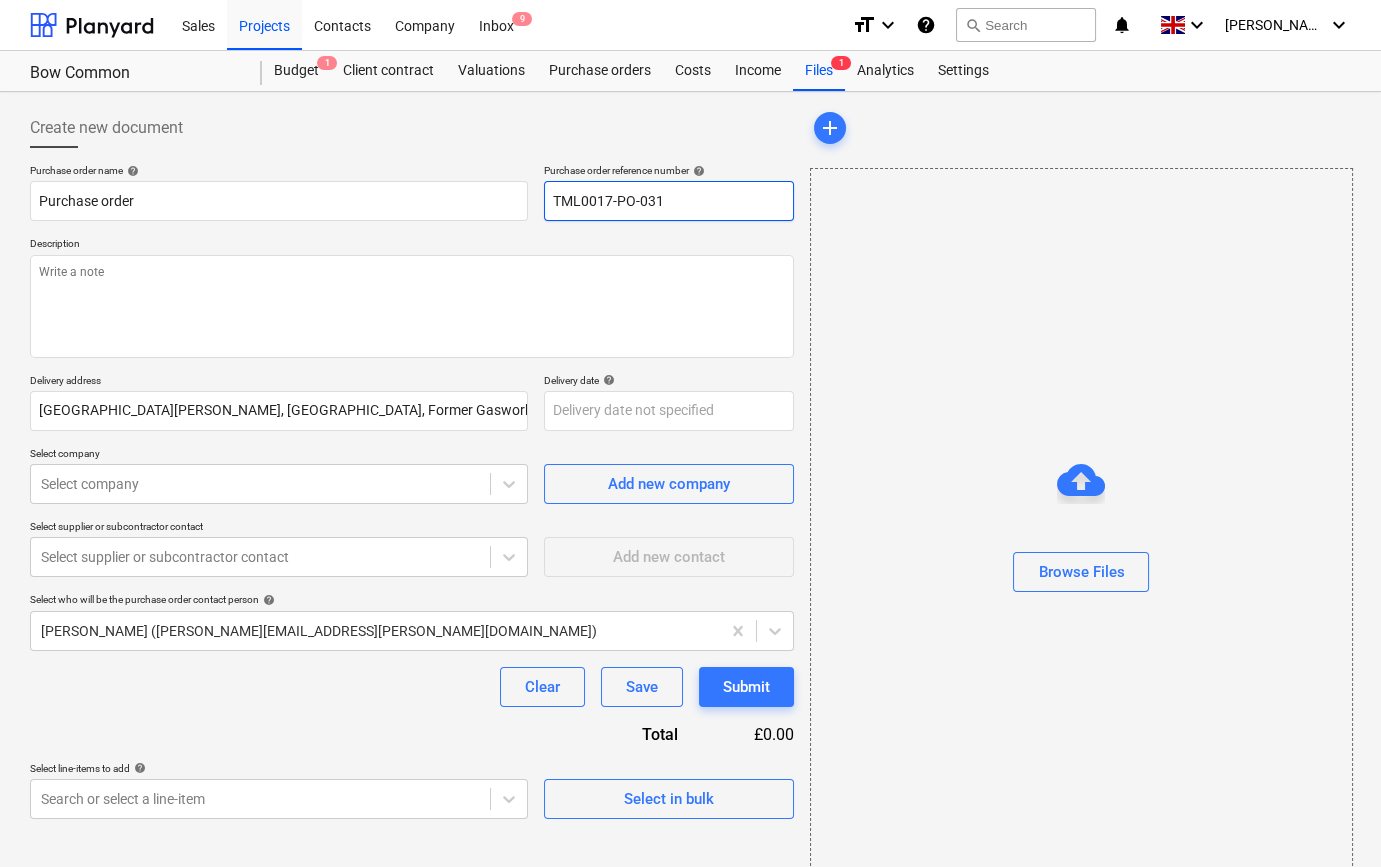 drag, startPoint x: 678, startPoint y: 199, endPoint x: 549, endPoint y: 198, distance: 129.00388 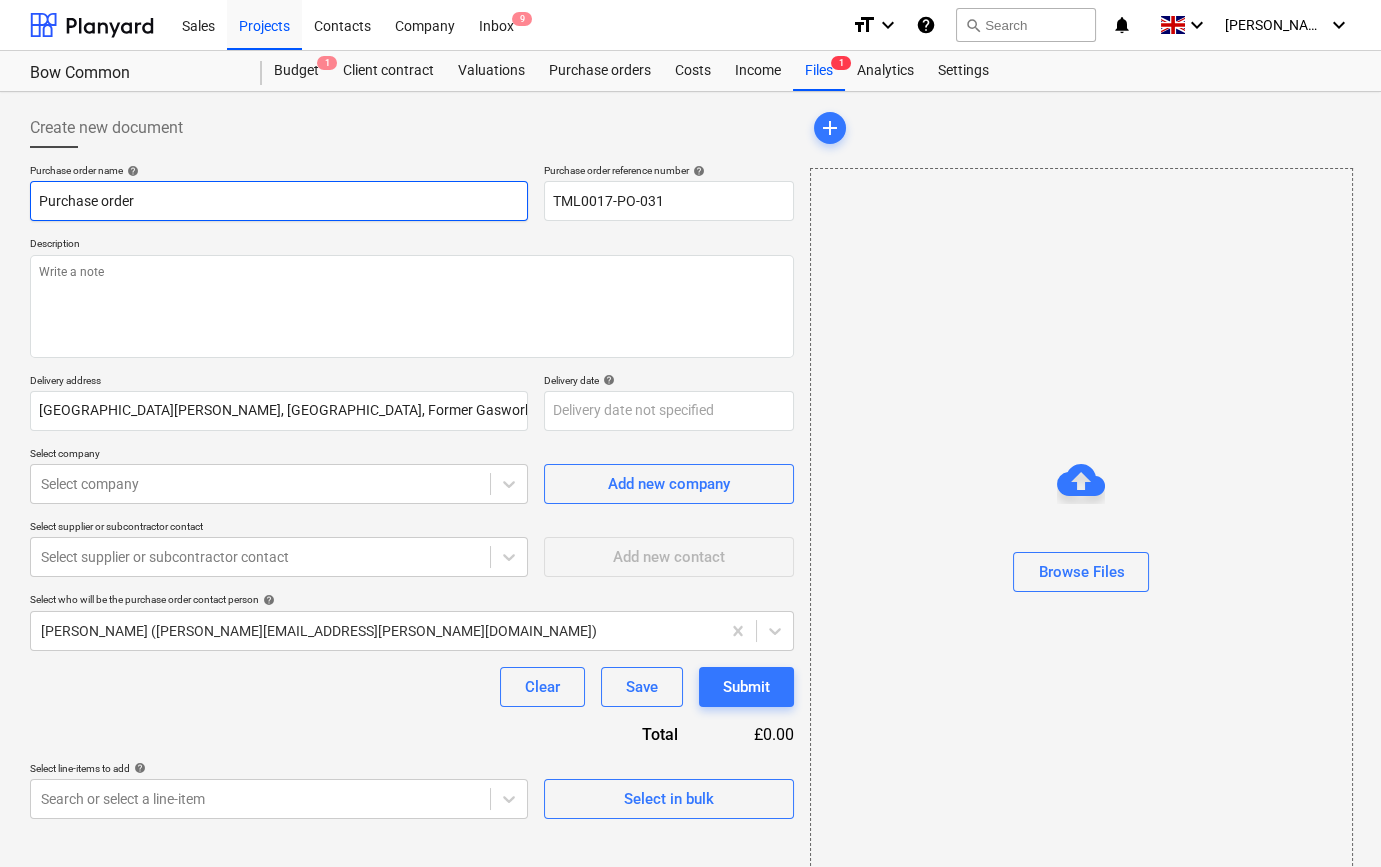 click on "Purchase order" at bounding box center (279, 201) 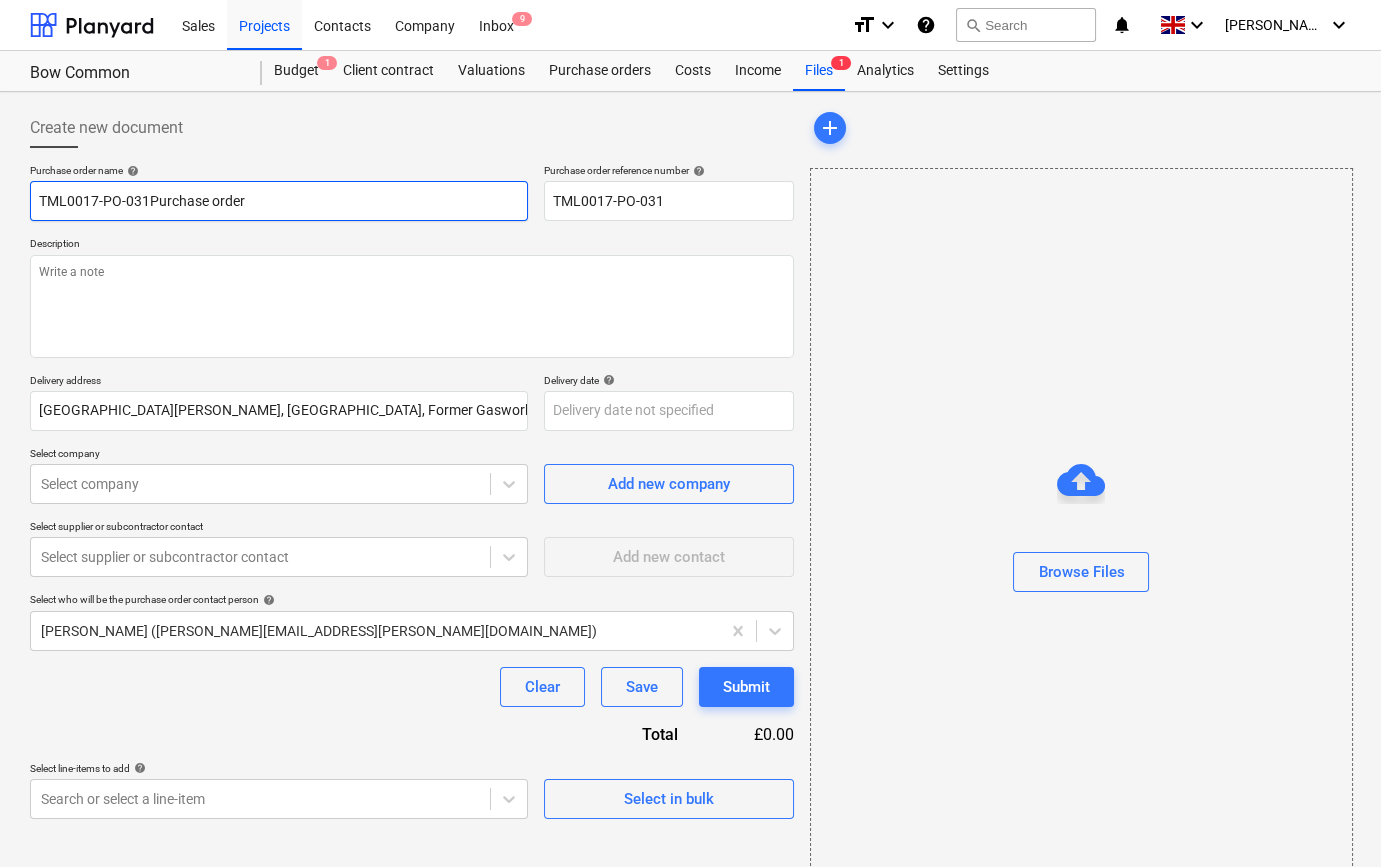 type on "x" 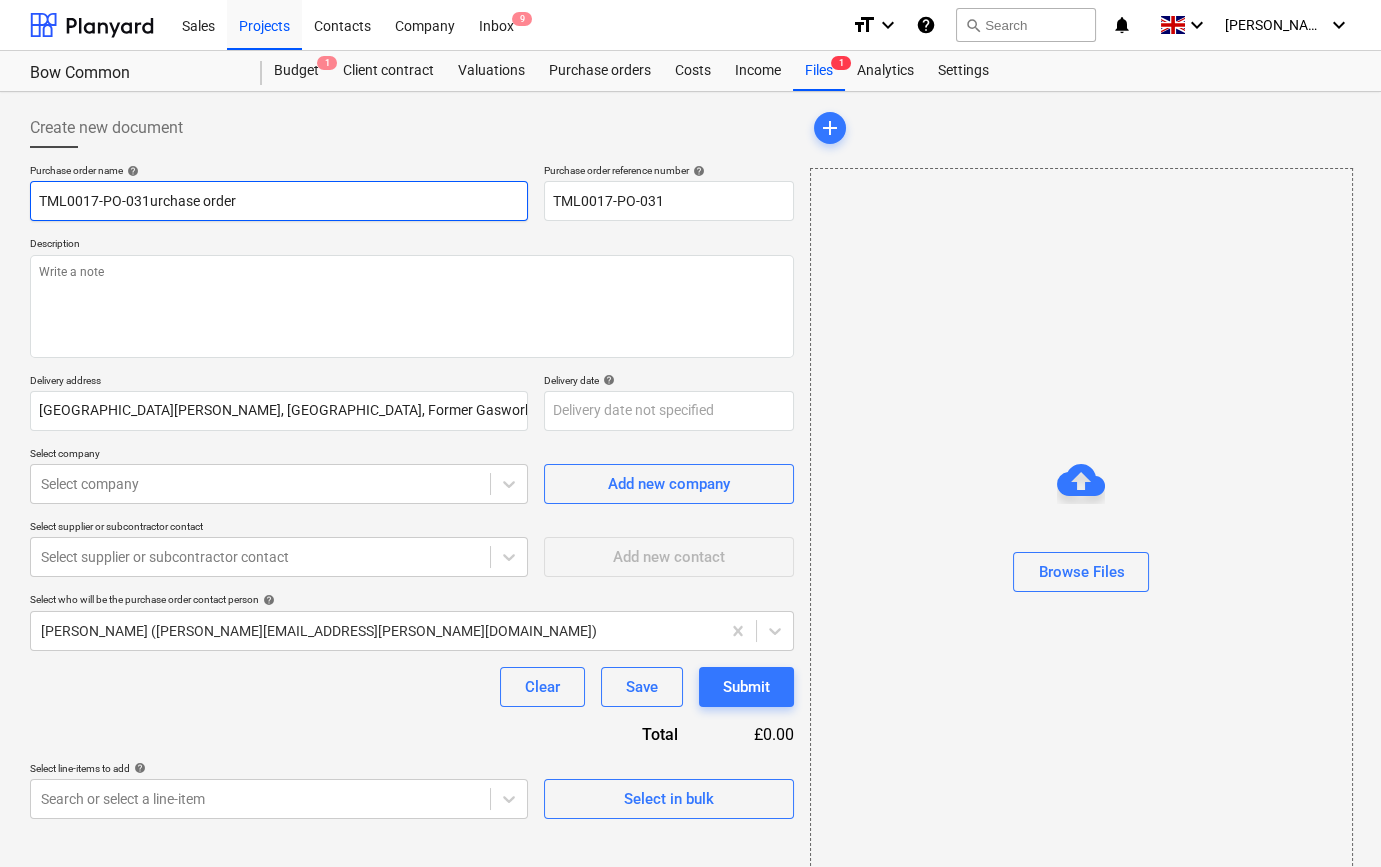 type on "x" 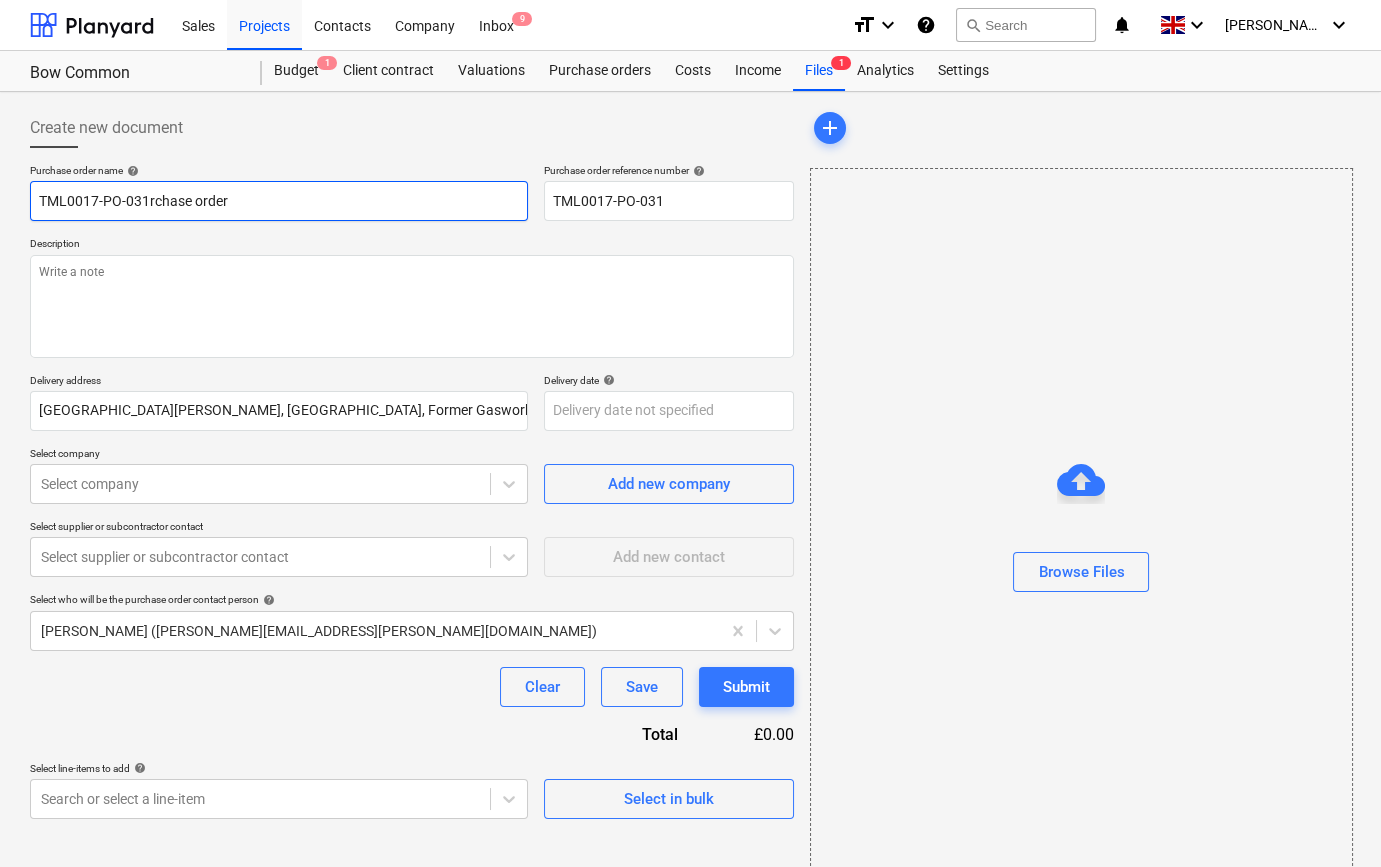 type on "x" 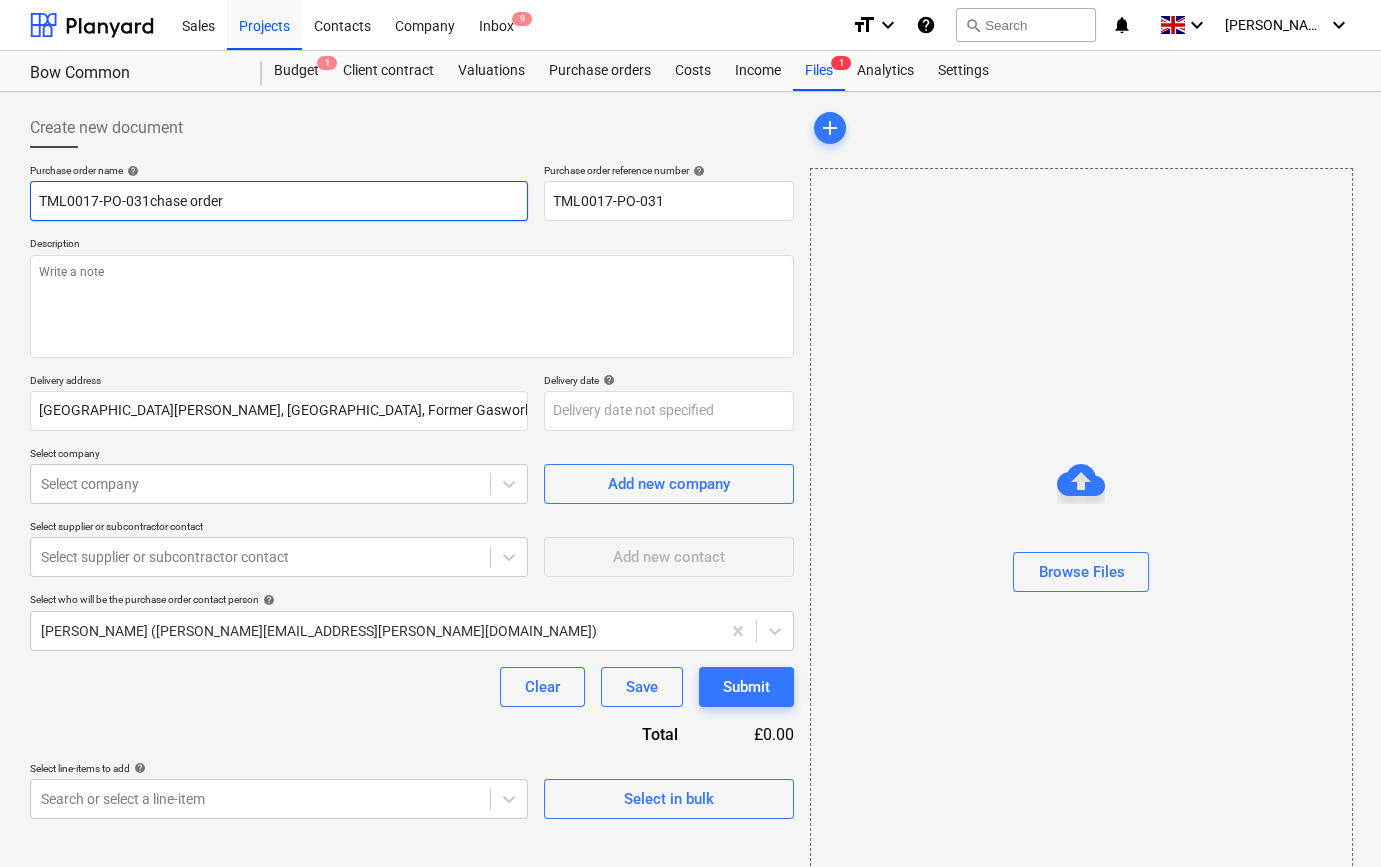 type on "x" 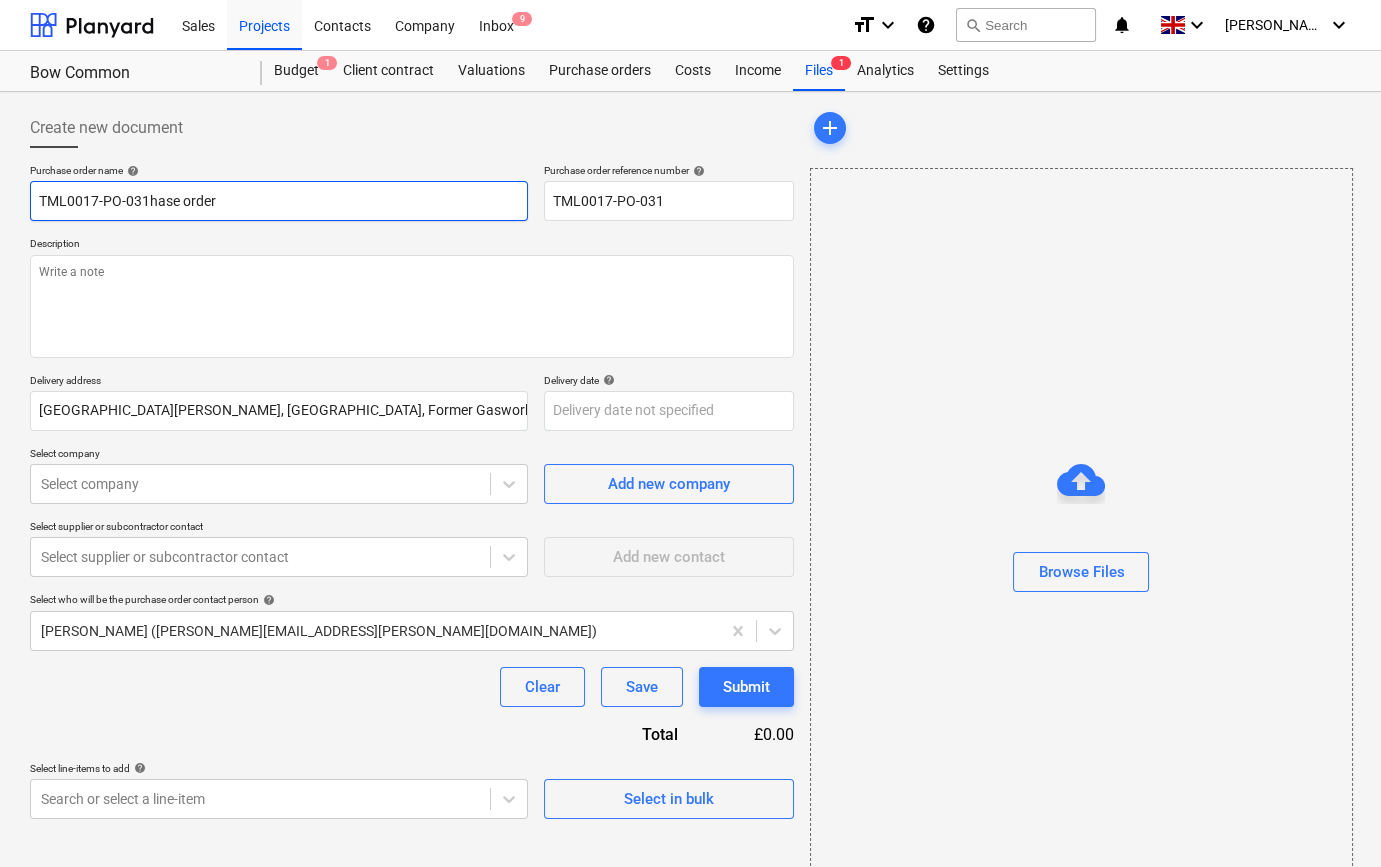 type on "x" 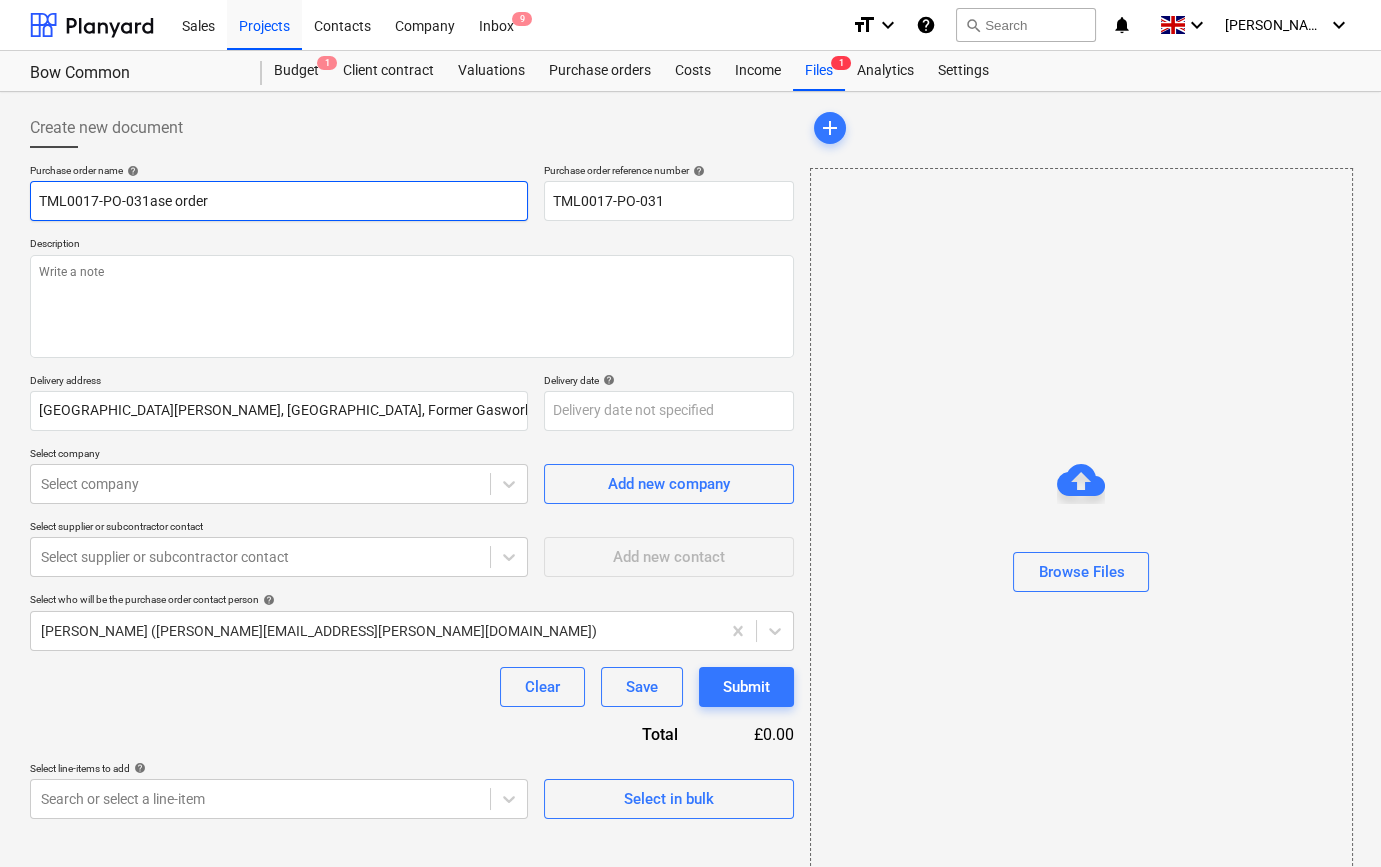 type on "x" 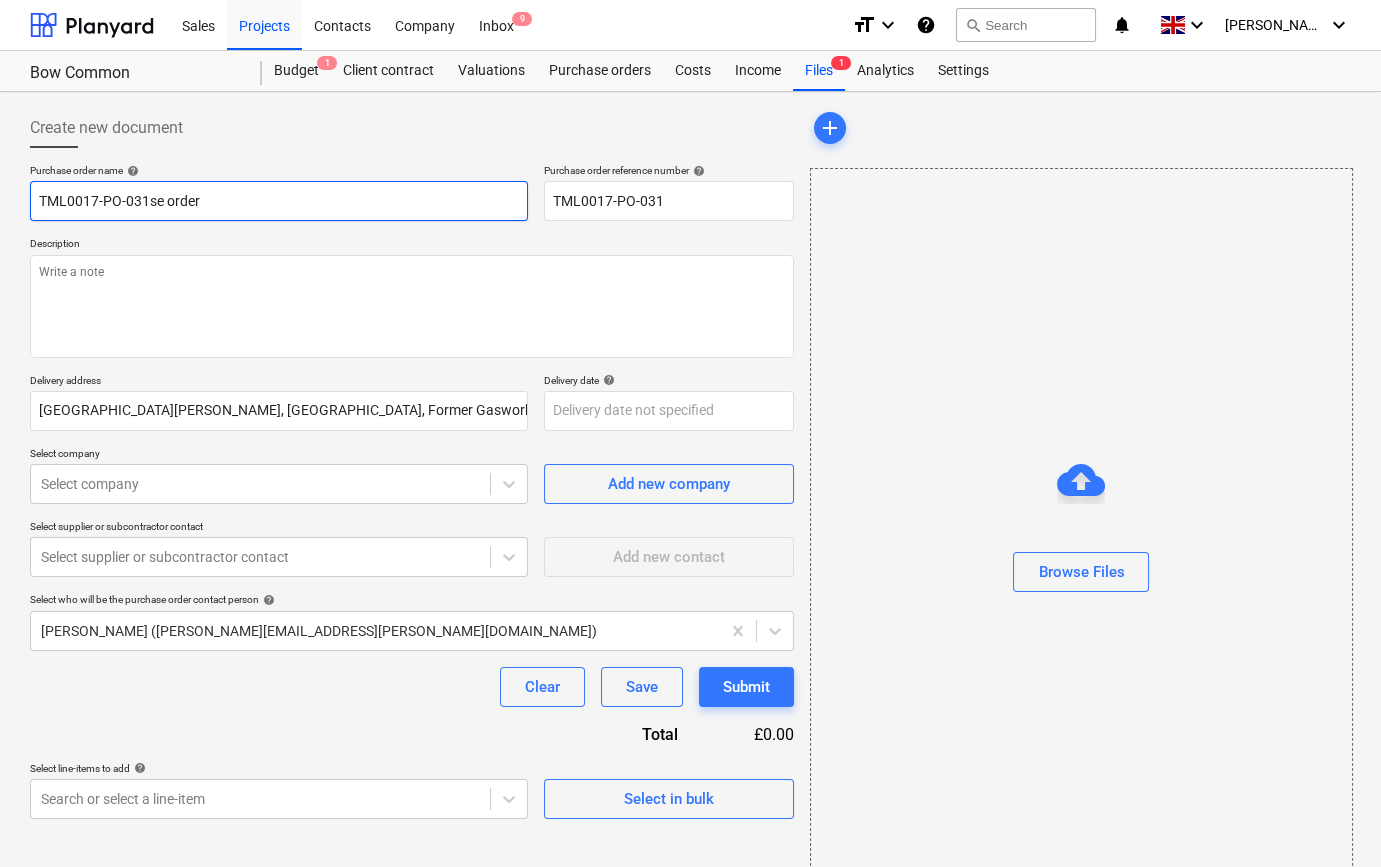 type on "x" 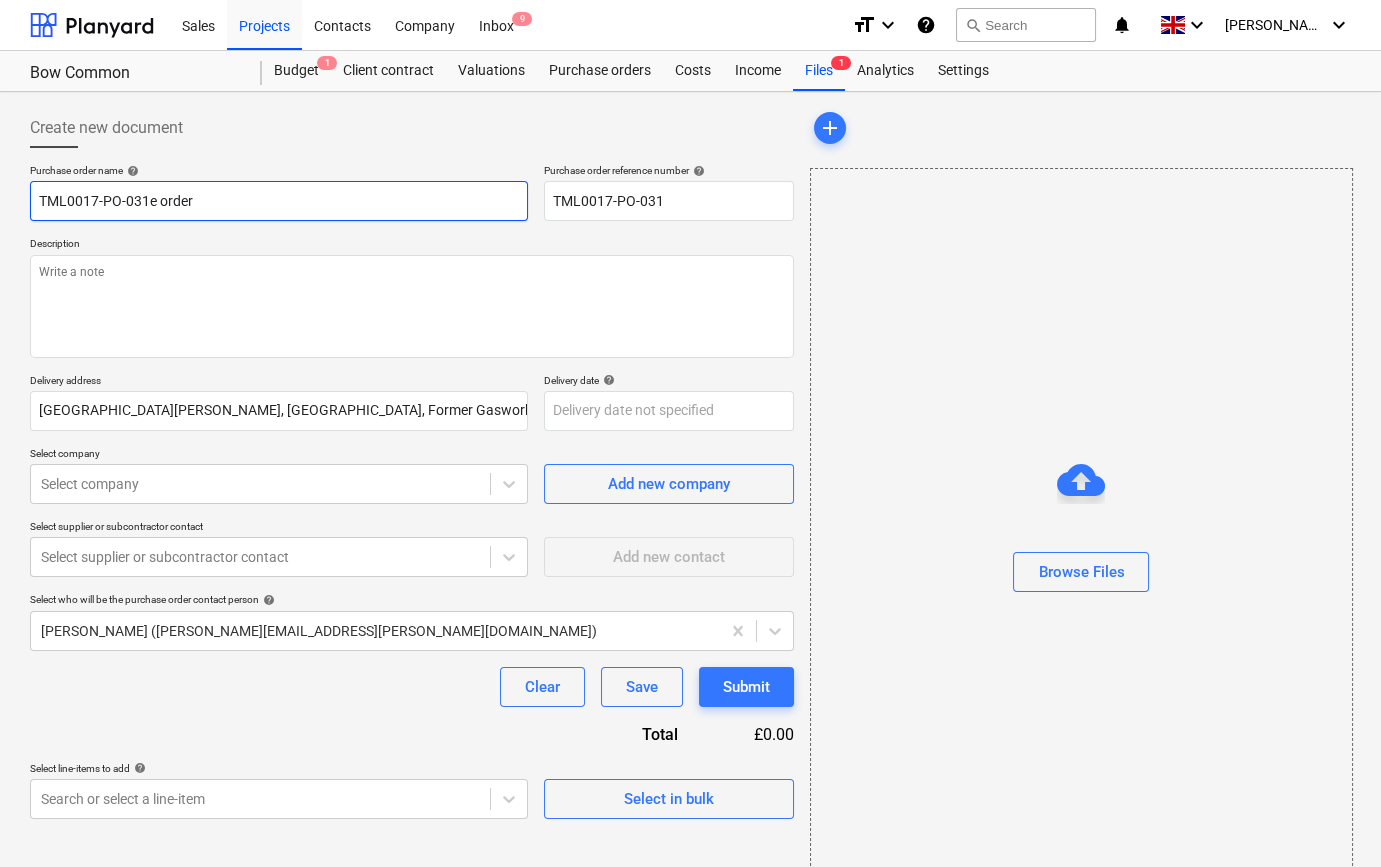 type 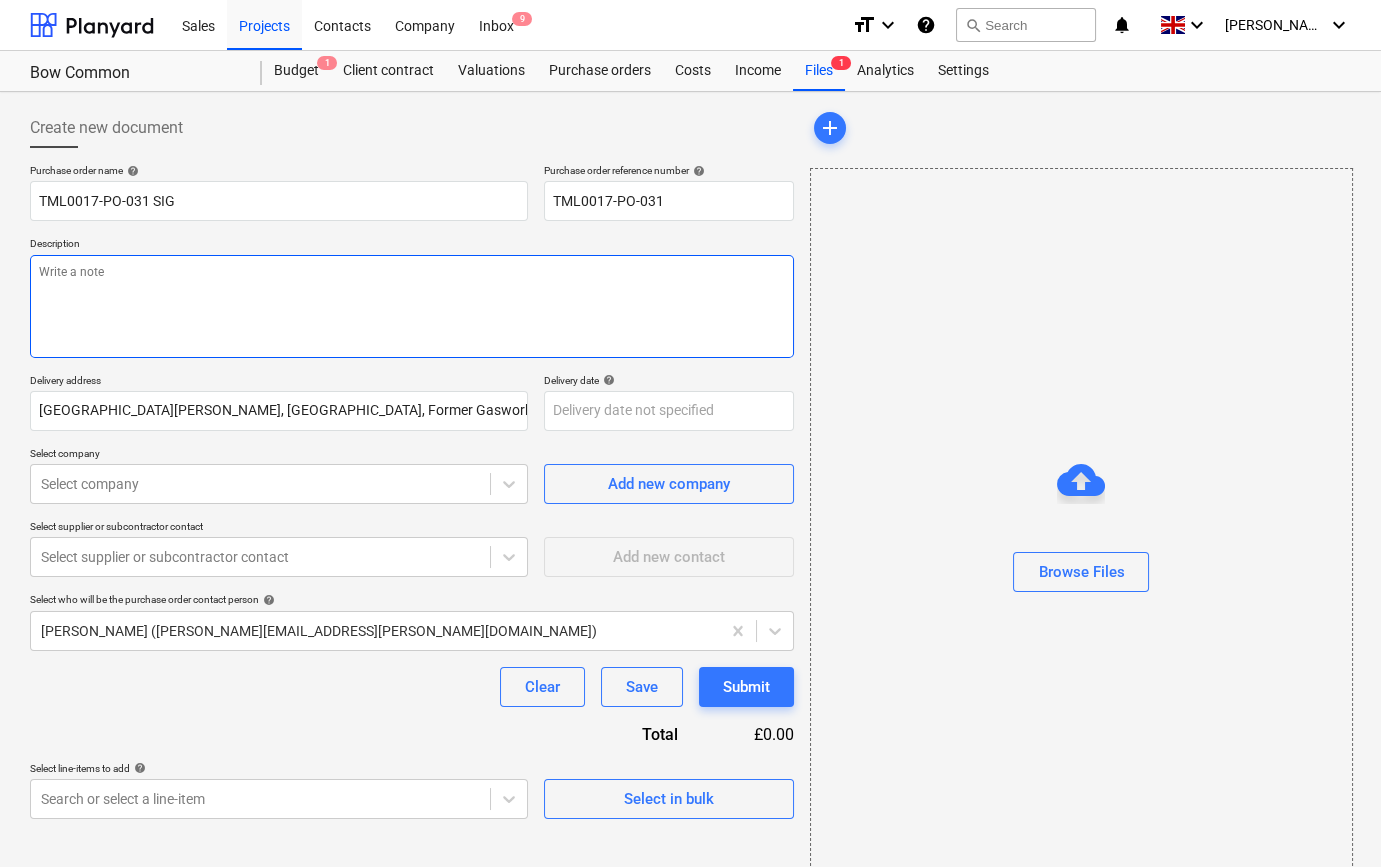 click at bounding box center [412, 306] 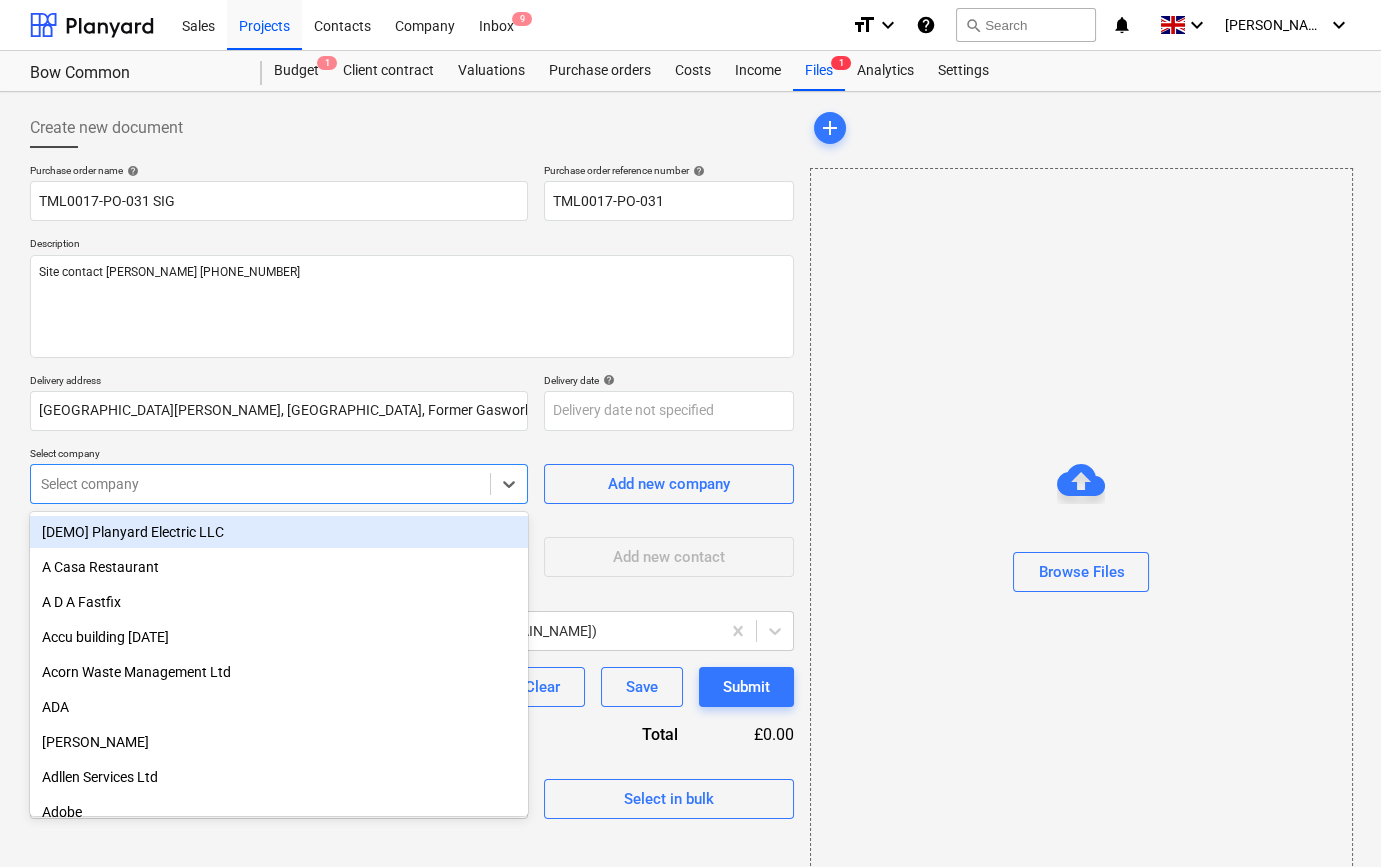 click at bounding box center [260, 484] 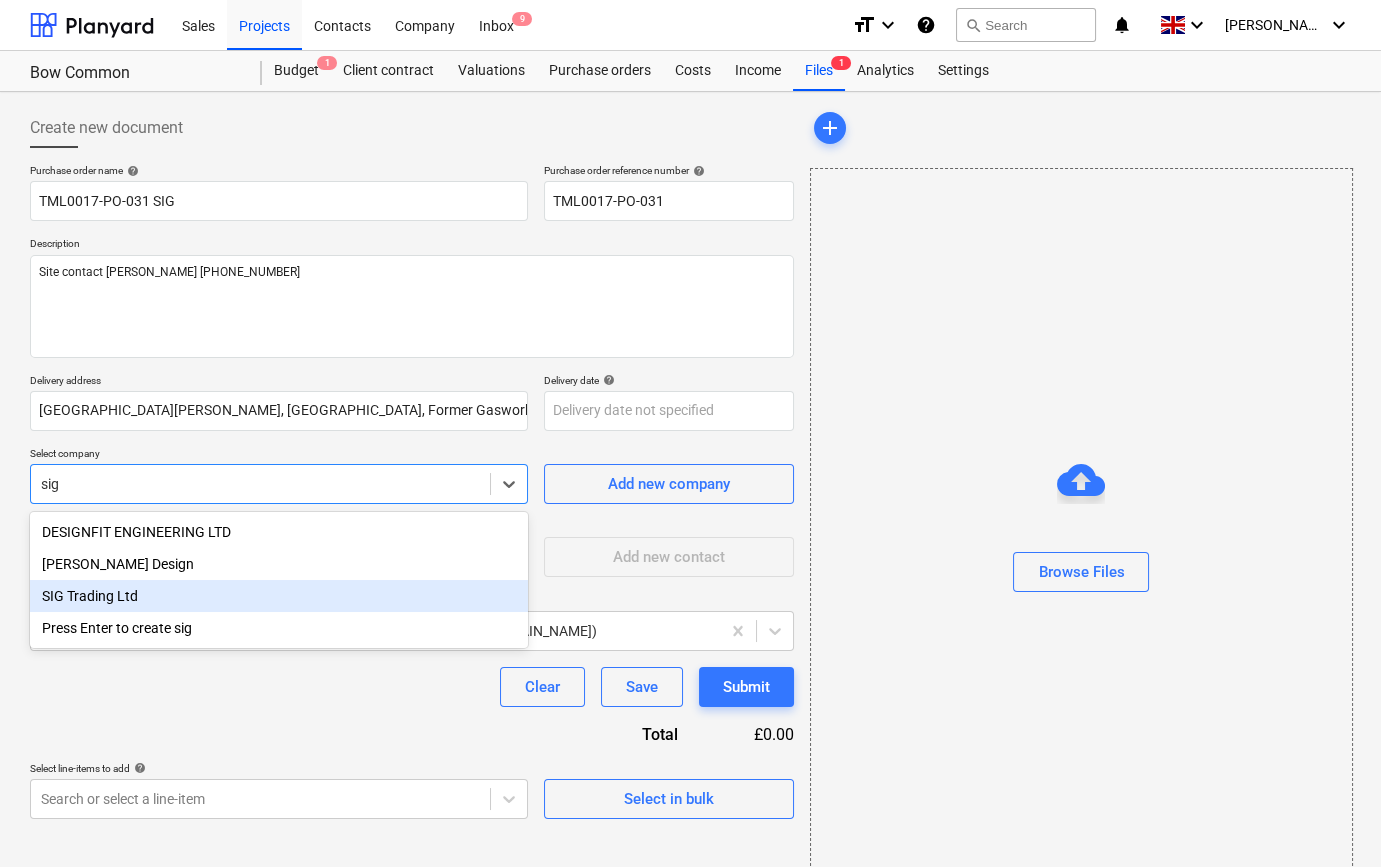 click on "SIG Trading Ltd" at bounding box center [279, 596] 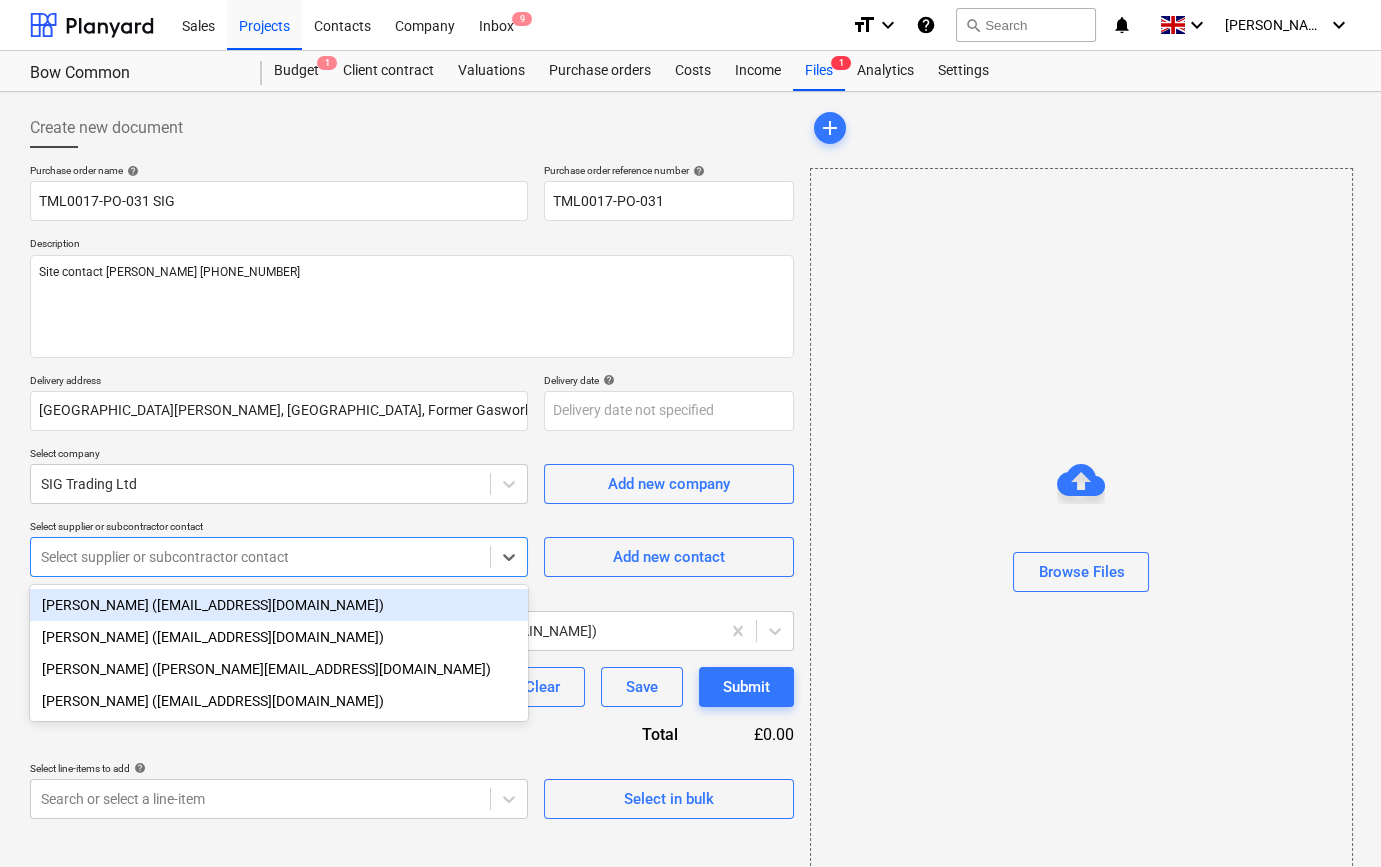 click at bounding box center (260, 557) 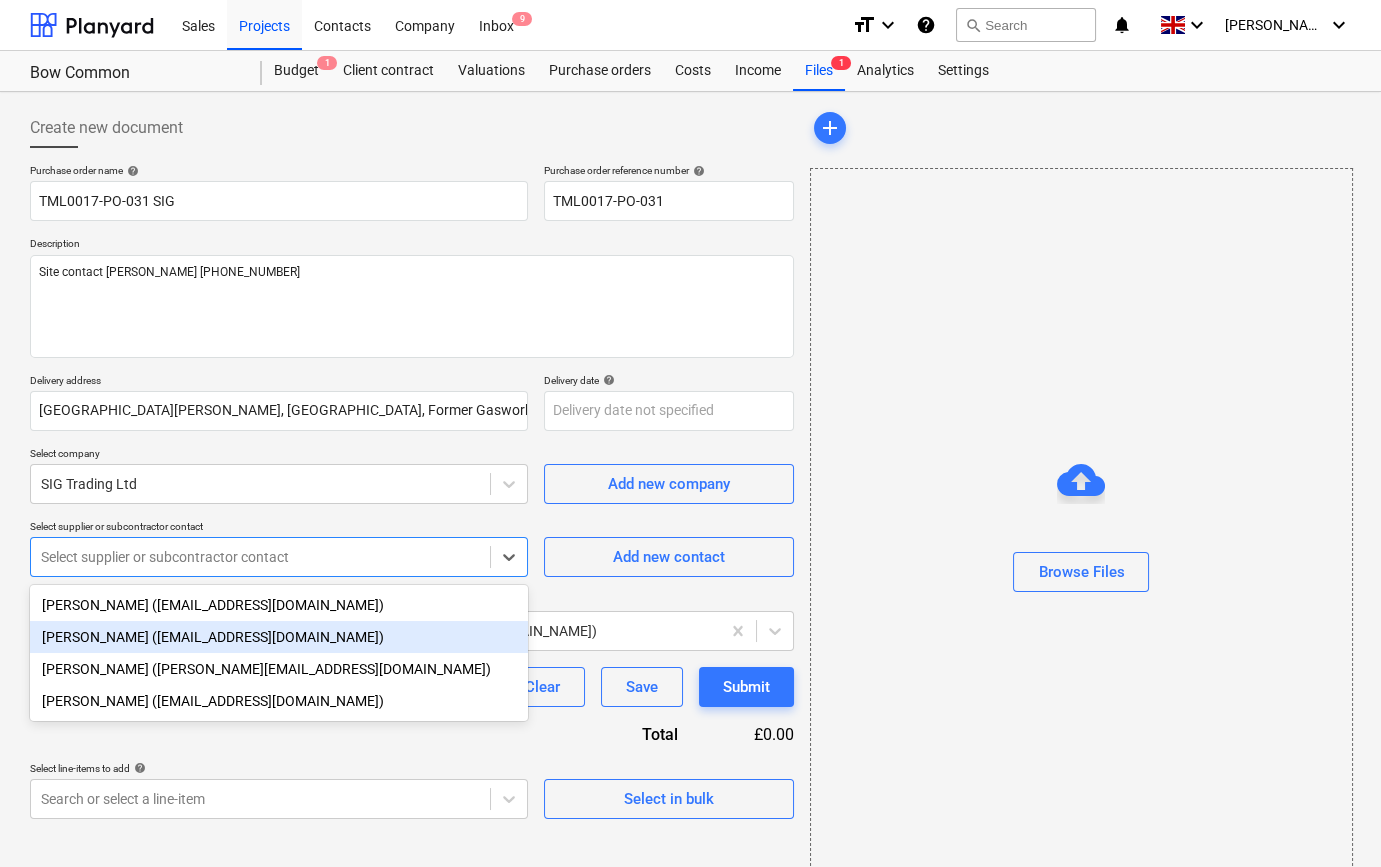 click on "[PERSON_NAME] ([EMAIL_ADDRESS][DOMAIN_NAME])" at bounding box center [279, 637] 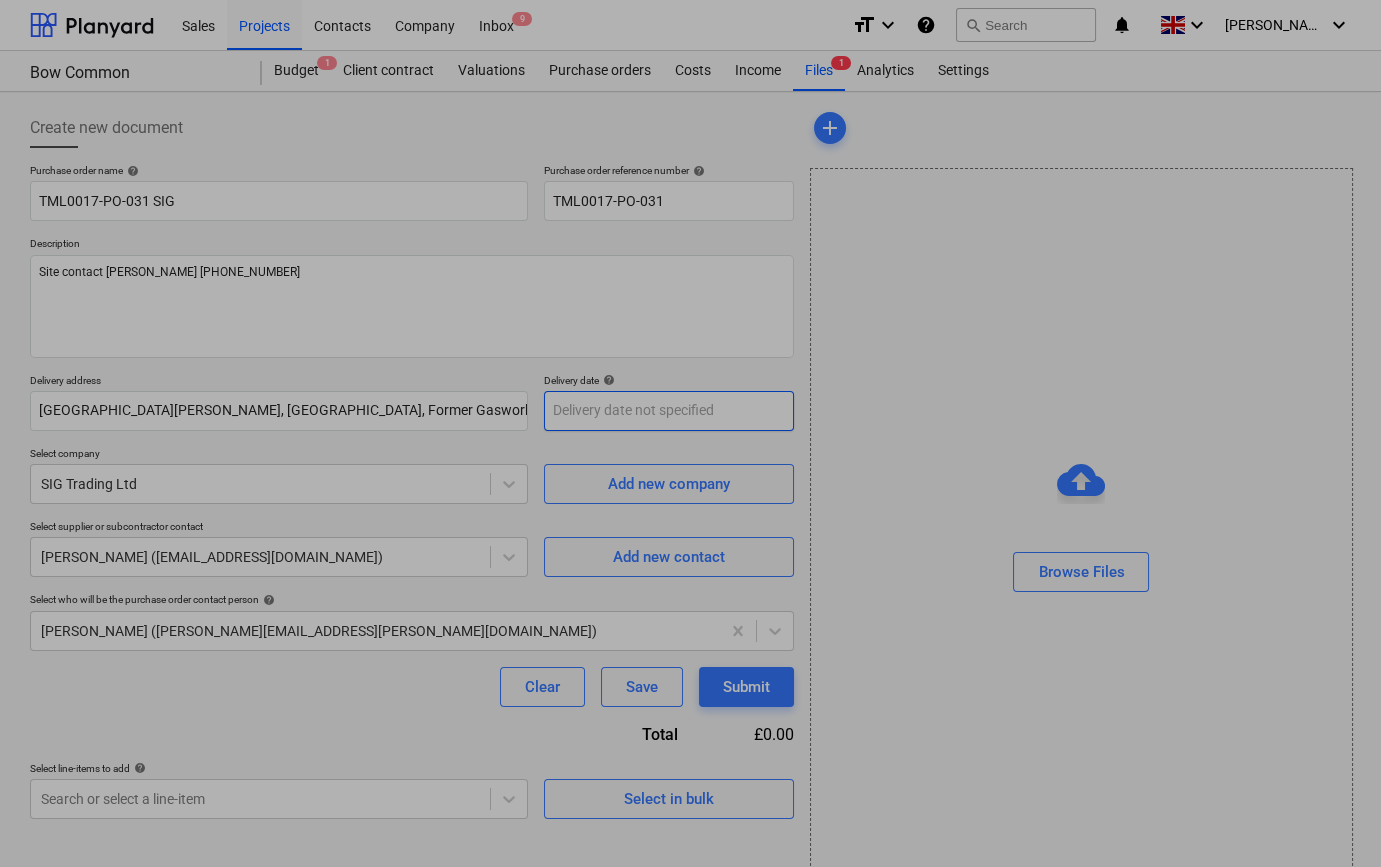 click on "Sales Projects Contacts Company Inbox 9 format_size keyboard_arrow_down help search Search notifications 0 keyboard_arrow_down [PERSON_NAME] keyboard_arrow_down Bow Common Budget 1 Client contract Valuations Purchase orders Costs Income Files 1 Analytics Settings Create new document Purchase order name help TML0017-PO-031 SIG Purchase order reference number help TML0017-PO-031 Description Site contact [PERSON_NAME] [PHONE_NUMBER] Delivery address [GEOGRAPHIC_DATA][PERSON_NAME], Former Gasworks, [GEOGRAPHIC_DATA] Delivery date help Press the down arrow key to interact with the calendar and
select a date. Press the question mark key to get the keyboard shortcuts for changing dates. Select company SIG Trading Ltd   Add new company Select supplier or subcontractor contact [PERSON_NAME] ([EMAIL_ADDRESS][DOMAIN_NAME]) Add new contact Select who will be the purchase order contact person help [PERSON_NAME] ([PERSON_NAME][EMAIL_ADDRESS][PERSON_NAME][DOMAIN_NAME]) Clear Save Submit Total £0.00 Select line-items to add help Search or select a line-item add x" at bounding box center (690, 433) 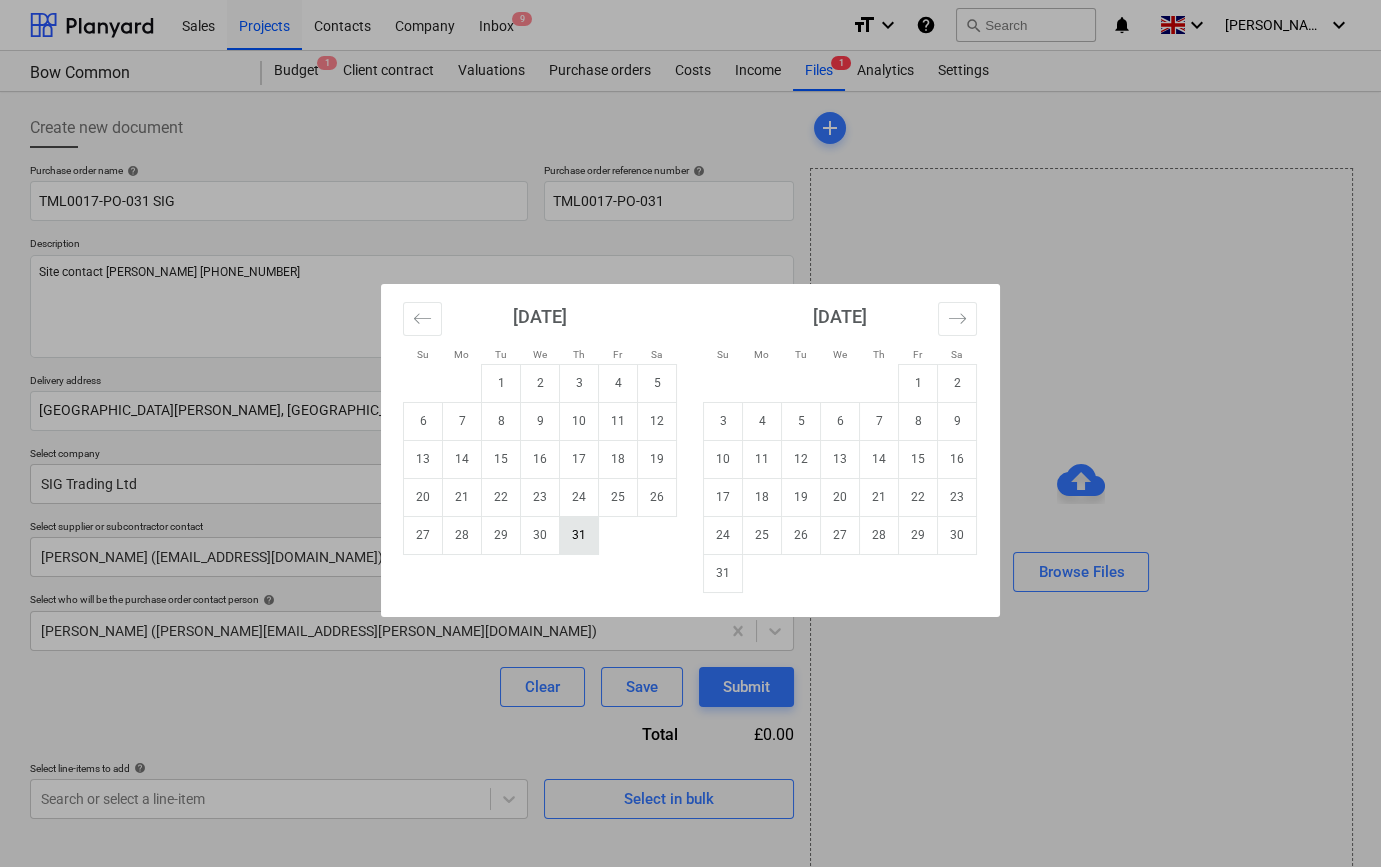 click on "31" at bounding box center (579, 535) 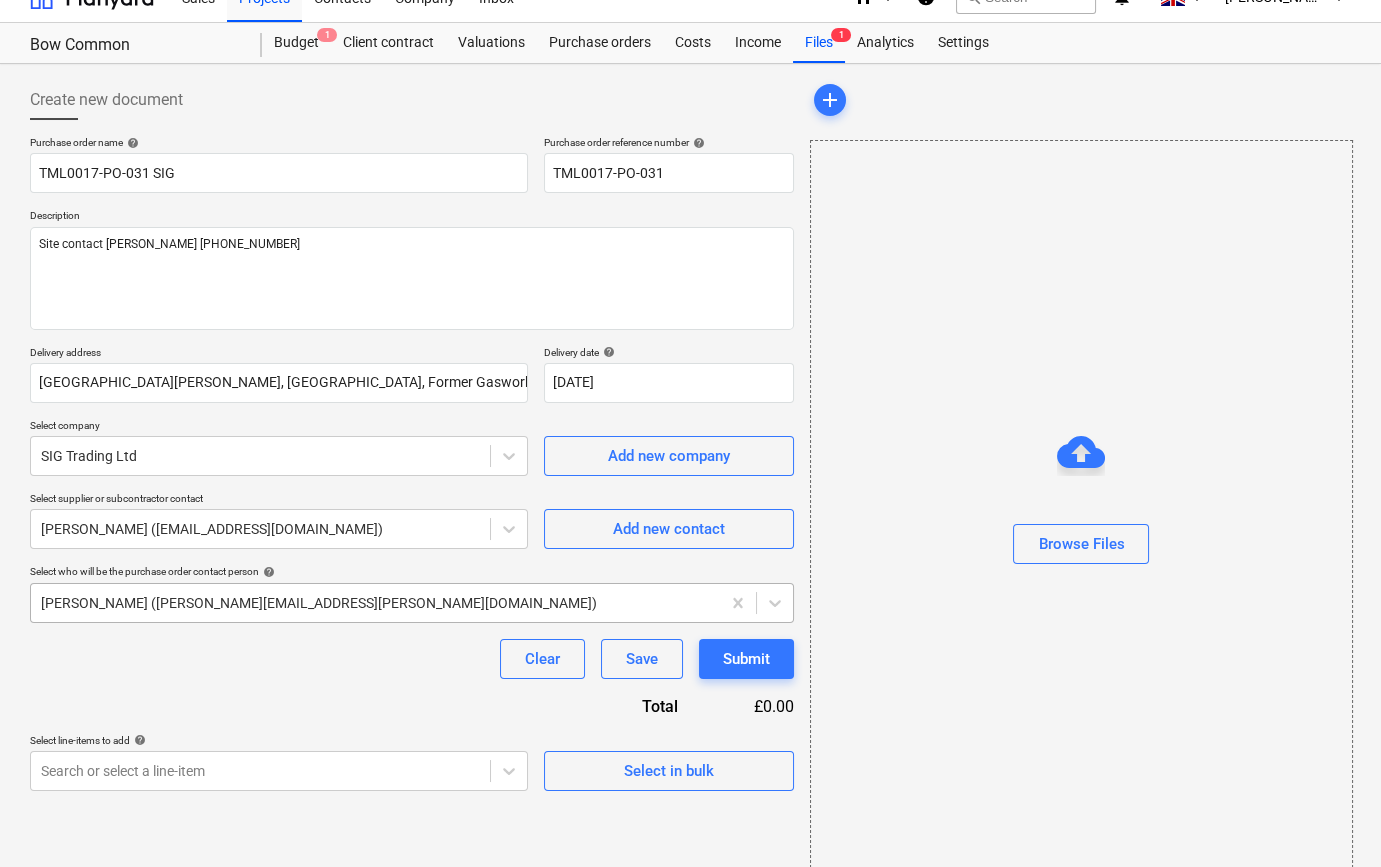 scroll, scrollTop: 43, scrollLeft: 0, axis: vertical 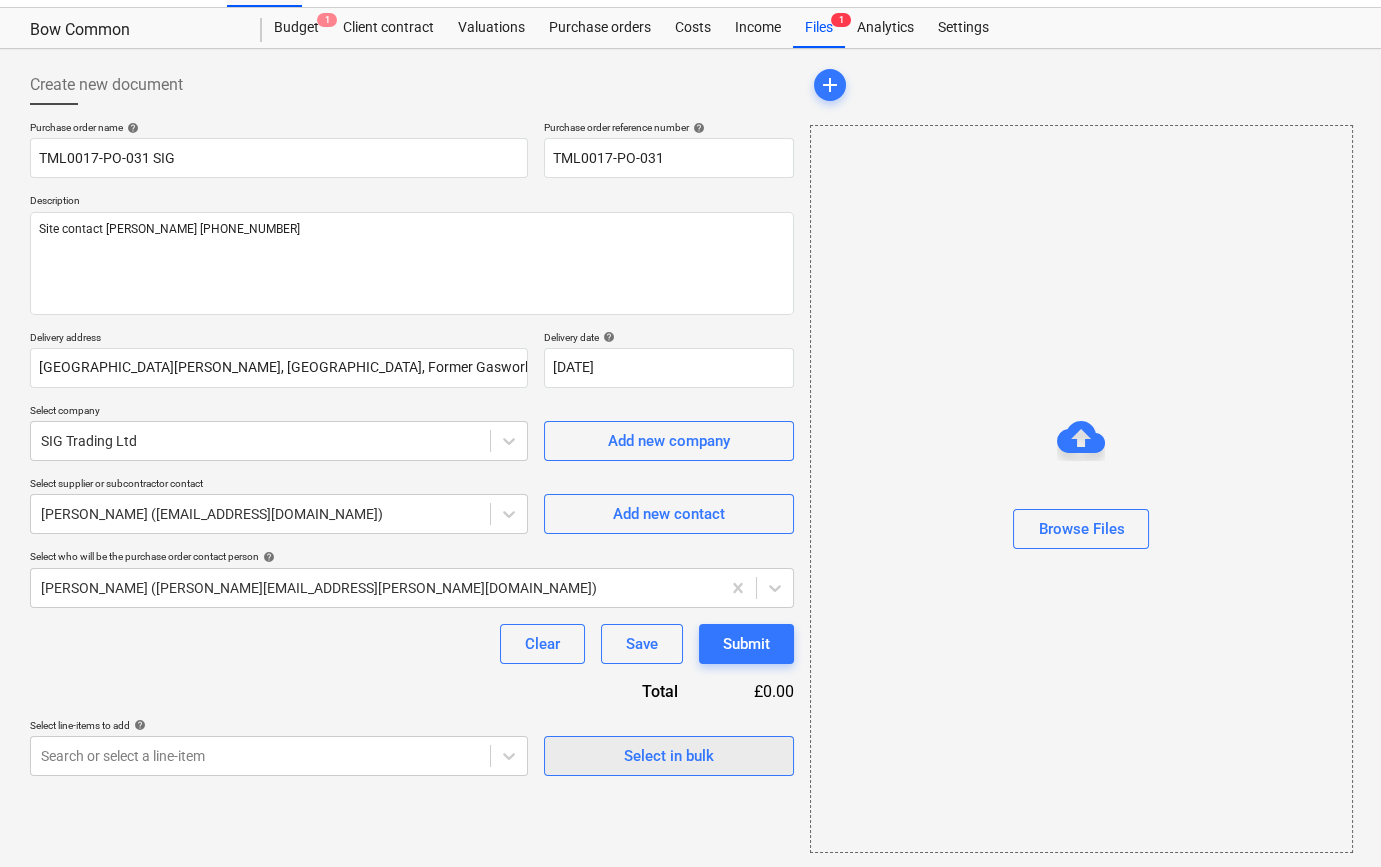 click on "Select in bulk" at bounding box center [669, 756] 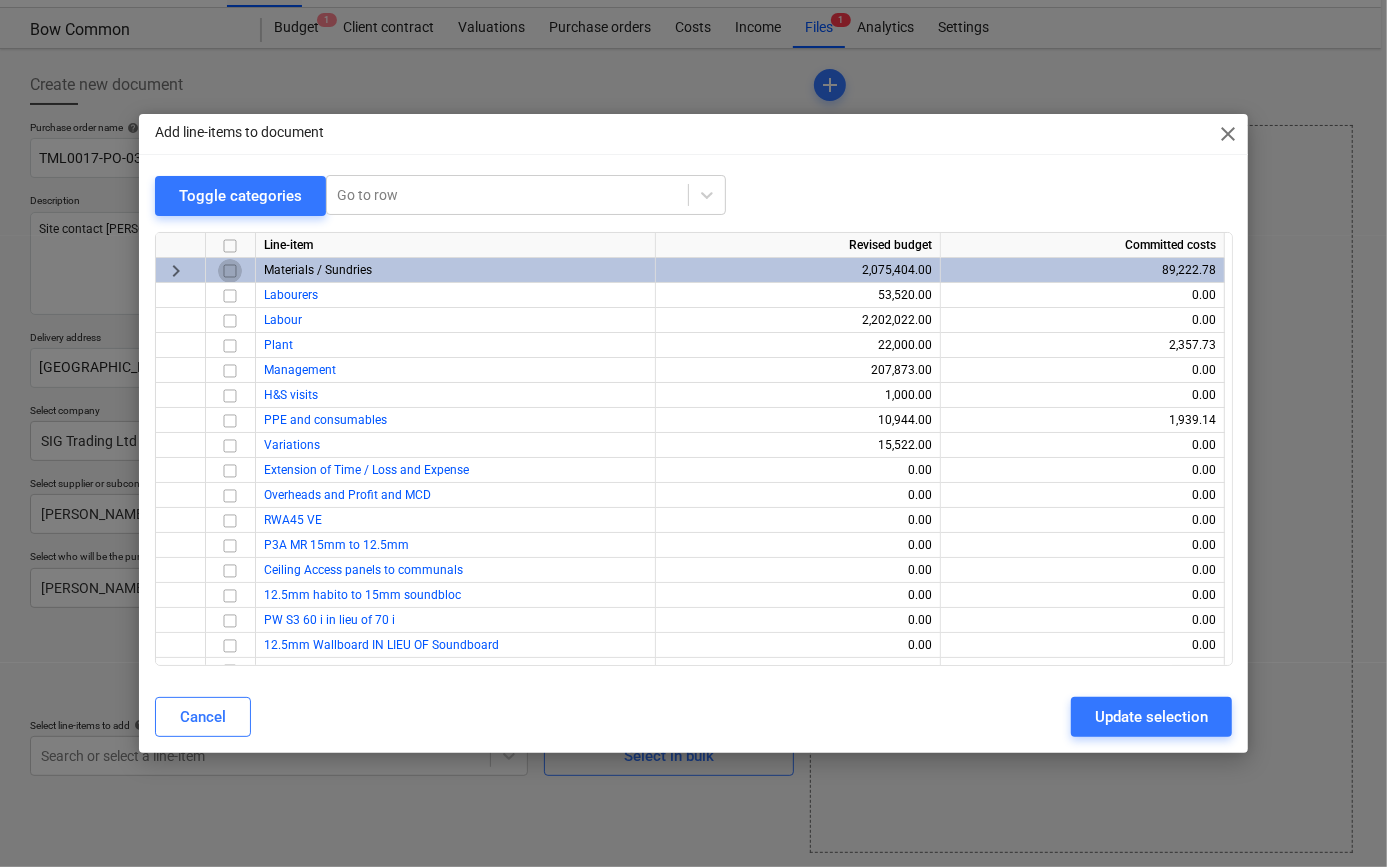 click at bounding box center [230, 270] 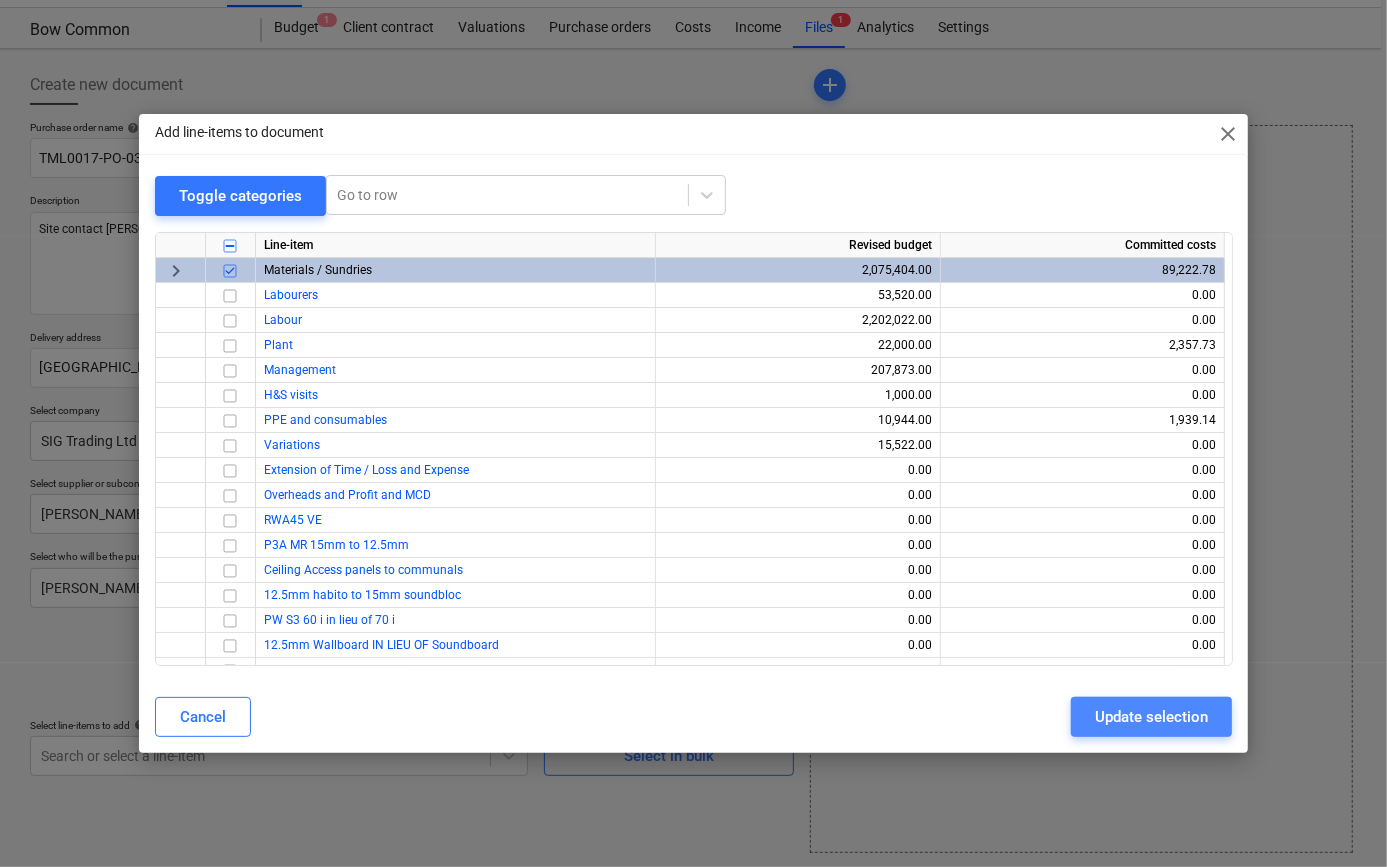 click on "Update selection" at bounding box center (1151, 717) 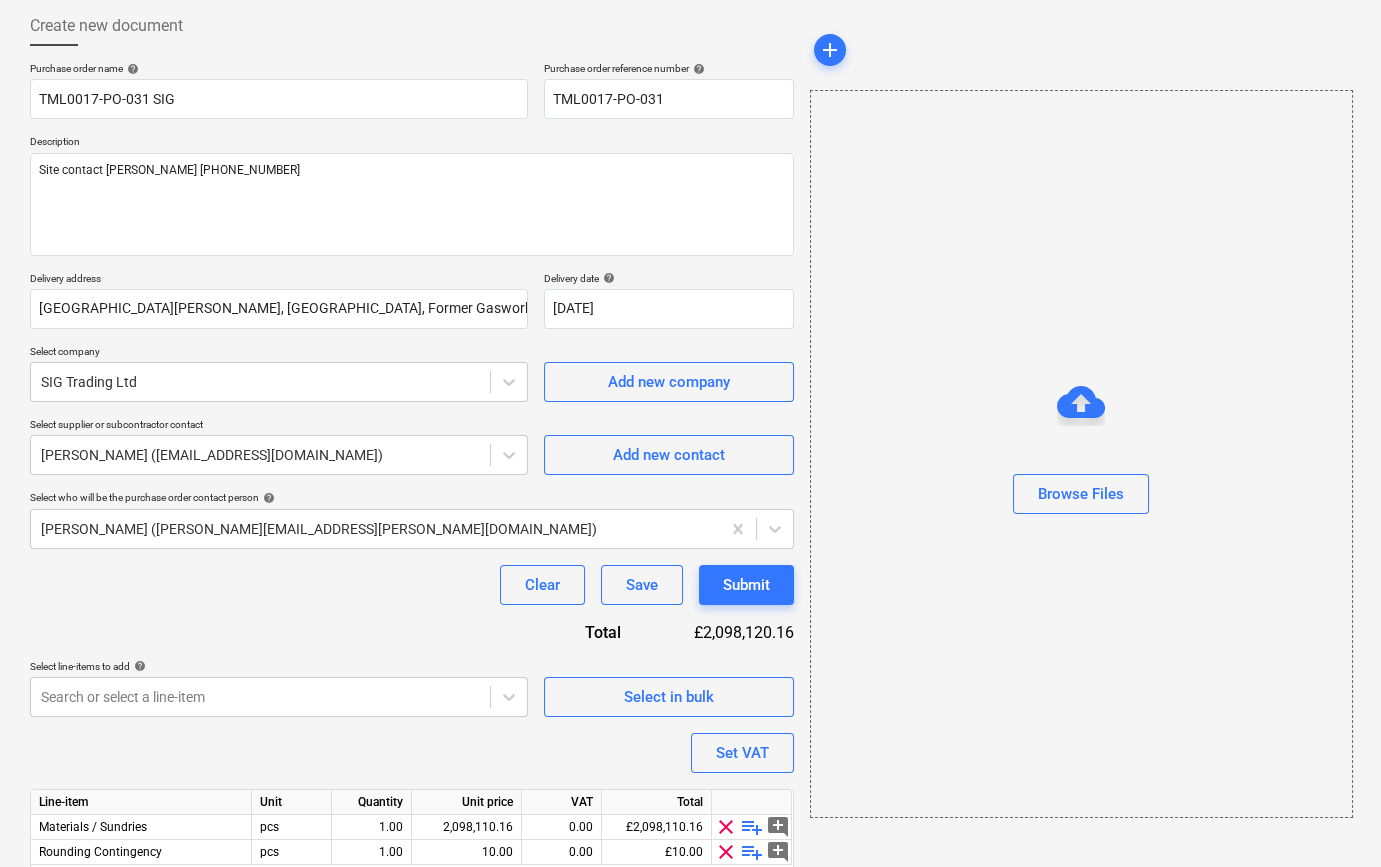 scroll, scrollTop: 180, scrollLeft: 0, axis: vertical 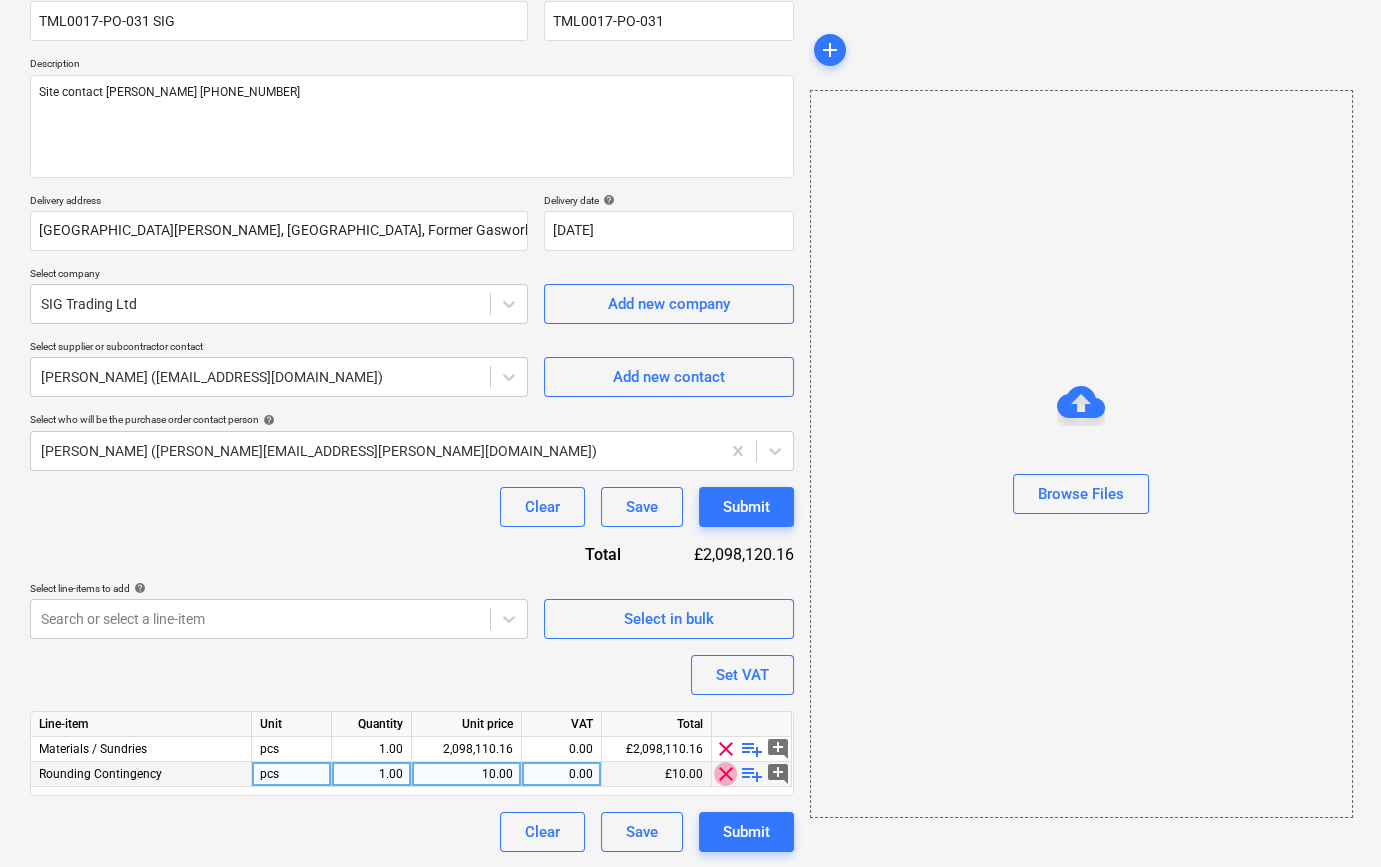 click on "clear" at bounding box center [726, 774] 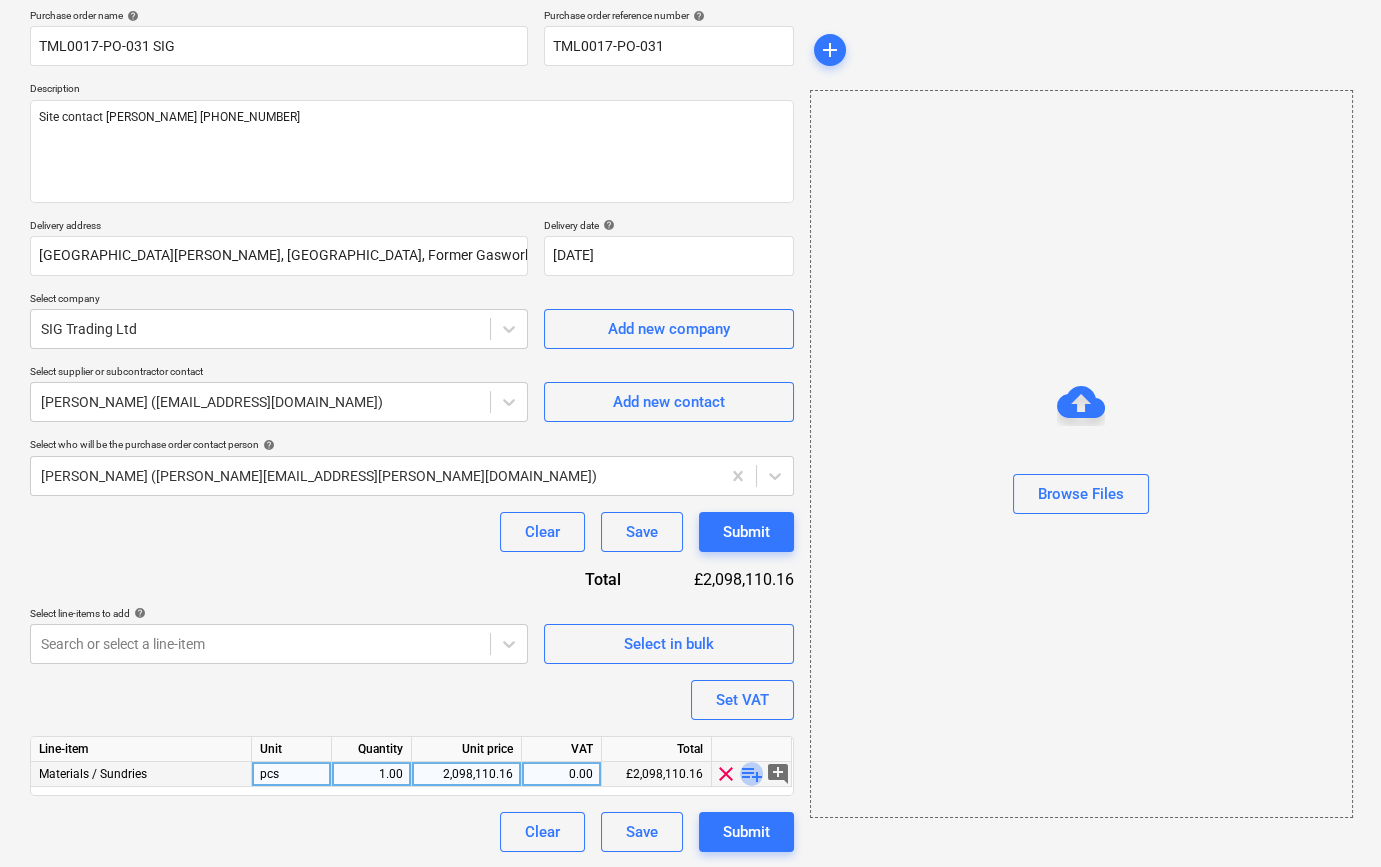 click on "playlist_add" at bounding box center (752, 774) 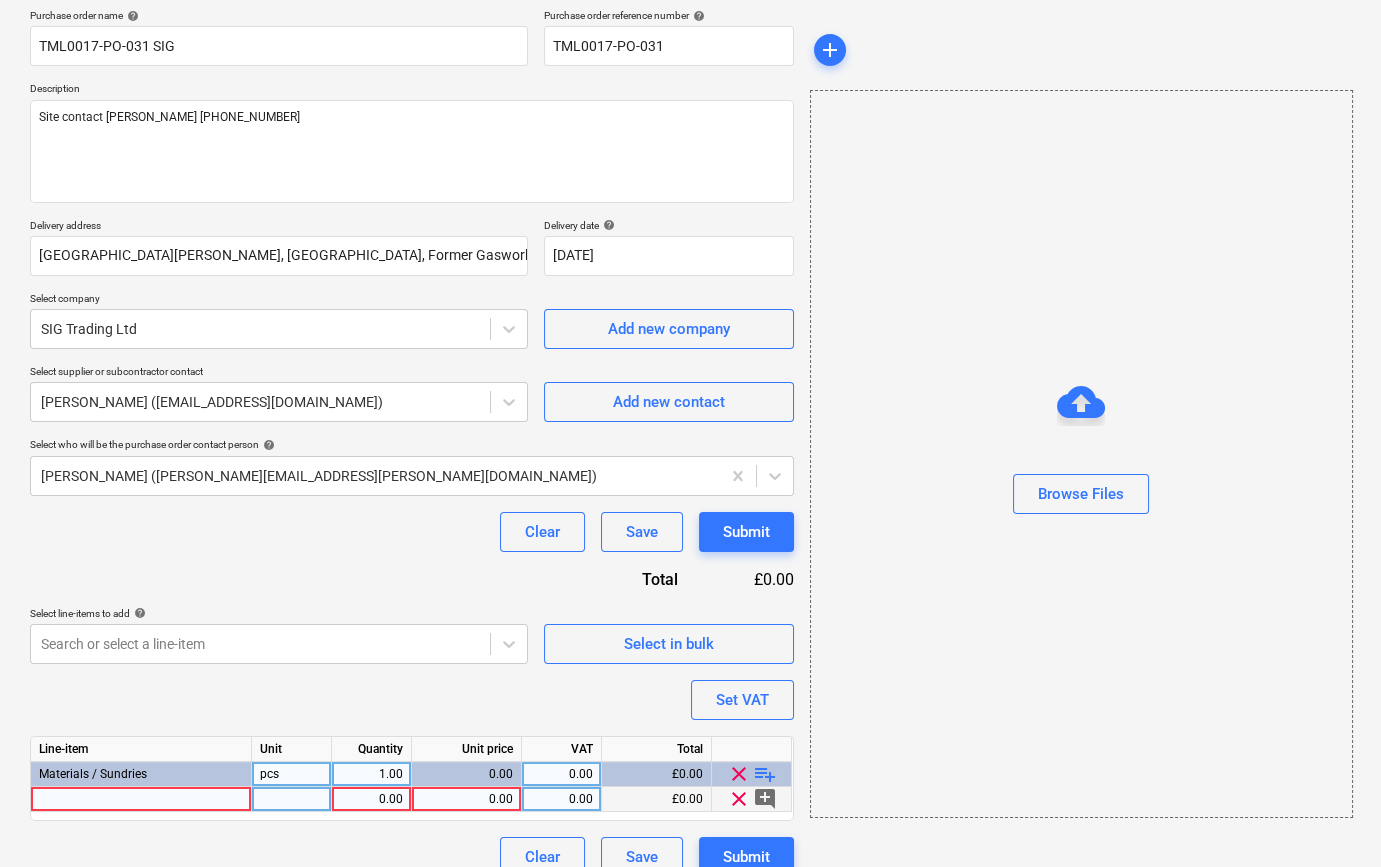click at bounding box center (141, 799) 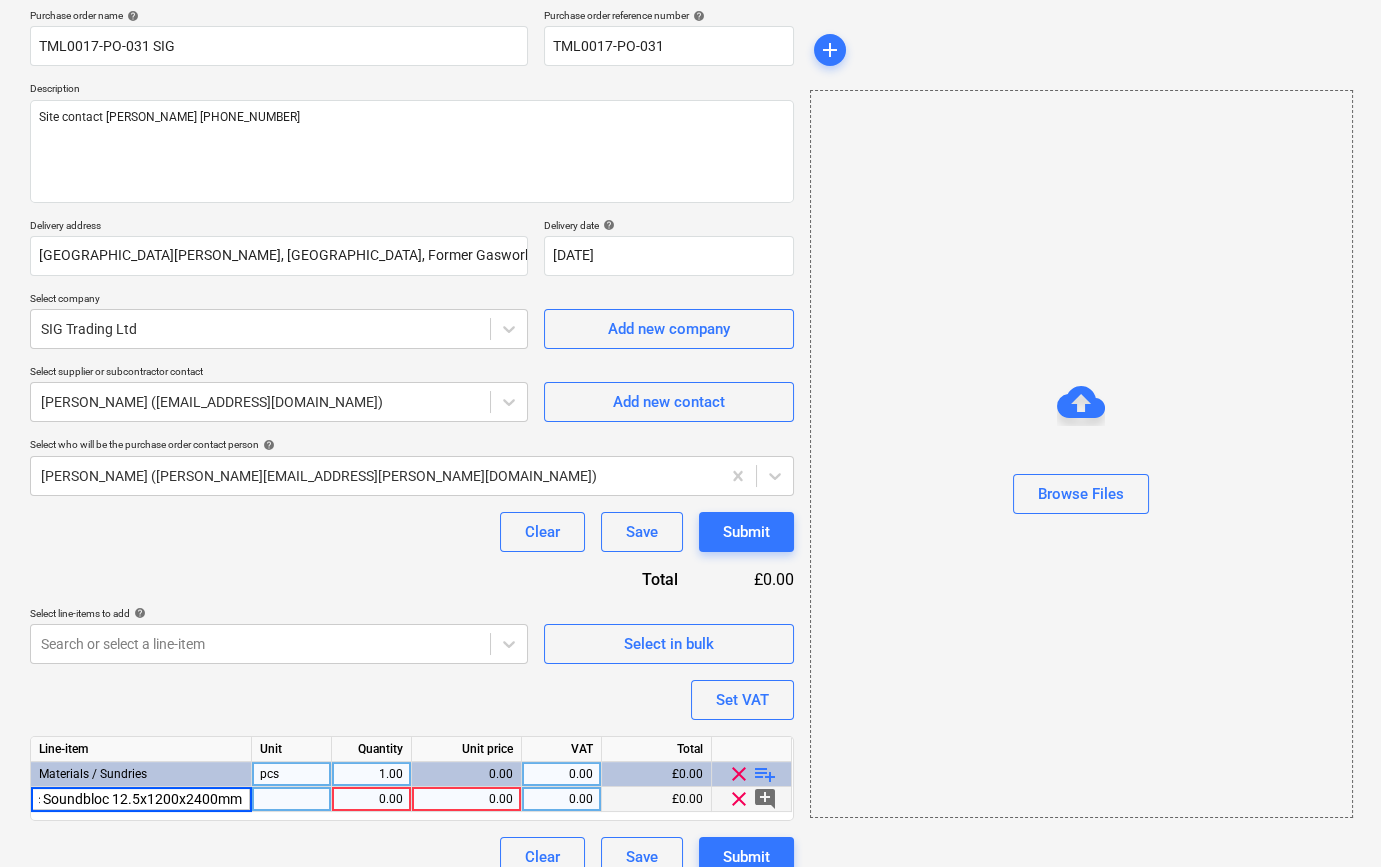 scroll, scrollTop: 0, scrollLeft: 60, axis: horizontal 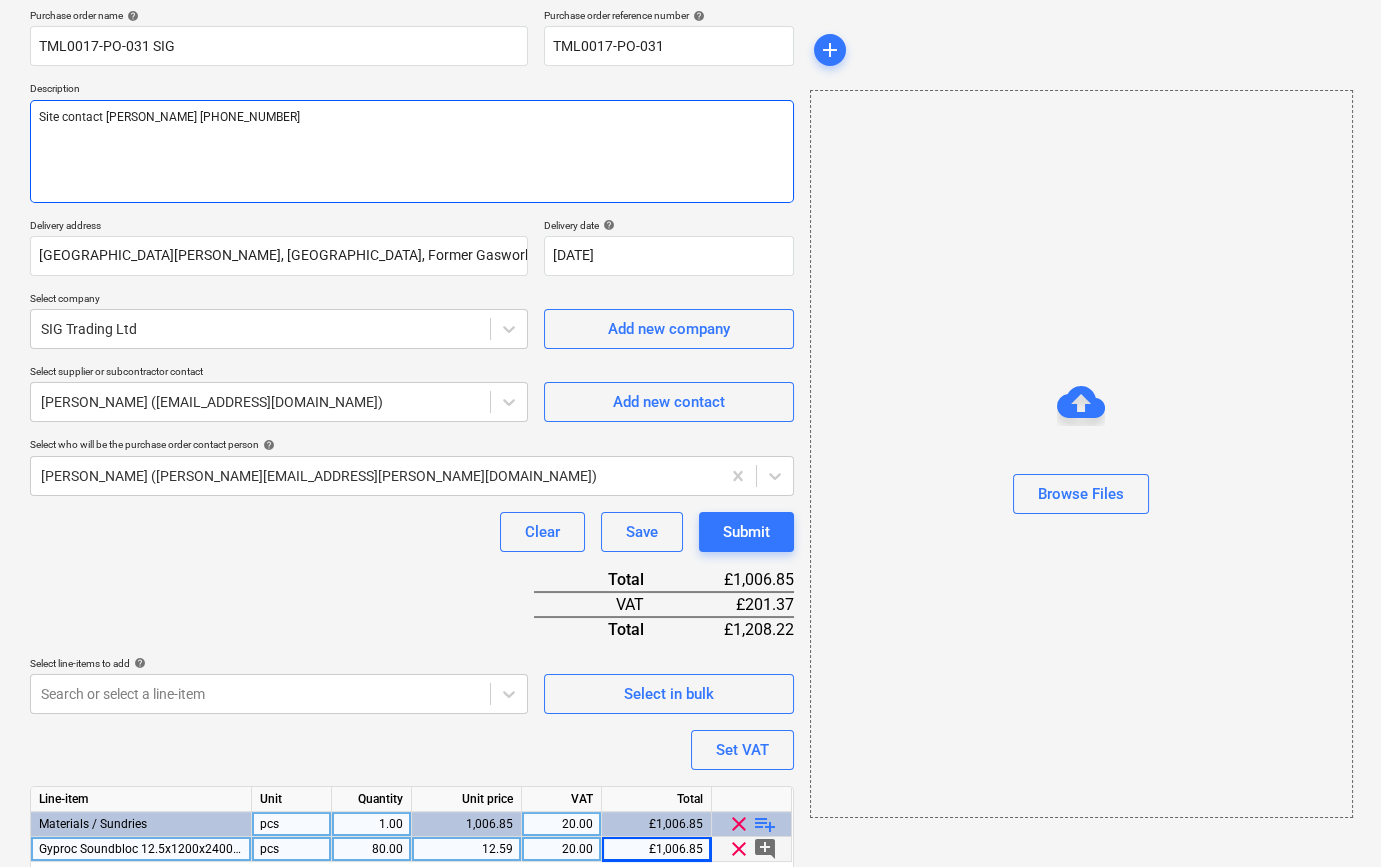 click on "Site contact [PERSON_NAME] [PHONE_NUMBER]" at bounding box center (412, 151) 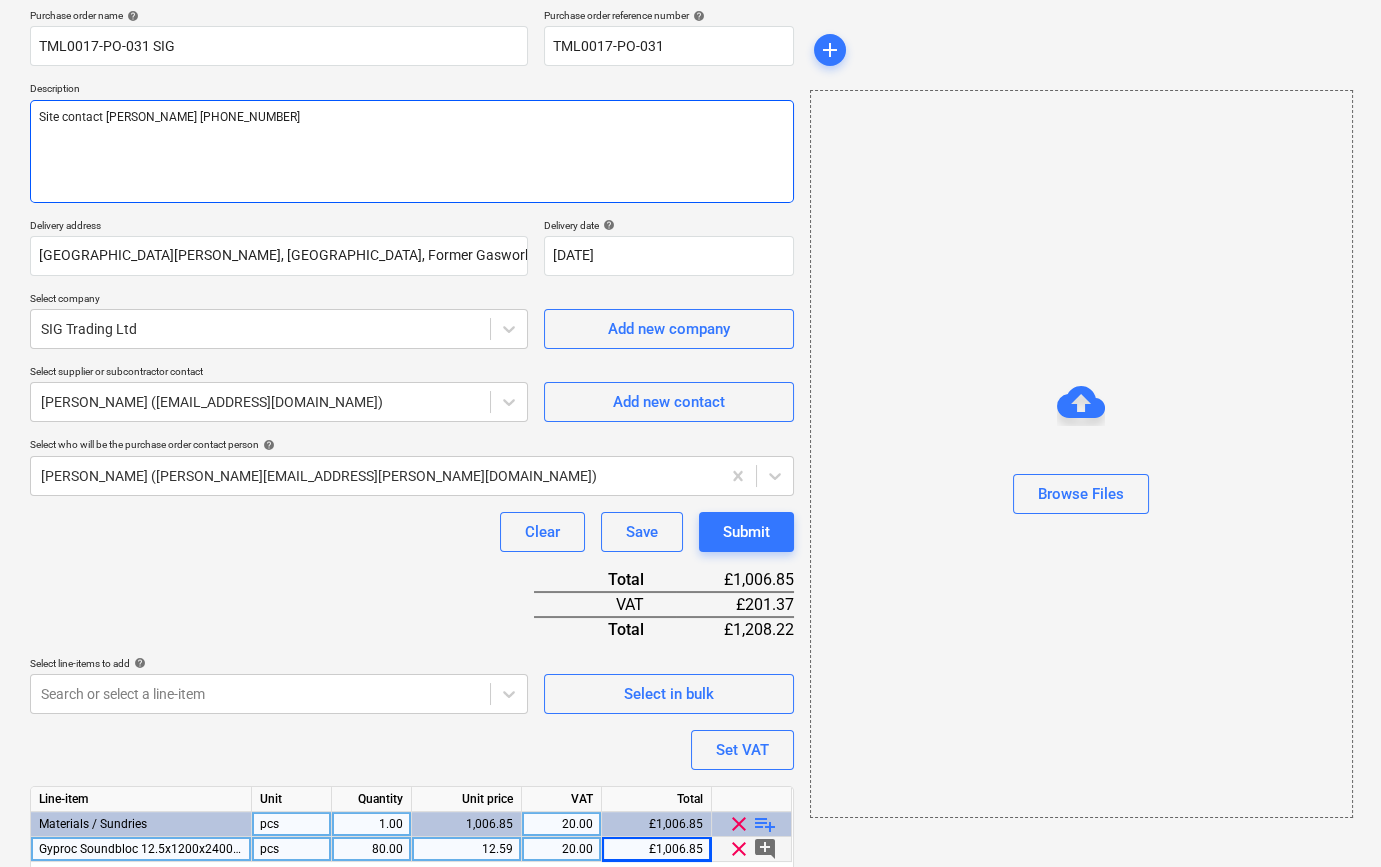 click on "Site contact [PERSON_NAME] [PHONE_NUMBER]" at bounding box center [412, 151] 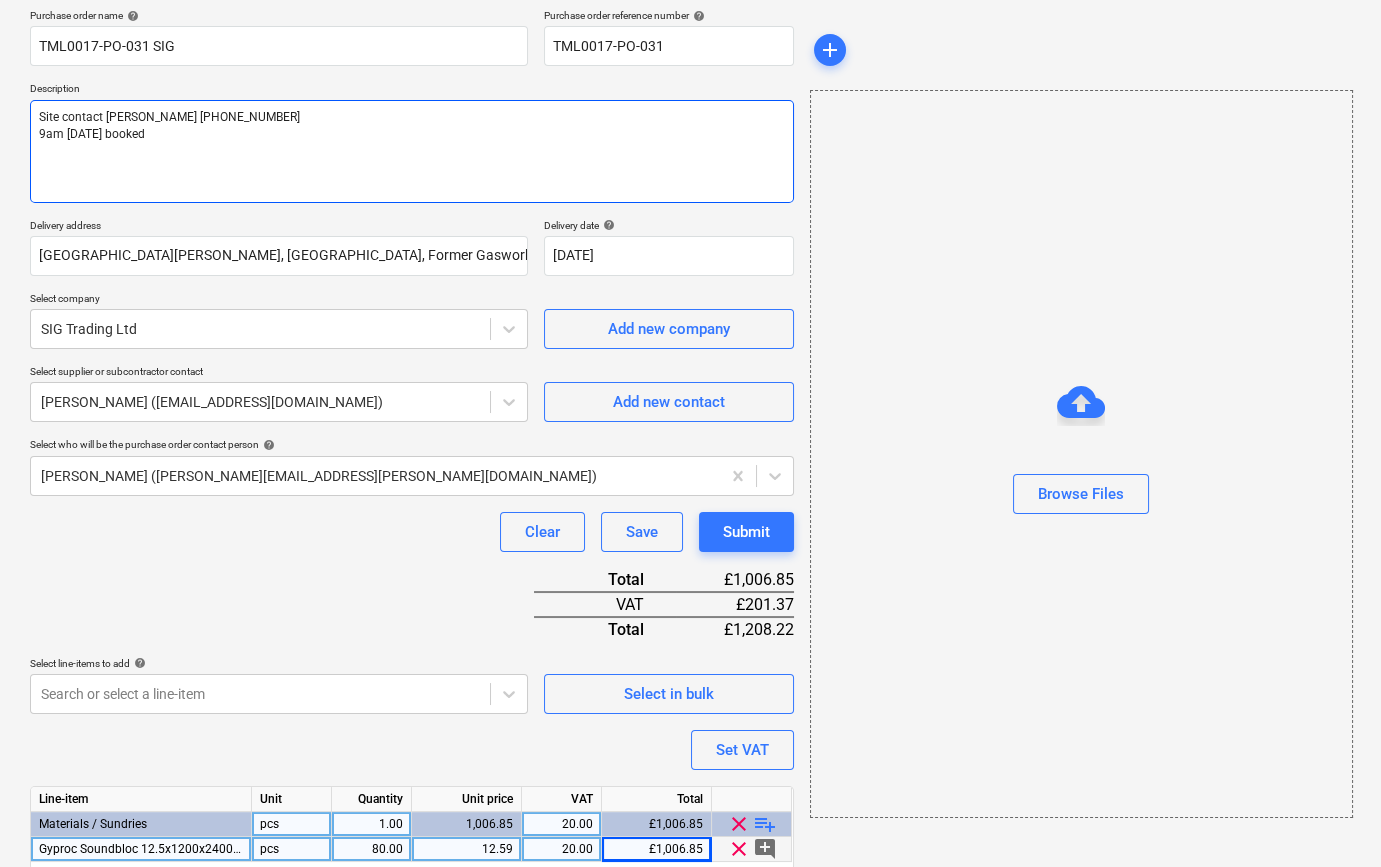 click on "Site contact [PERSON_NAME] [PHONE_NUMBER]
9am [DATE] booked" at bounding box center (412, 151) 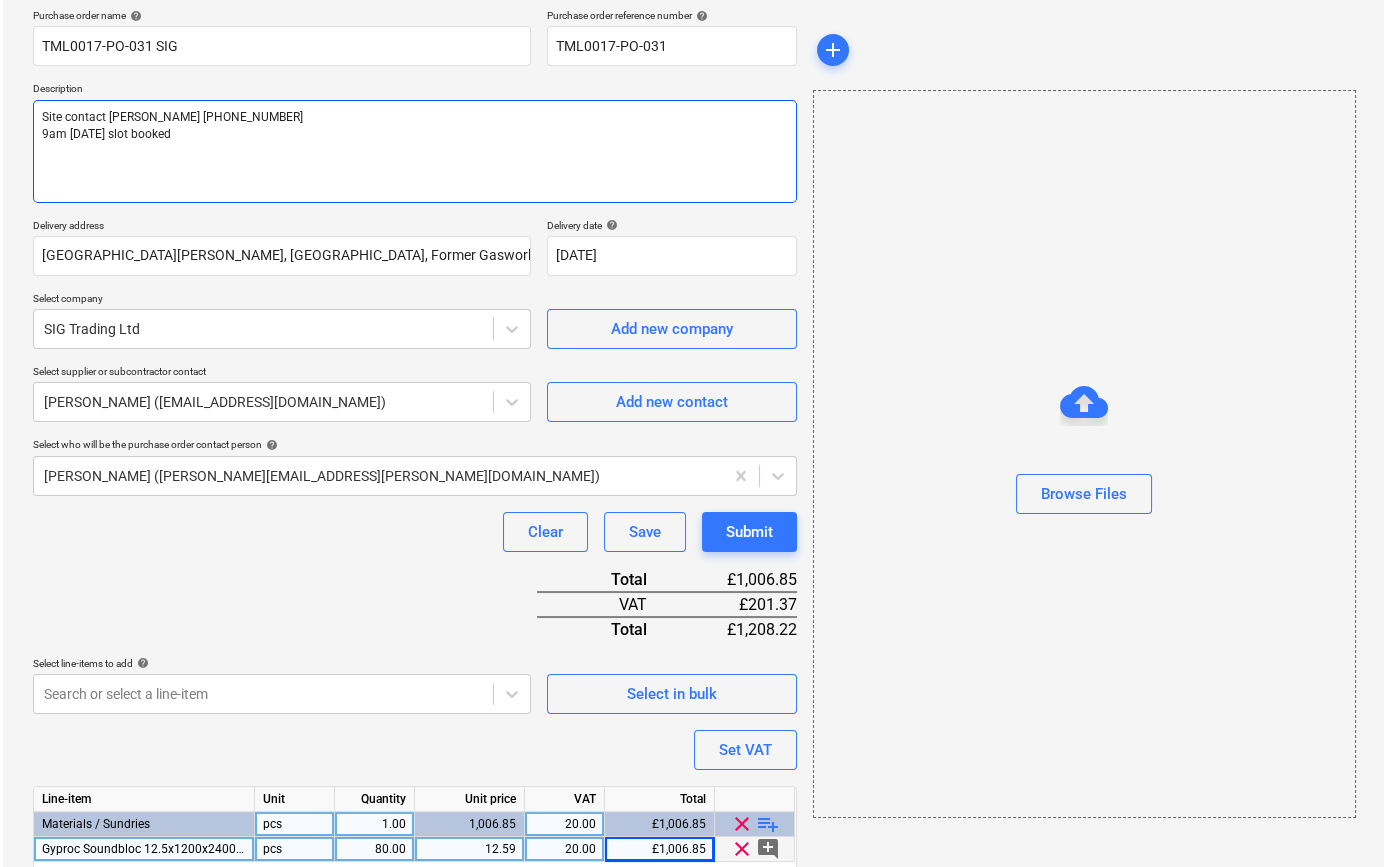 scroll, scrollTop: 230, scrollLeft: 0, axis: vertical 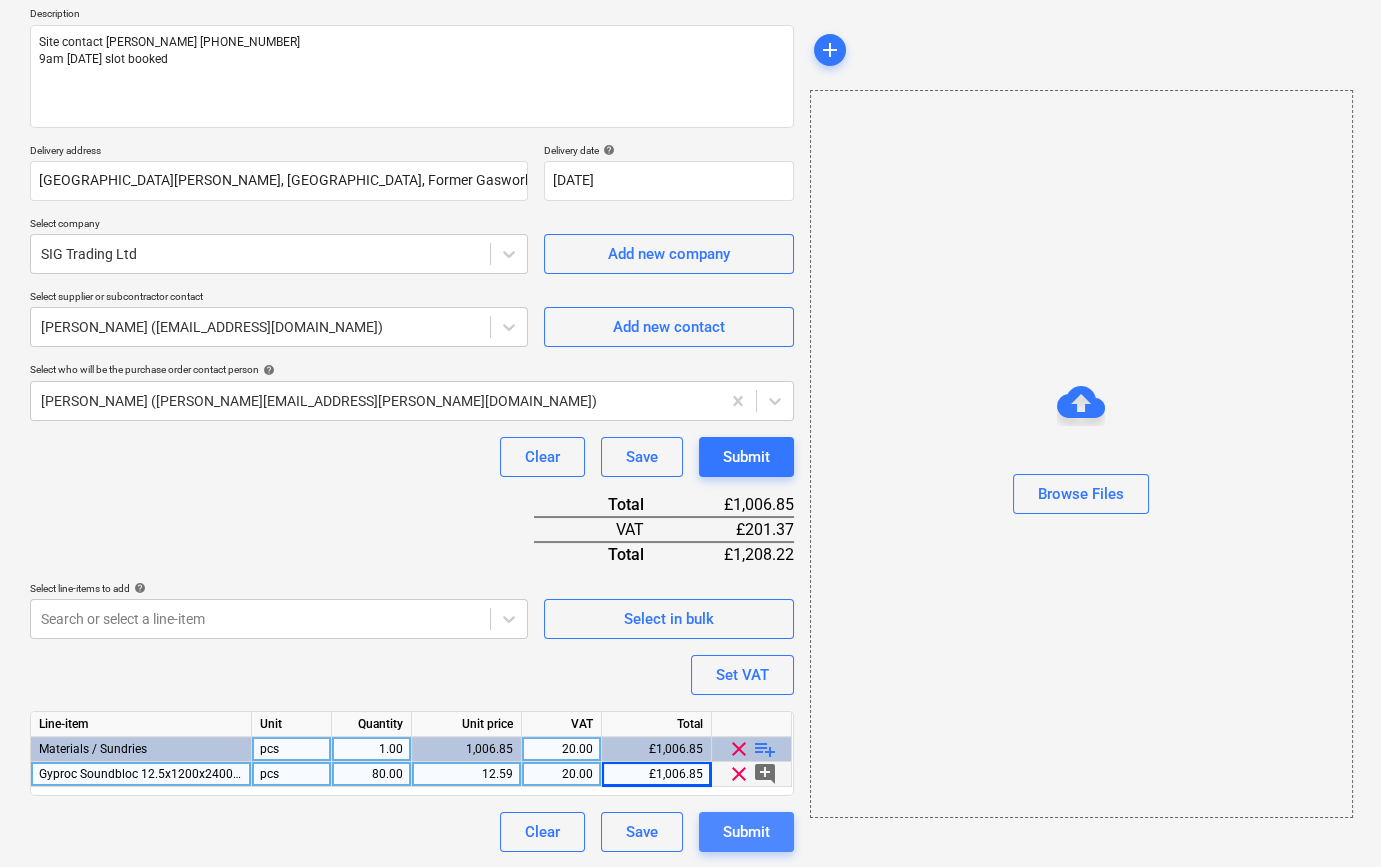 click on "Submit" at bounding box center (746, 832) 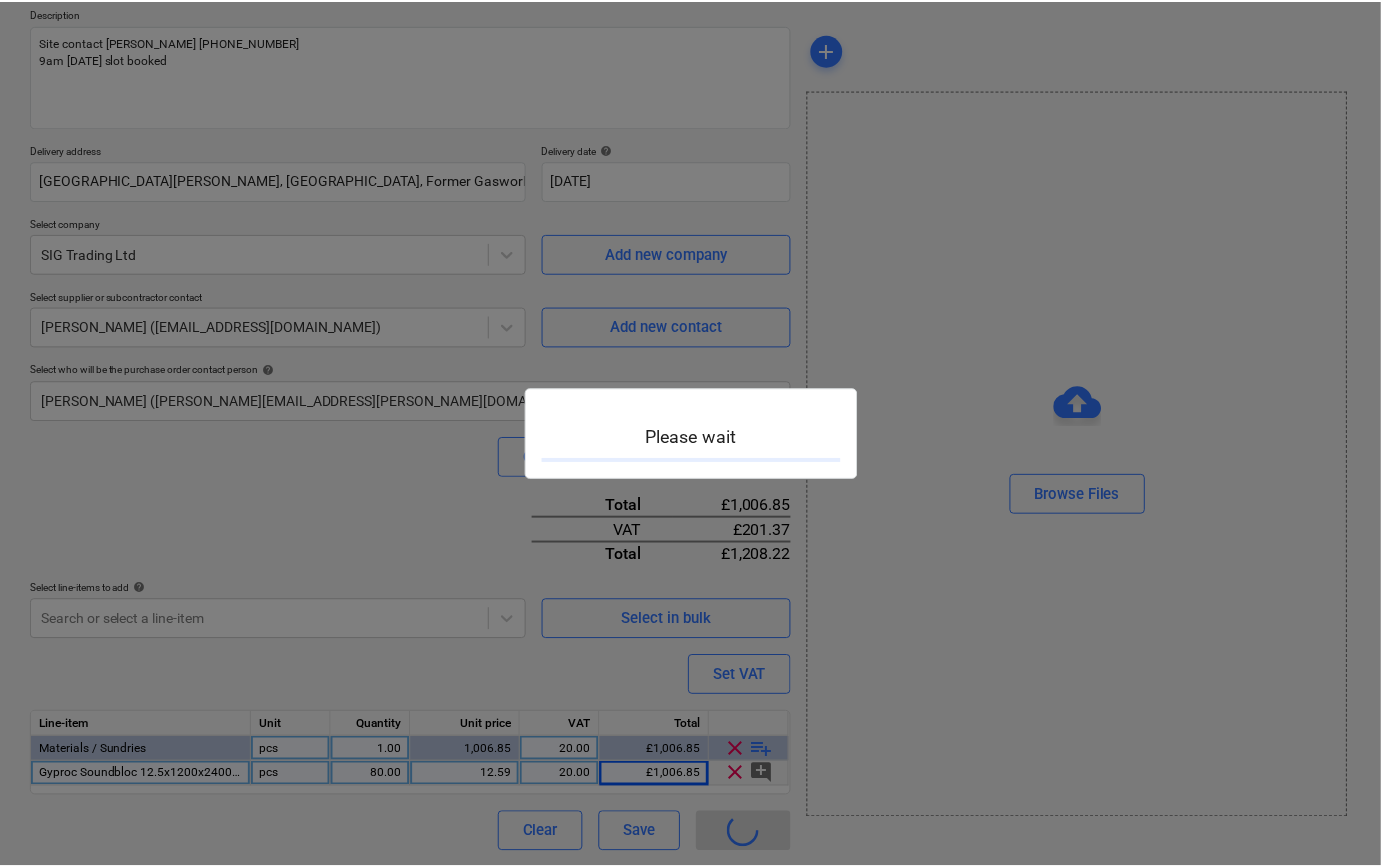 scroll, scrollTop: 0, scrollLeft: 0, axis: both 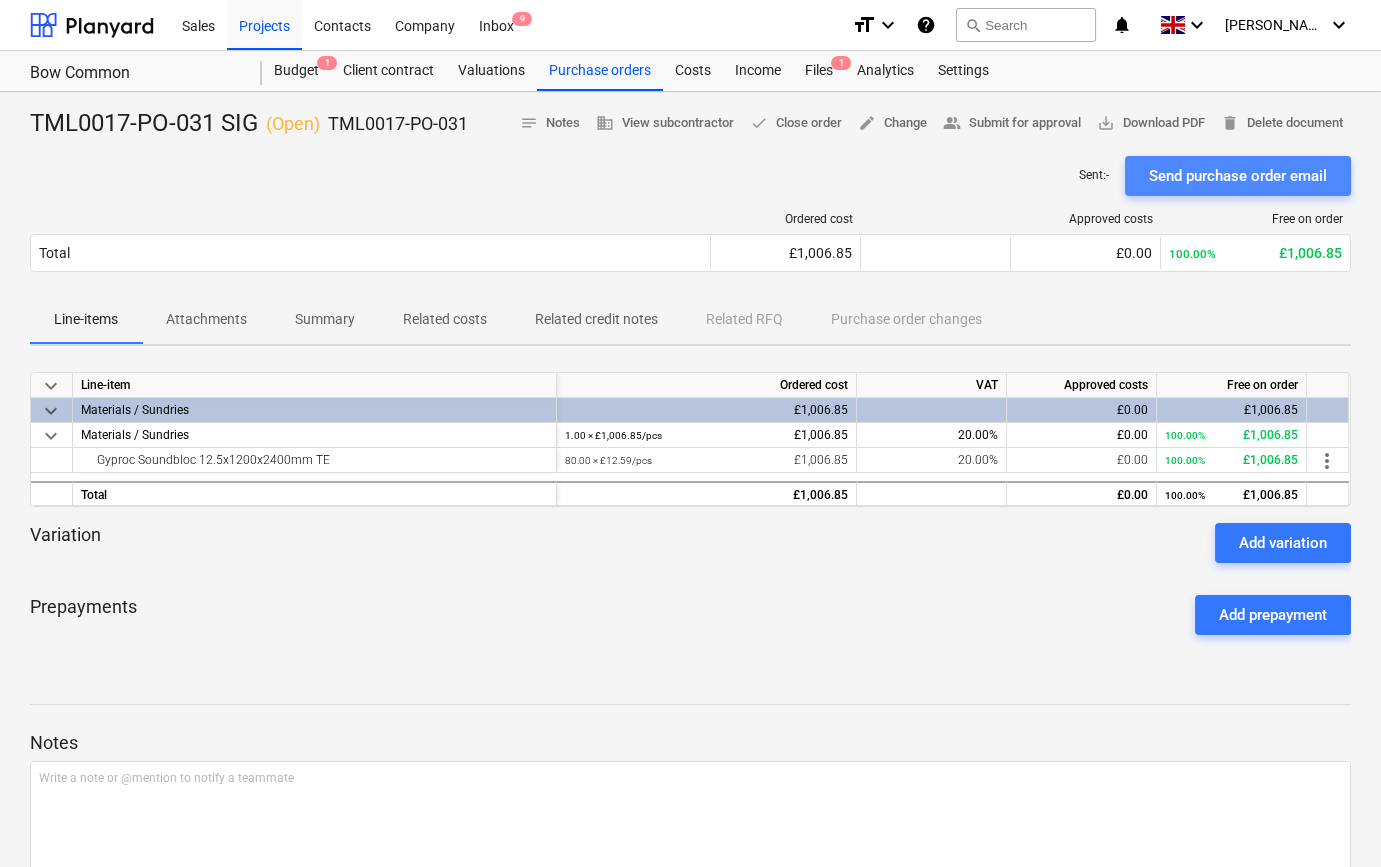 click on "Send purchase order email" at bounding box center [1238, 176] 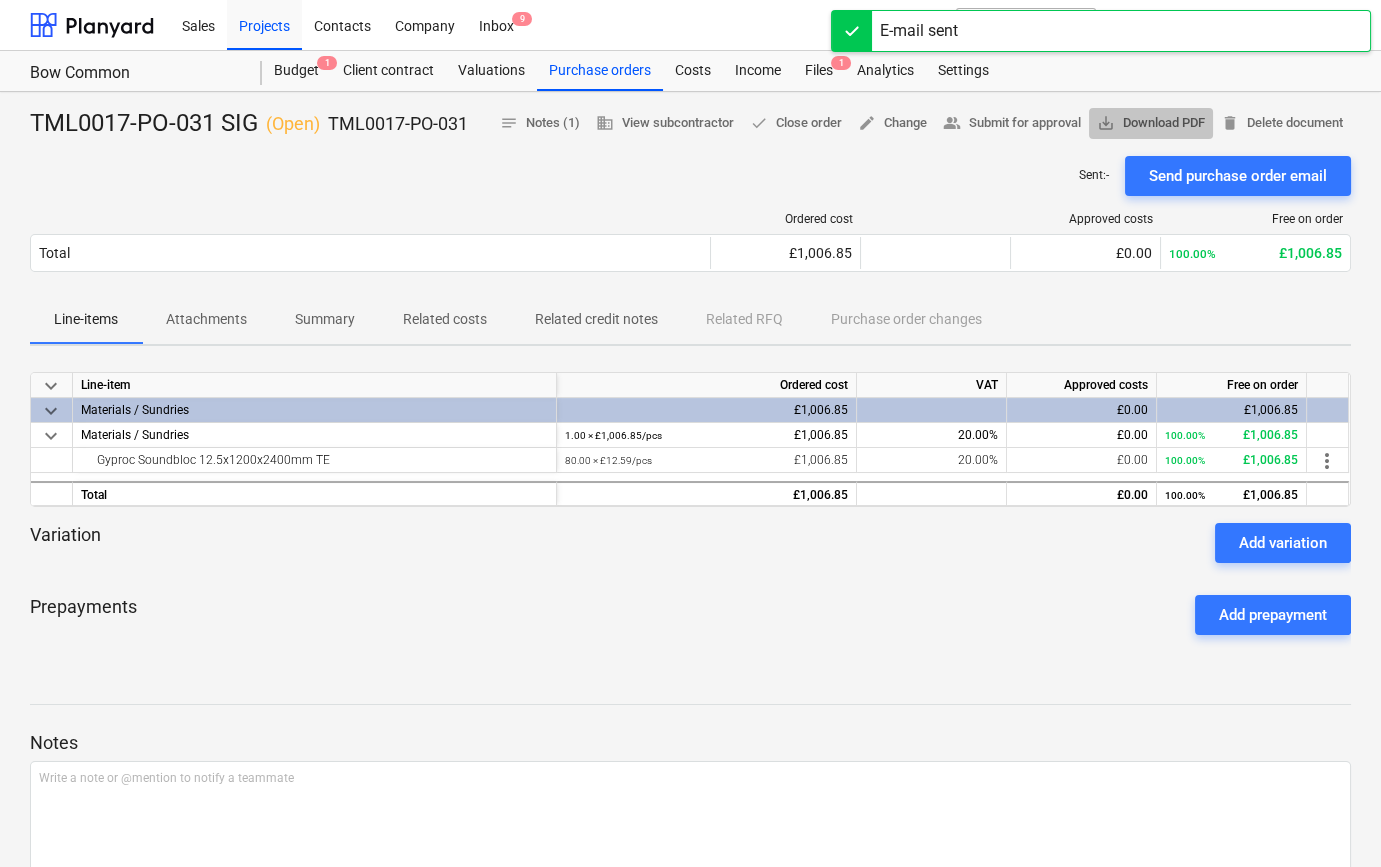 click on "save_alt Download PDF" at bounding box center (1151, 123) 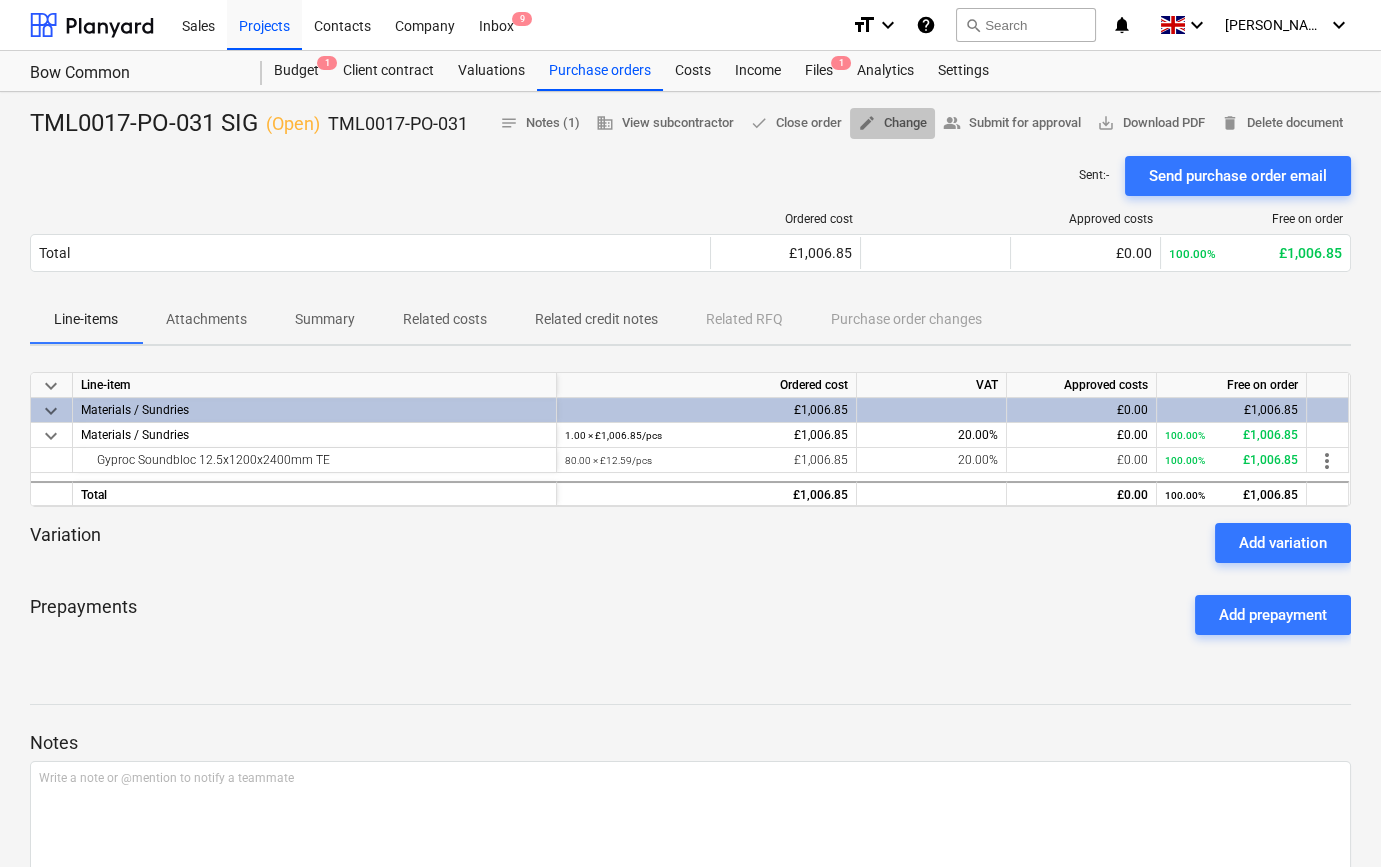 click on "edit Change" at bounding box center [892, 123] 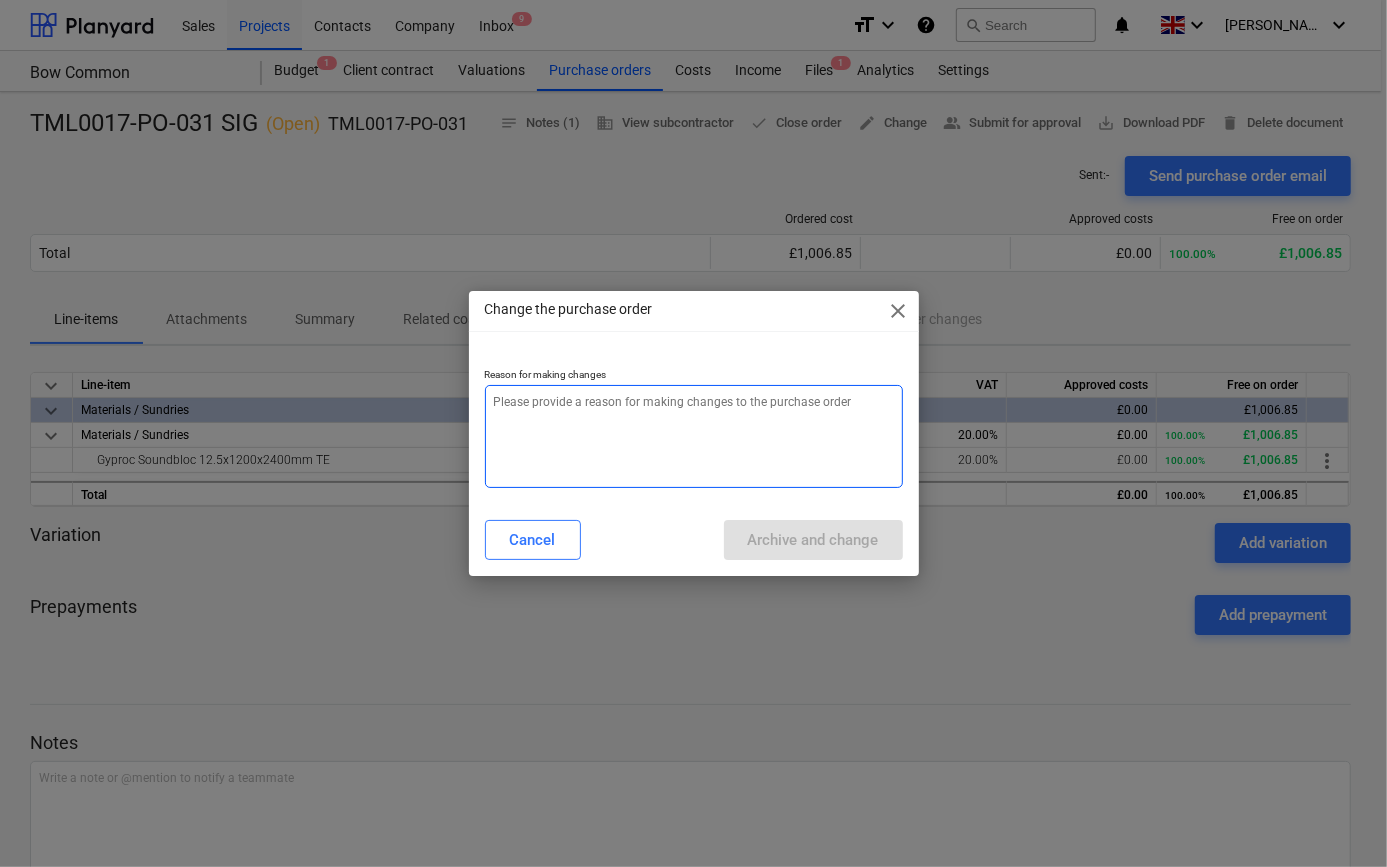 click at bounding box center [694, 436] 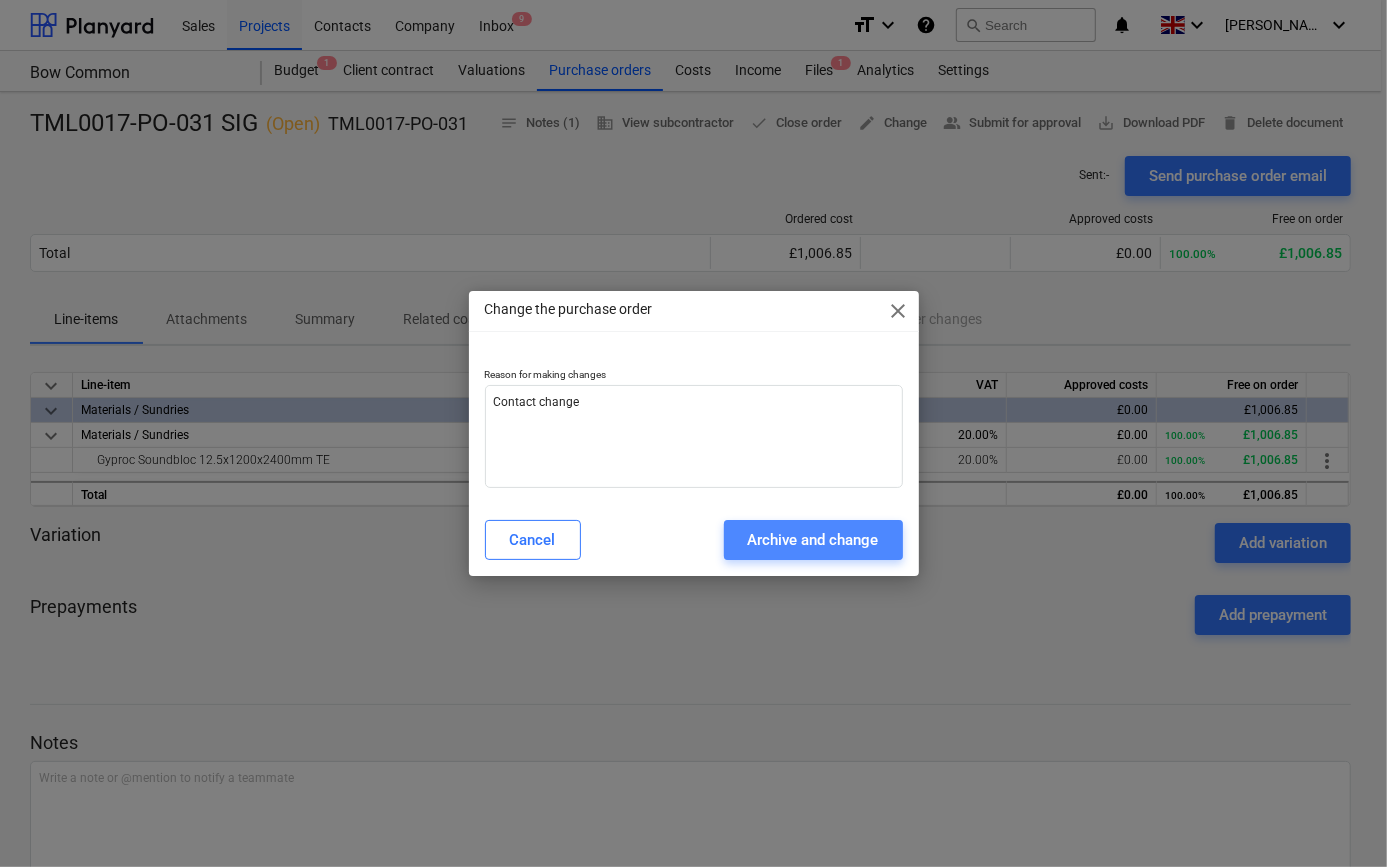 click on "Archive and change" at bounding box center (813, 540) 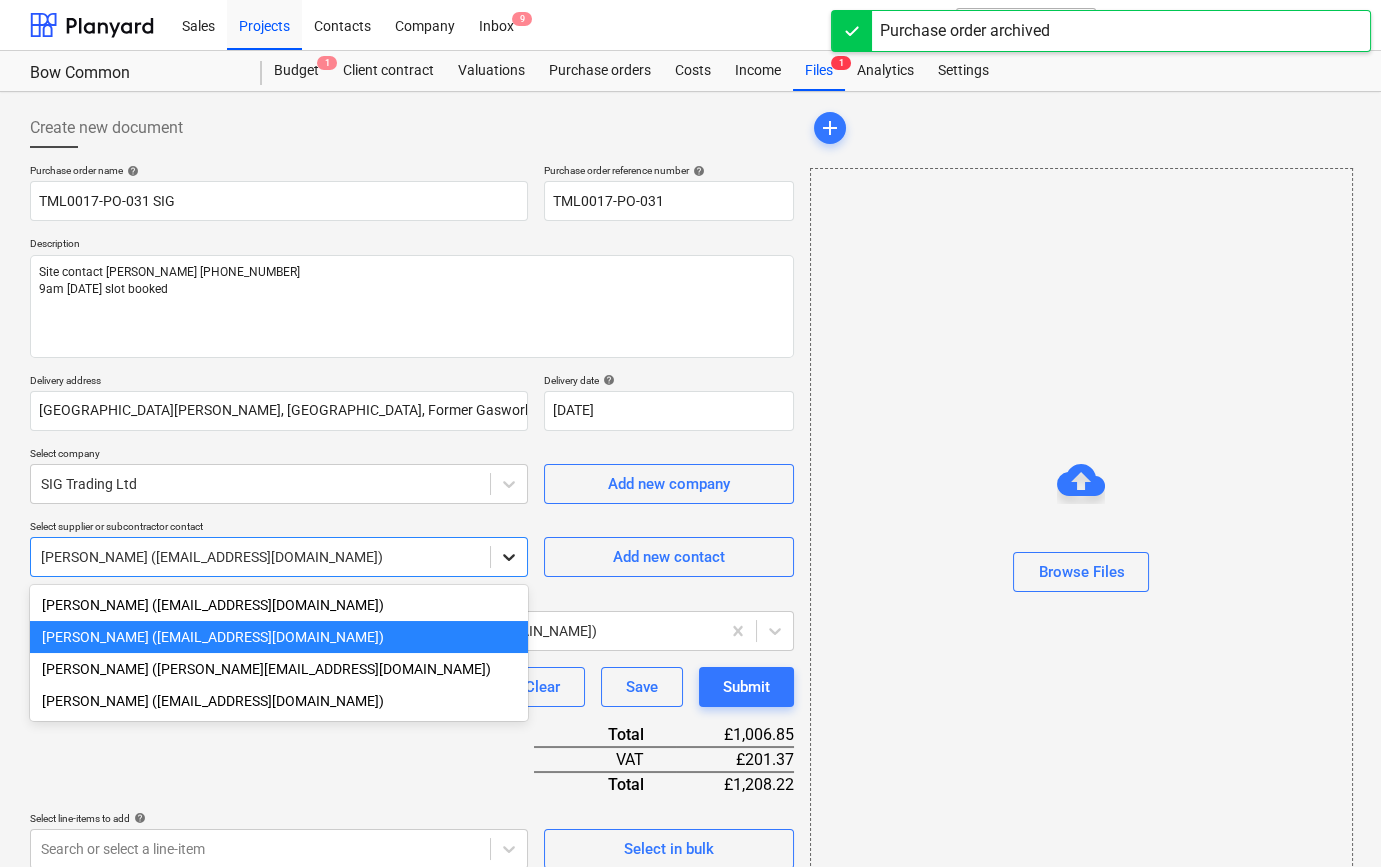click at bounding box center [509, 557] 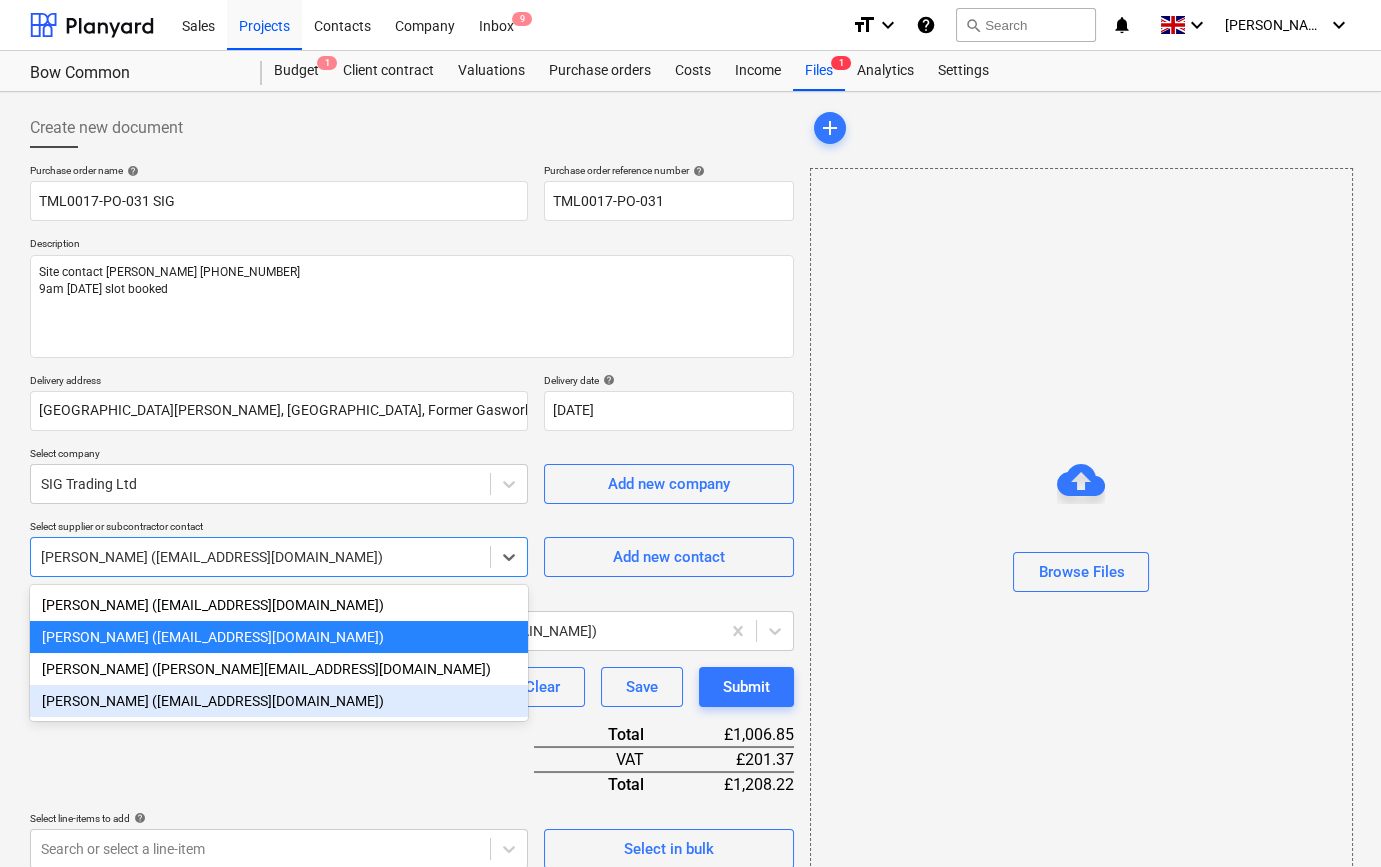 click on "[PERSON_NAME]  ([EMAIL_ADDRESS][DOMAIN_NAME])" at bounding box center [279, 701] 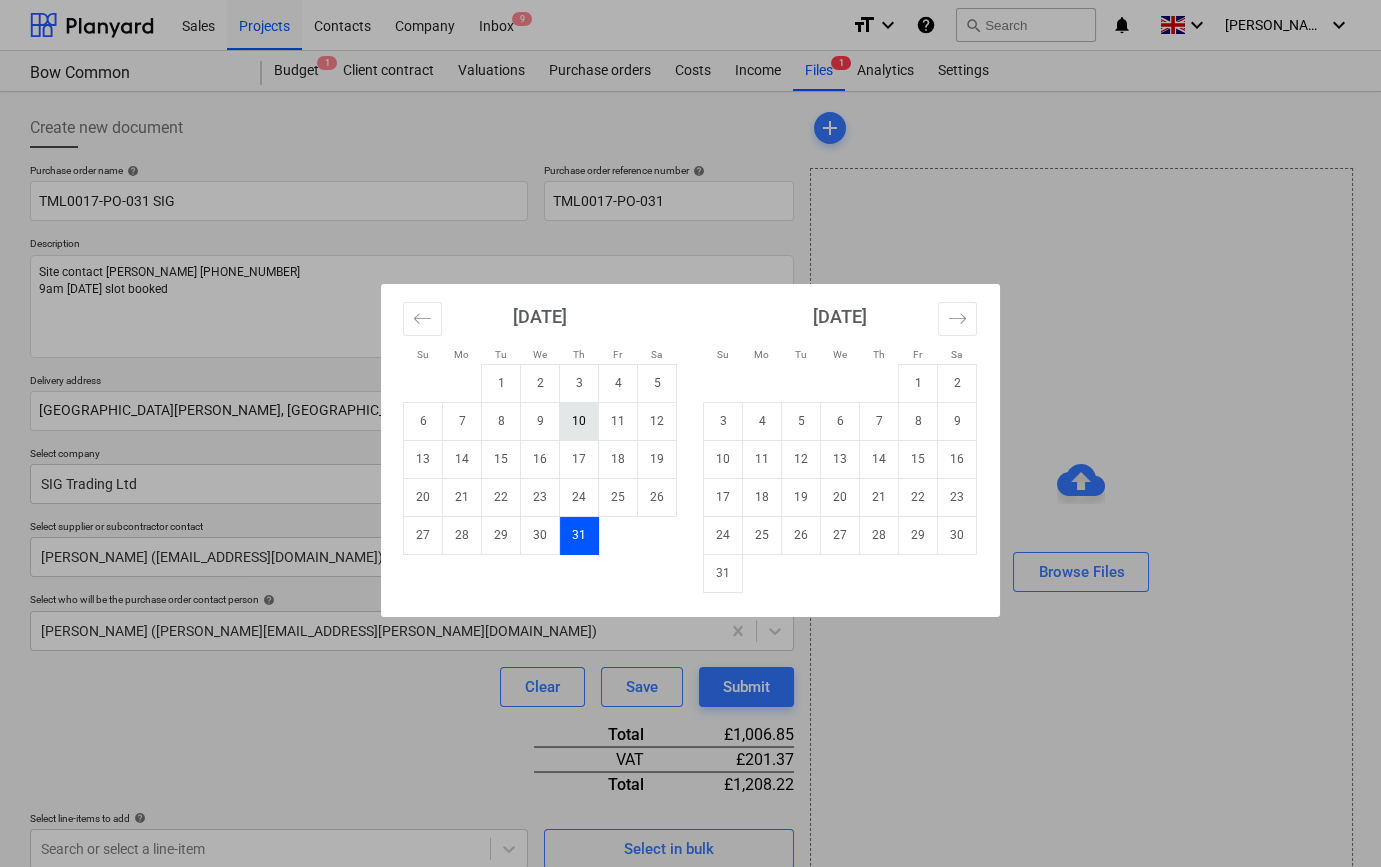 drag, startPoint x: 640, startPoint y: 410, endPoint x: 579, endPoint y: 405, distance: 61.204575 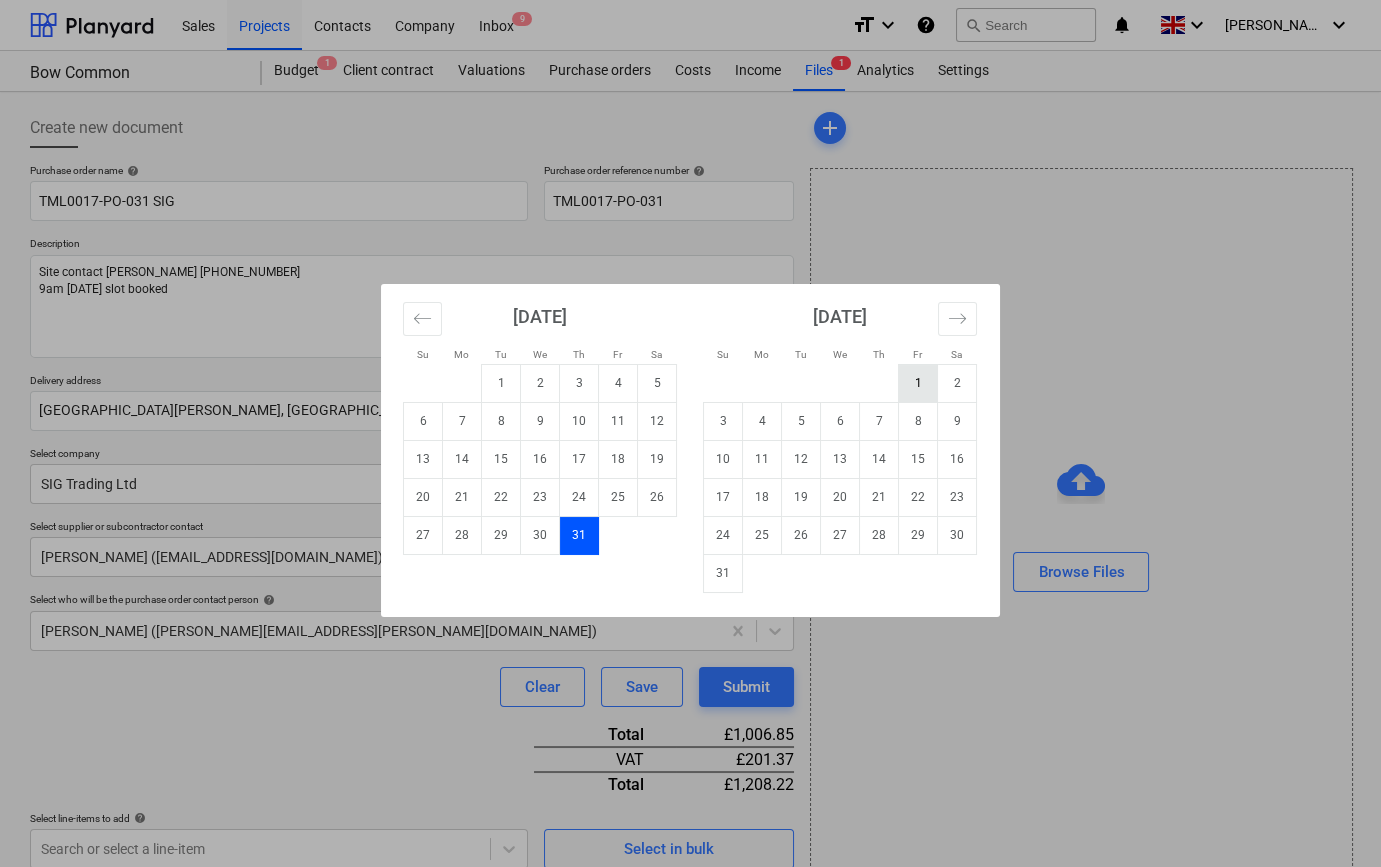 click on "1" at bounding box center [918, 383] 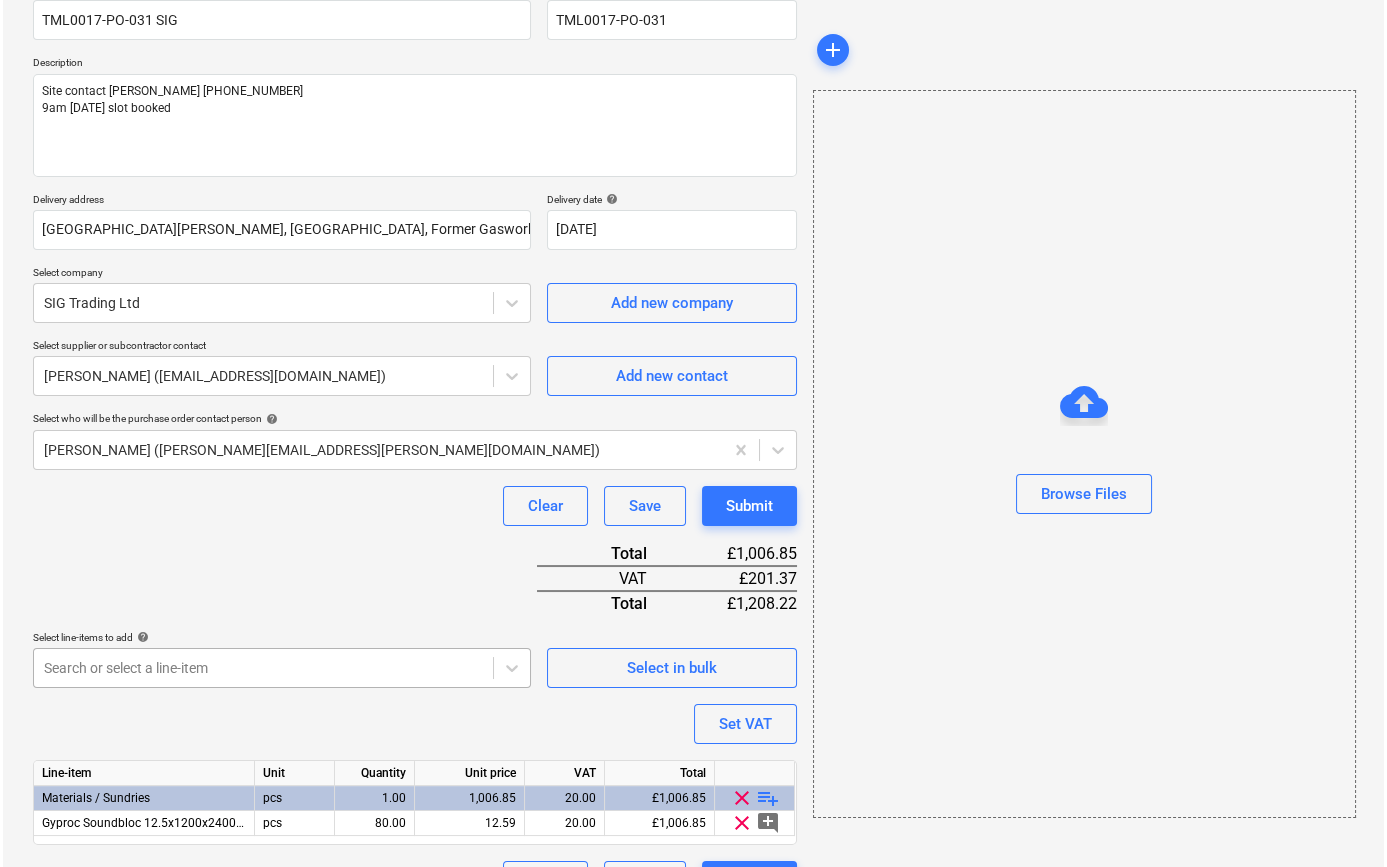 scroll, scrollTop: 230, scrollLeft: 0, axis: vertical 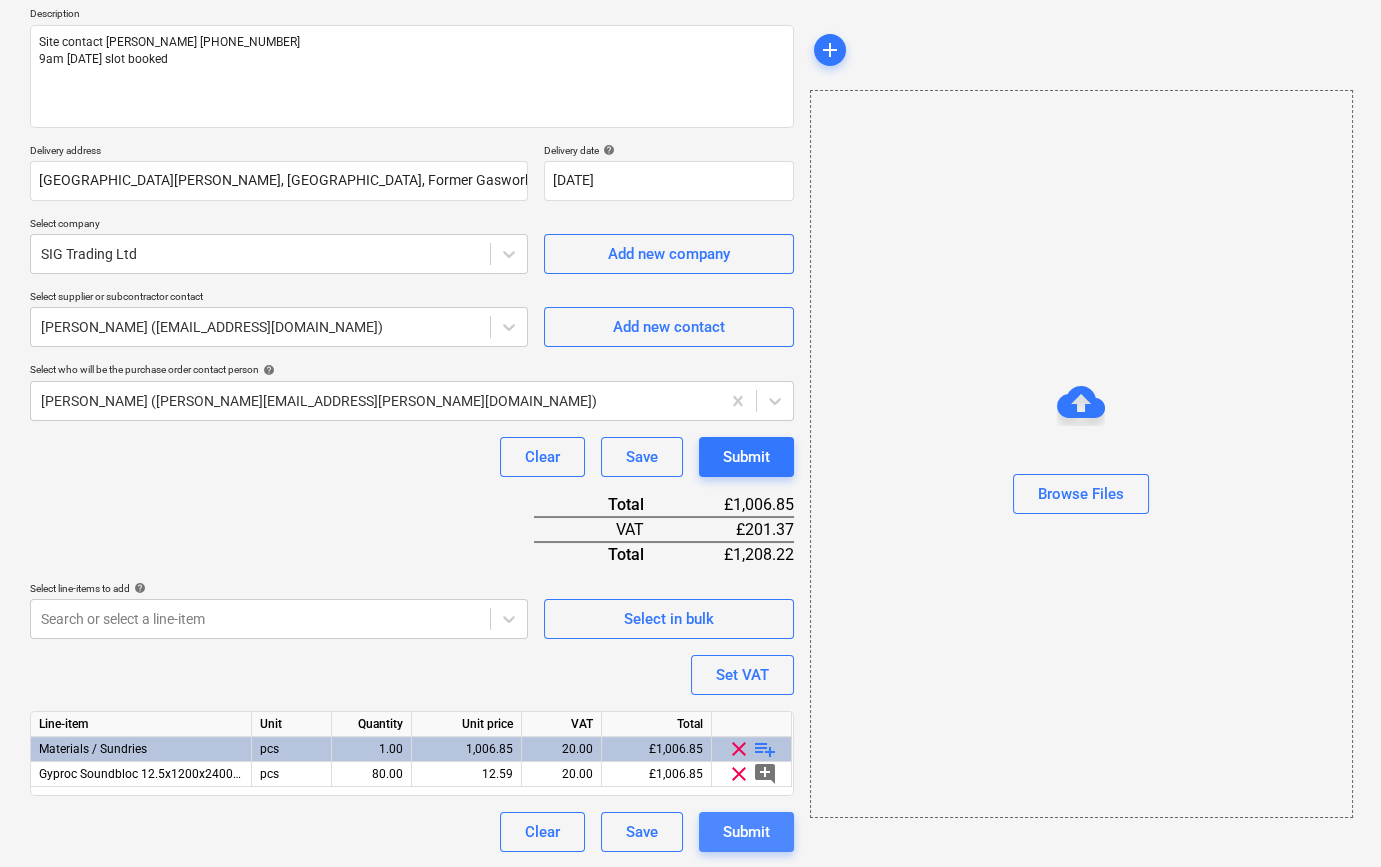 click on "Submit" at bounding box center [746, 832] 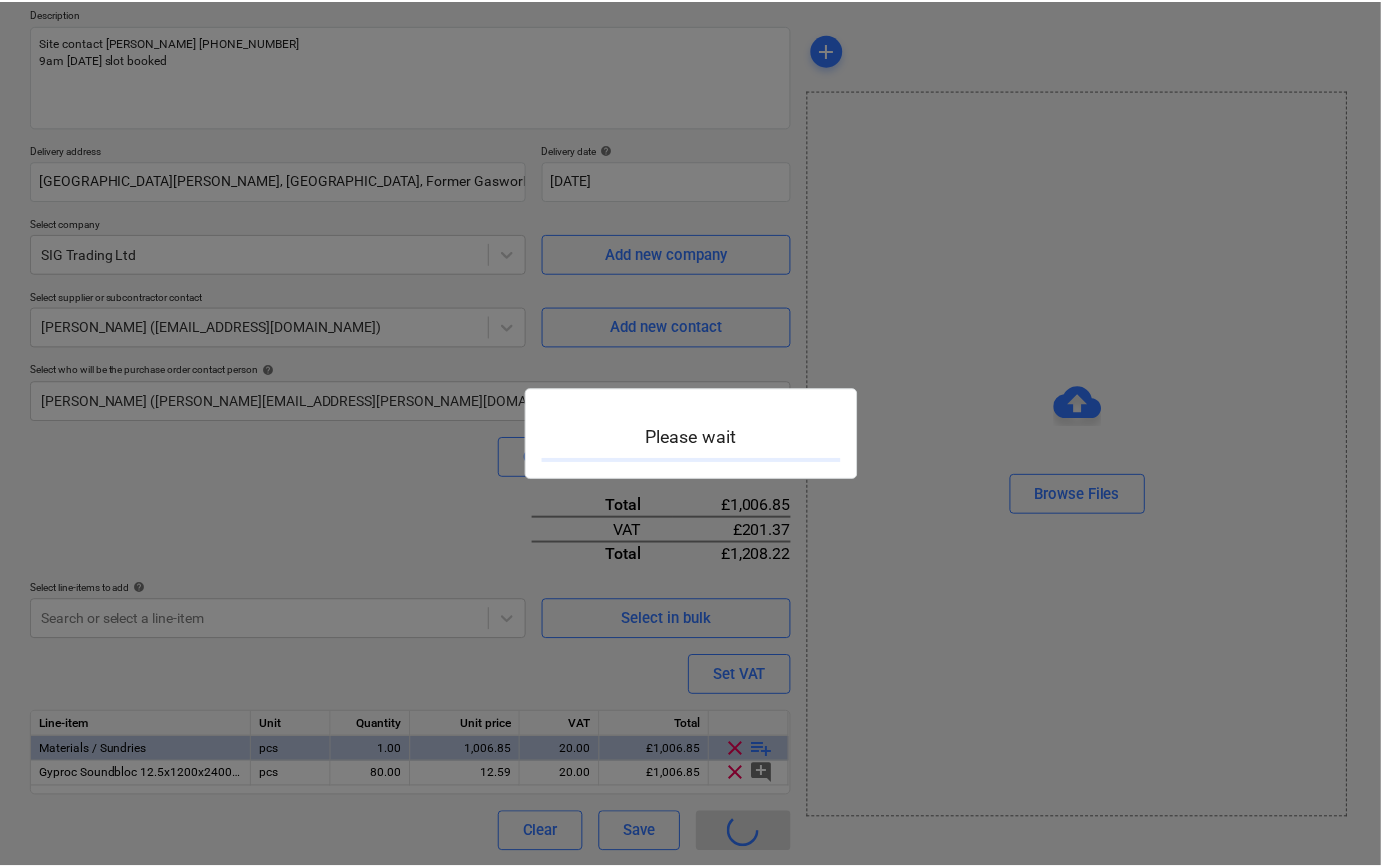 scroll, scrollTop: 0, scrollLeft: 0, axis: both 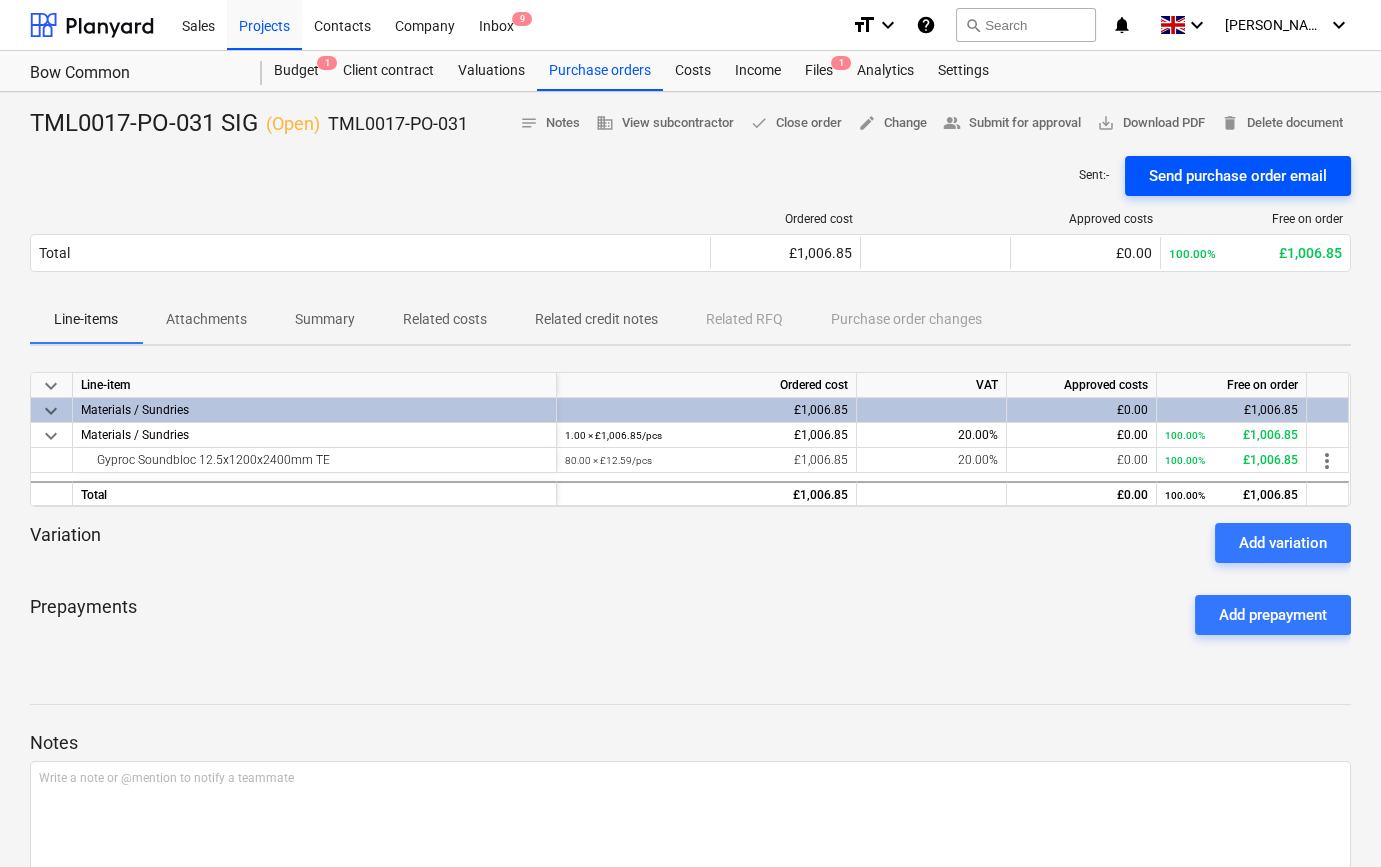 click on "Send purchase order email" at bounding box center (1238, 176) 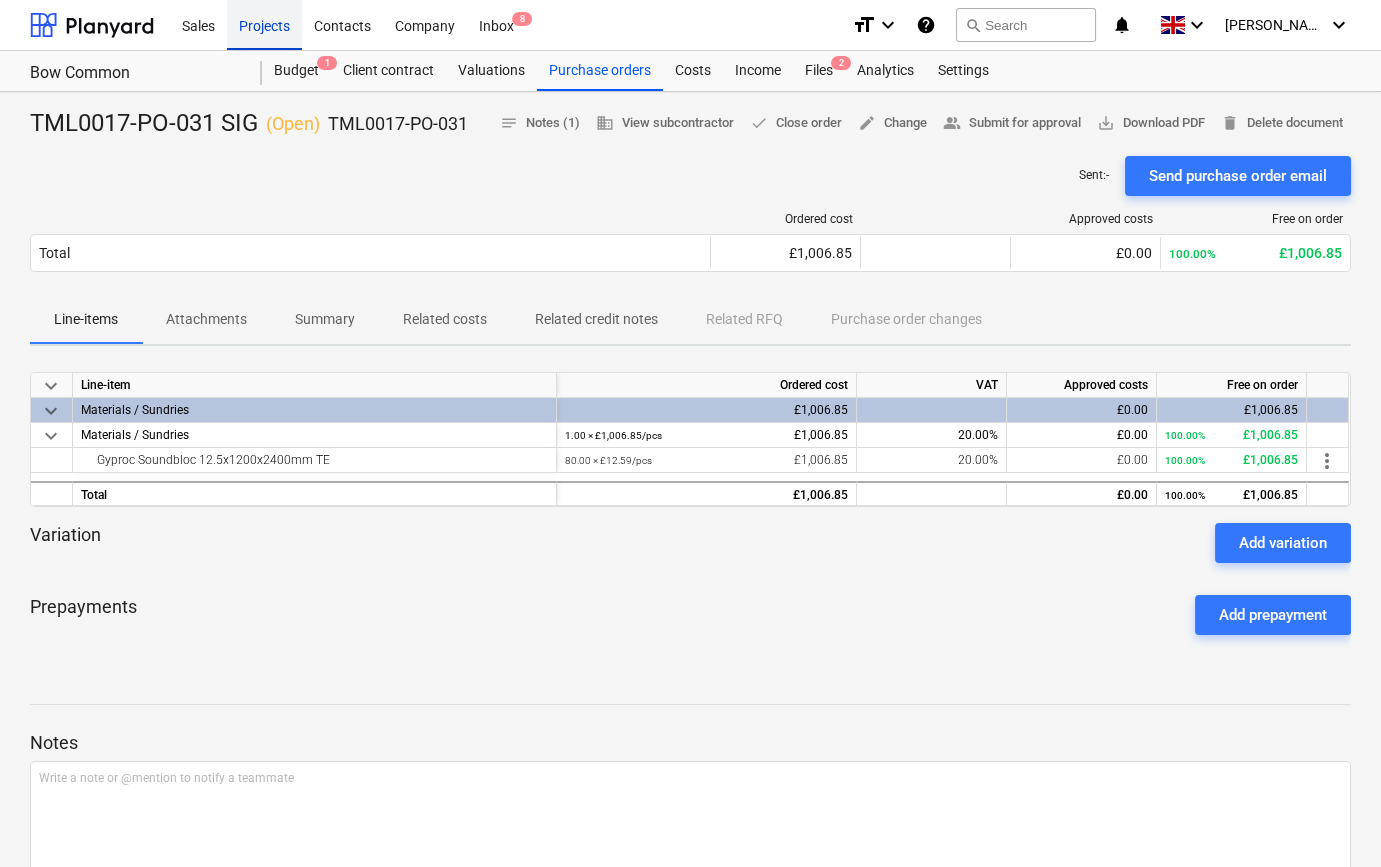 click on "Projects" at bounding box center (264, 24) 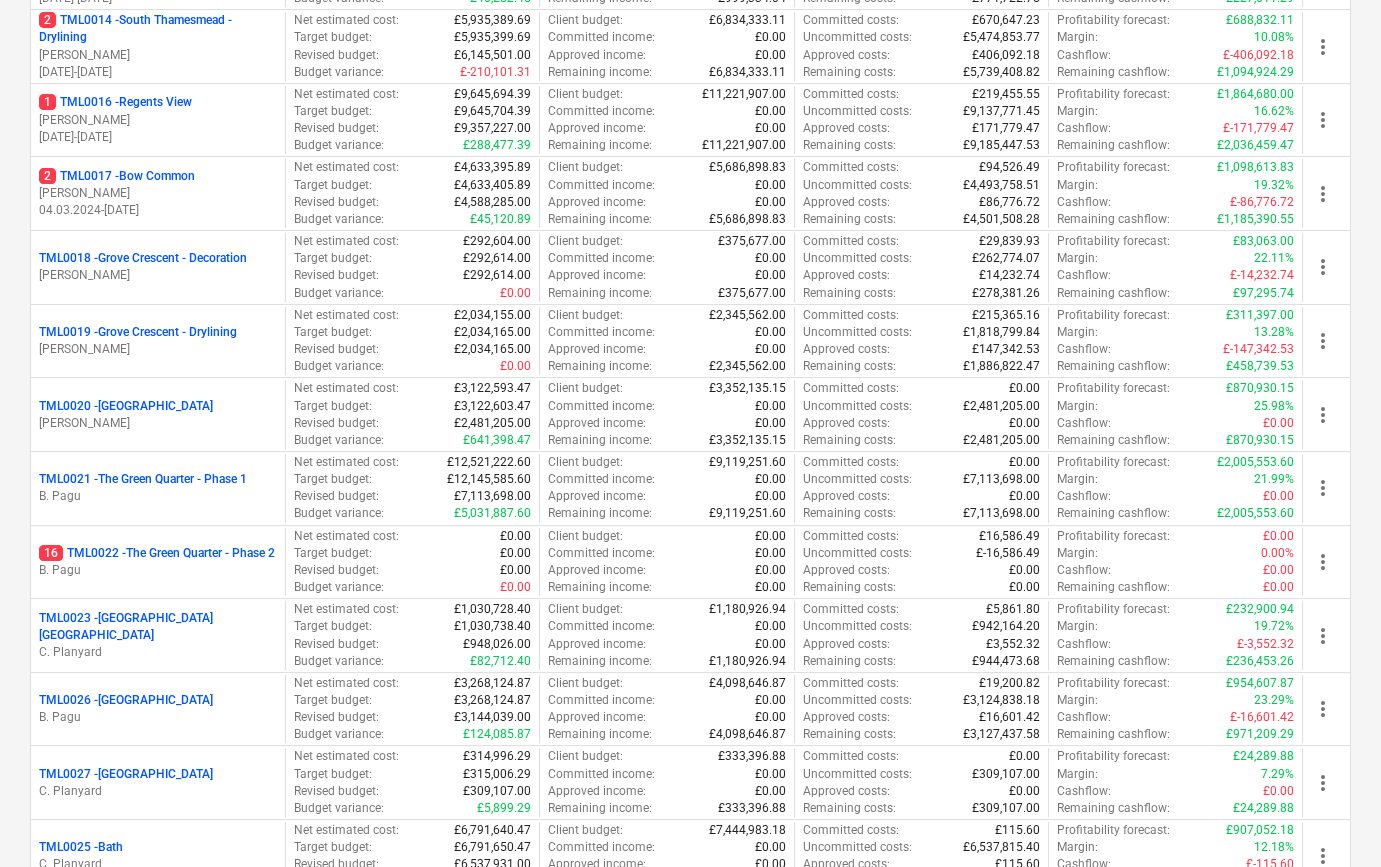 scroll, scrollTop: 1636, scrollLeft: 0, axis: vertical 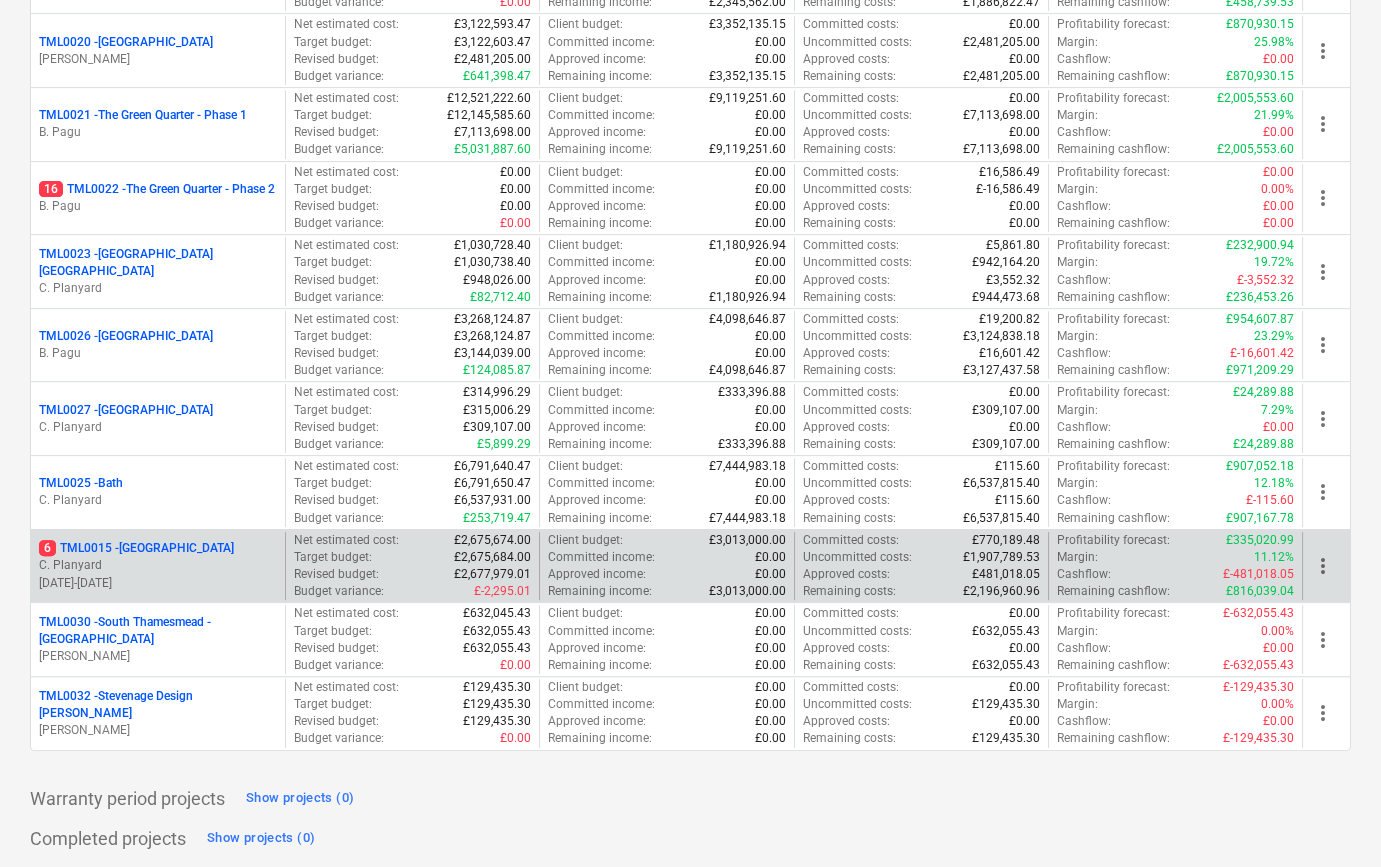 click on "C. Planyard" at bounding box center (158, 565) 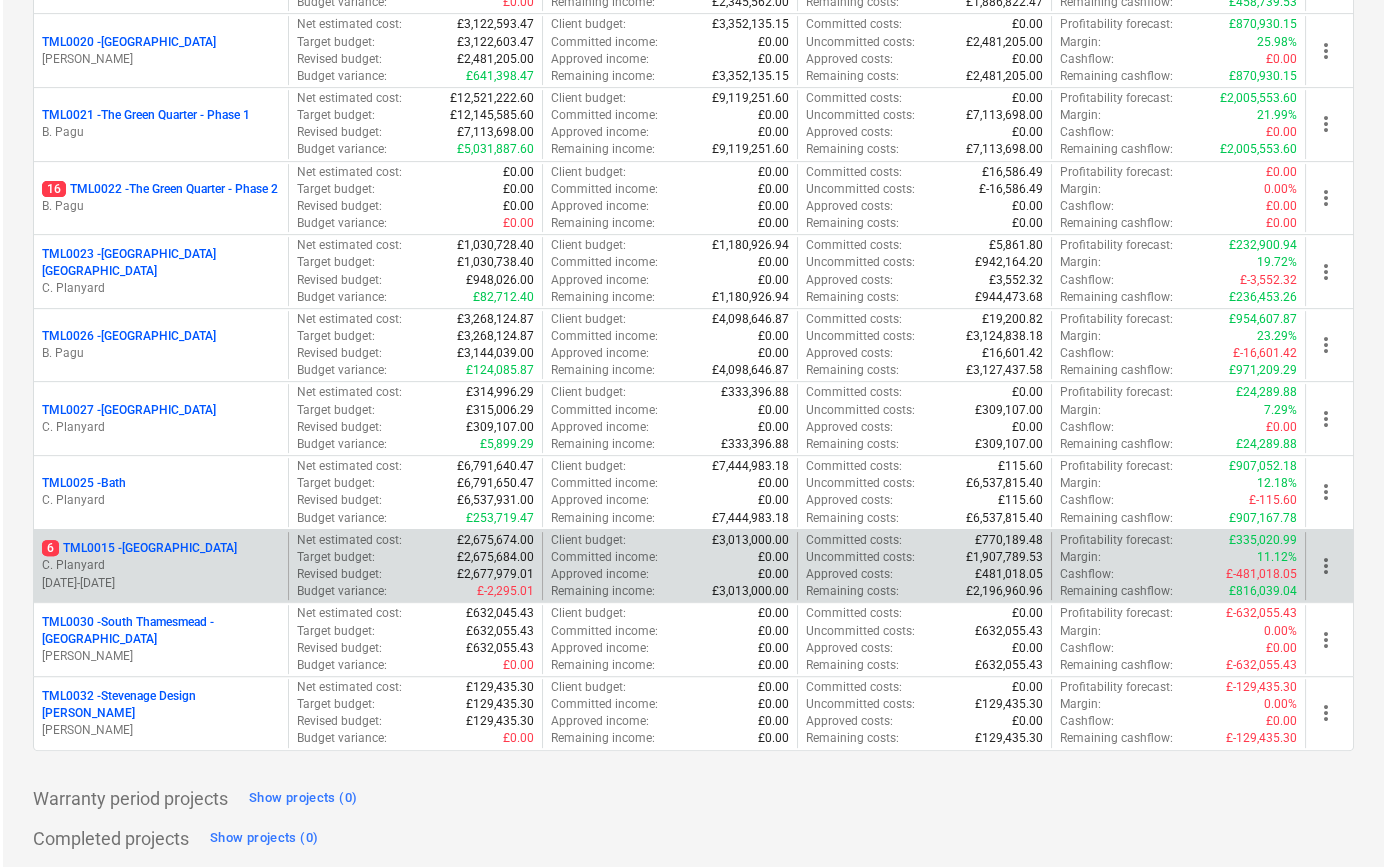 scroll, scrollTop: 0, scrollLeft: 0, axis: both 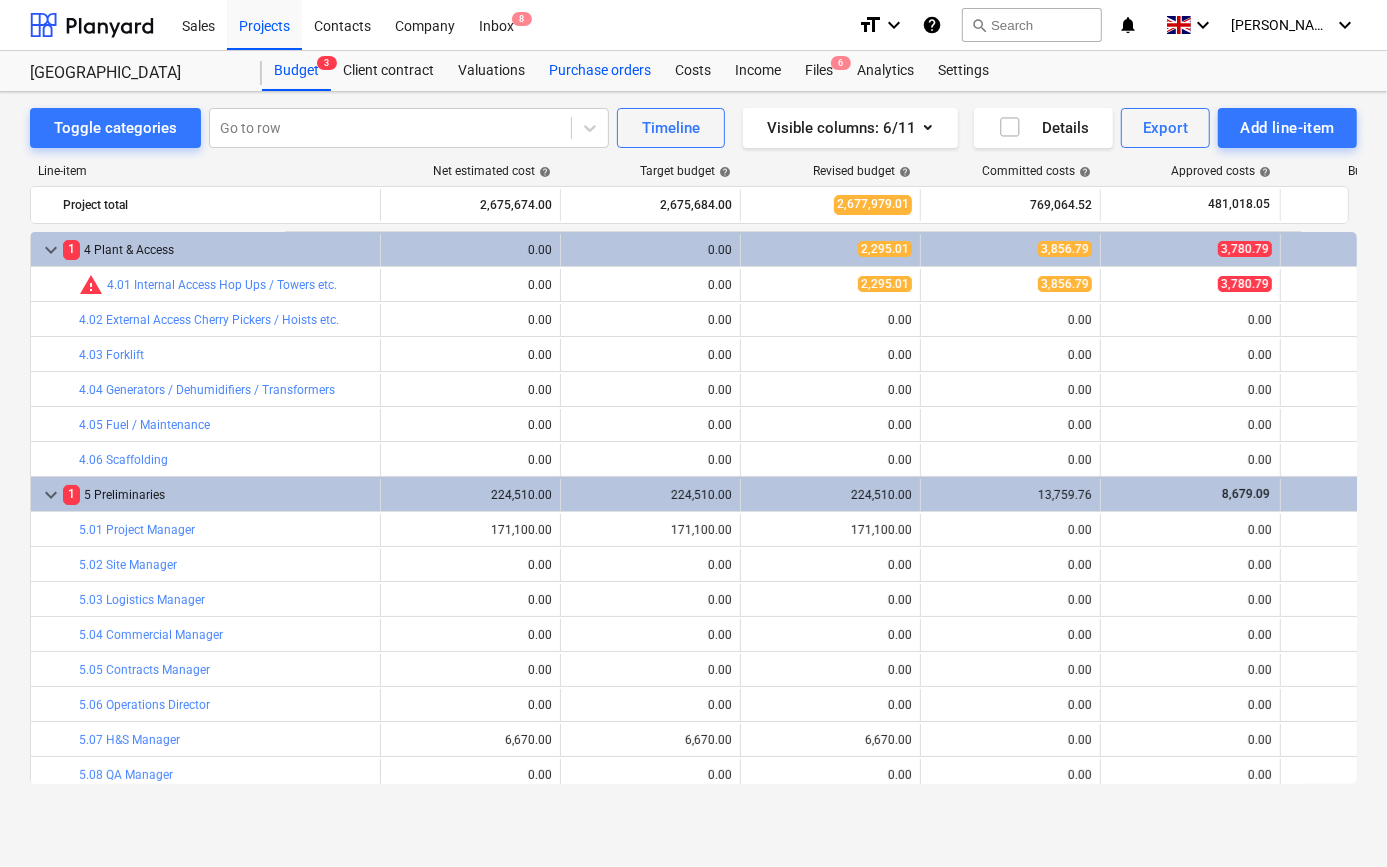 click on "Purchase orders" at bounding box center [600, 71] 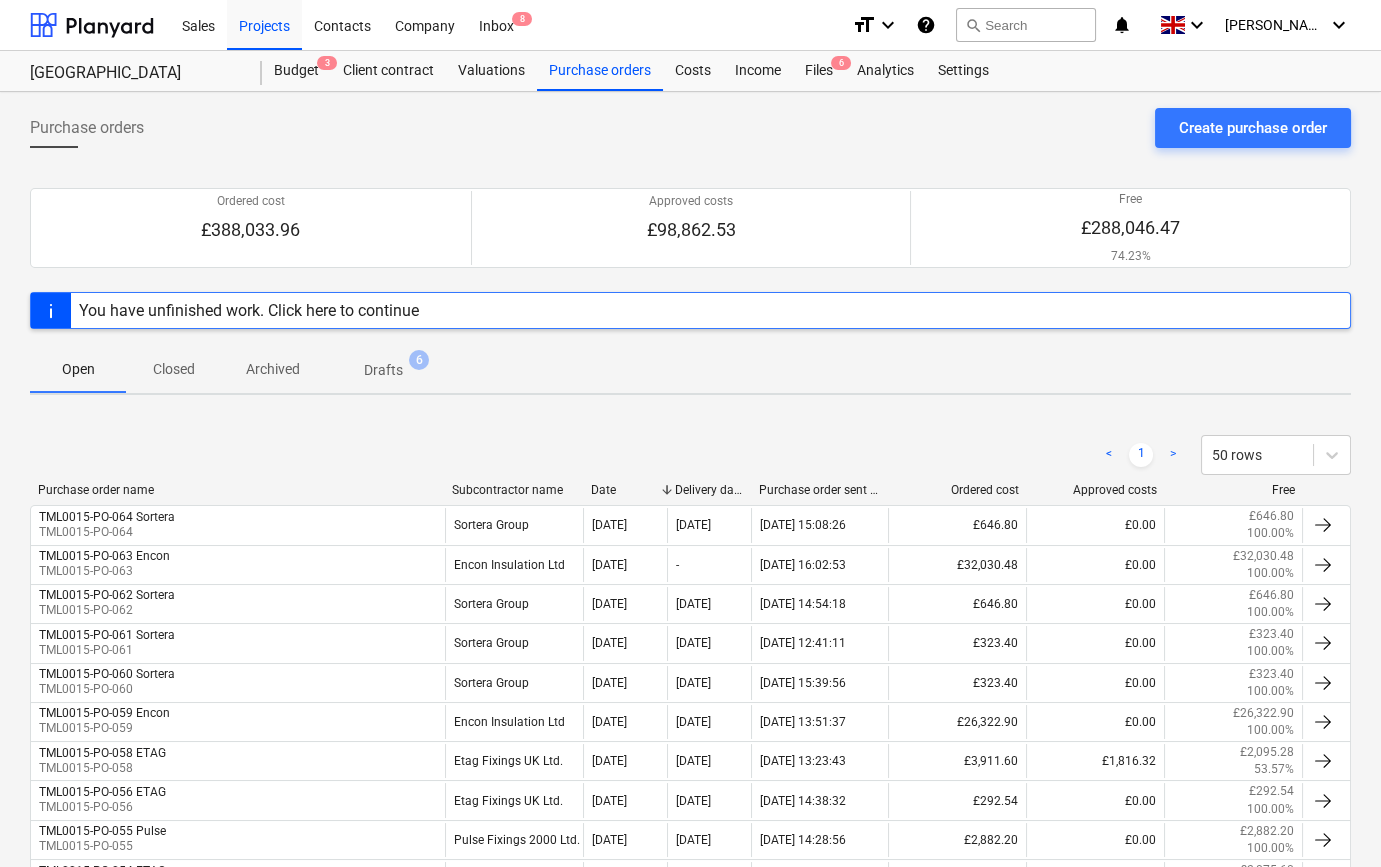 click on "Closed" at bounding box center (174, 369) 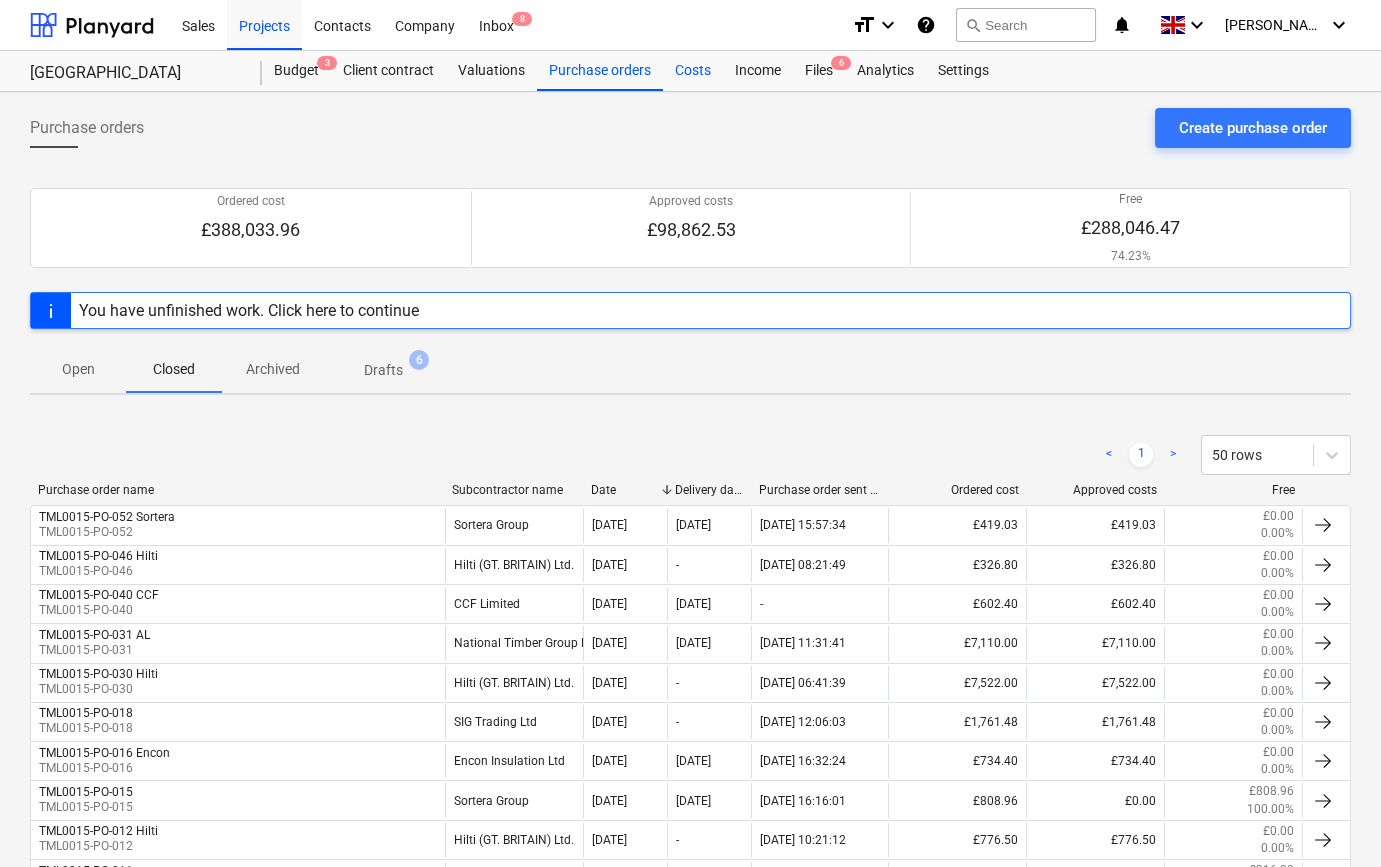 click on "Costs" at bounding box center (693, 71) 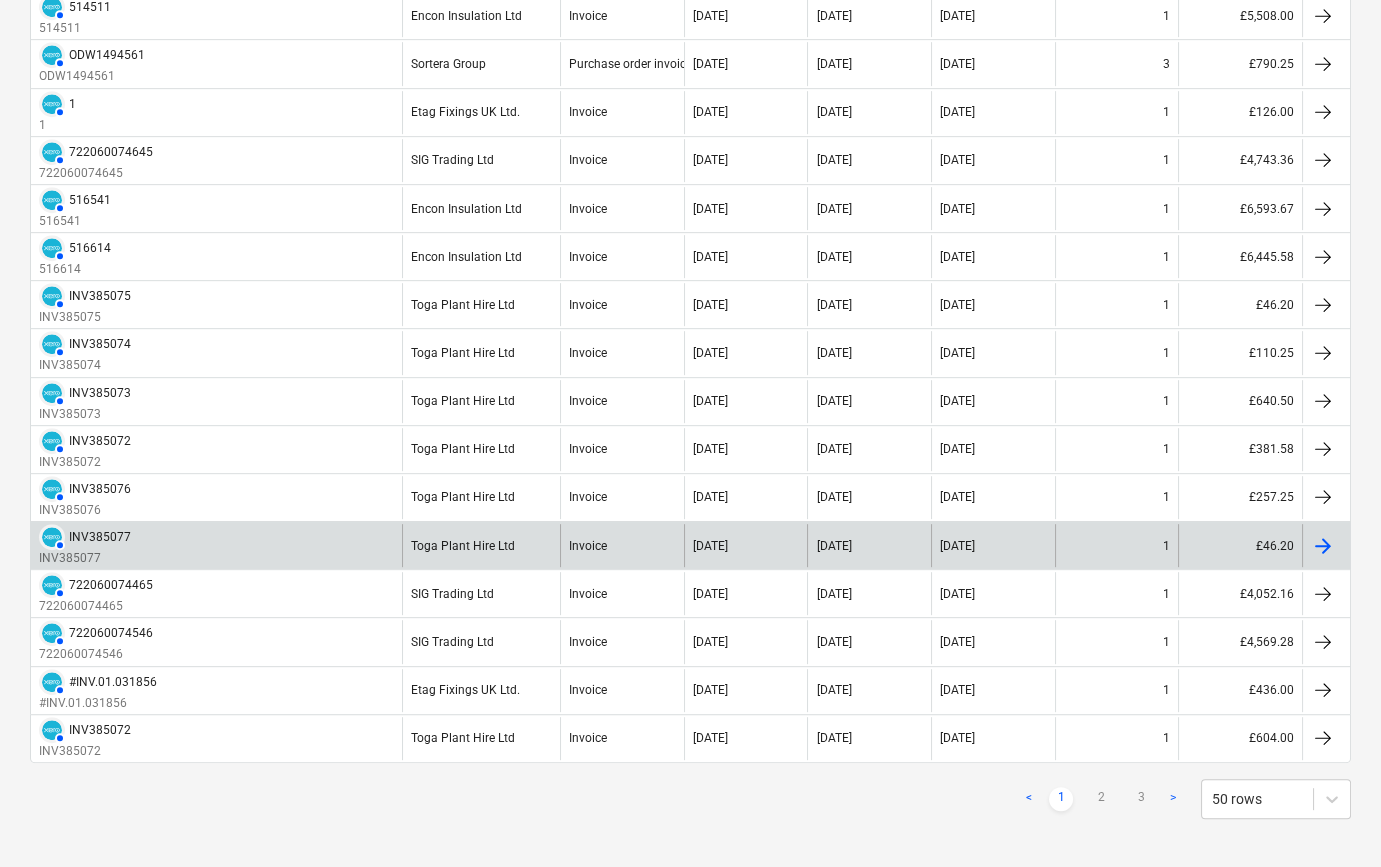 scroll, scrollTop: 2024, scrollLeft: 0, axis: vertical 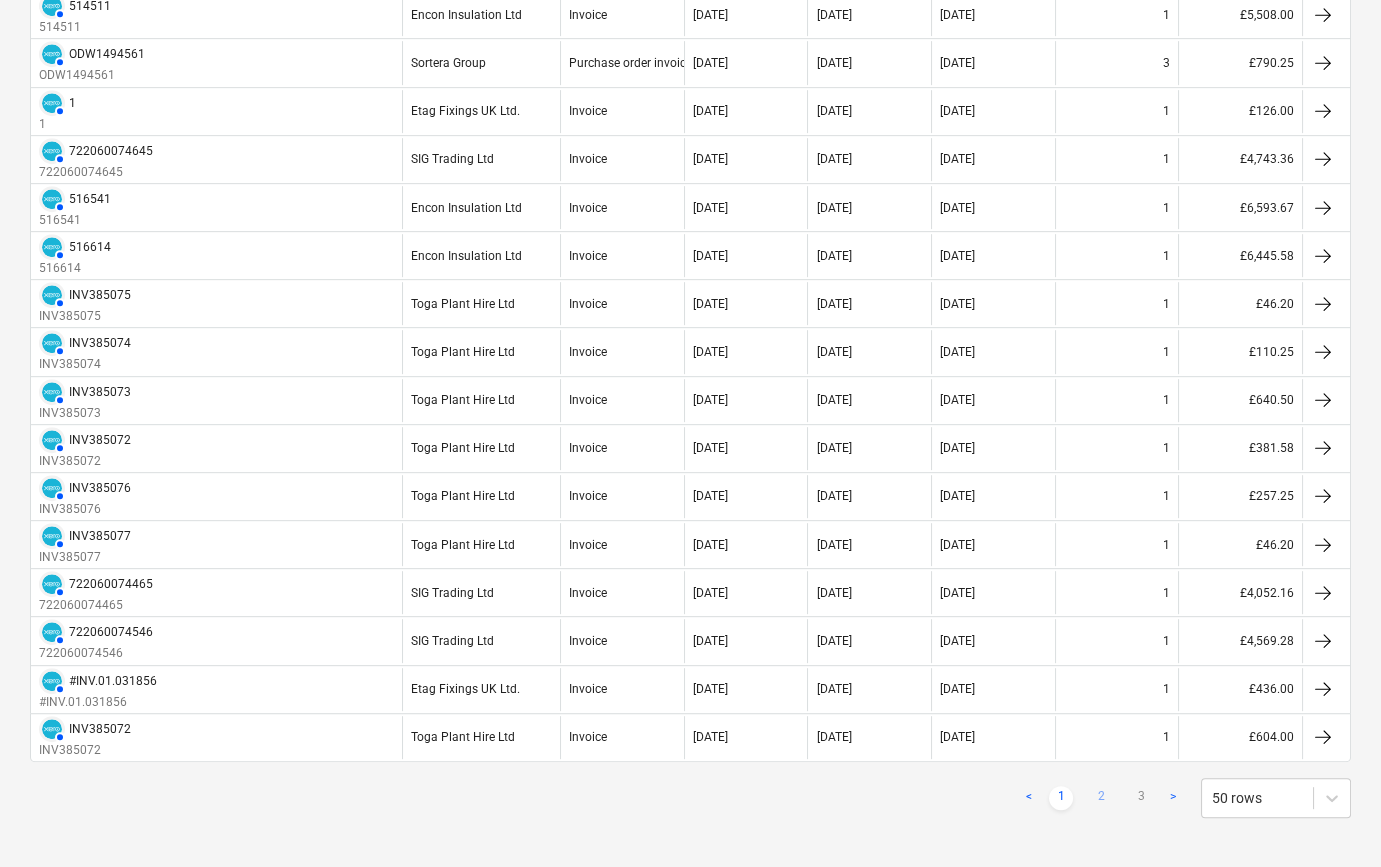 click on "2" at bounding box center [1101, 798] 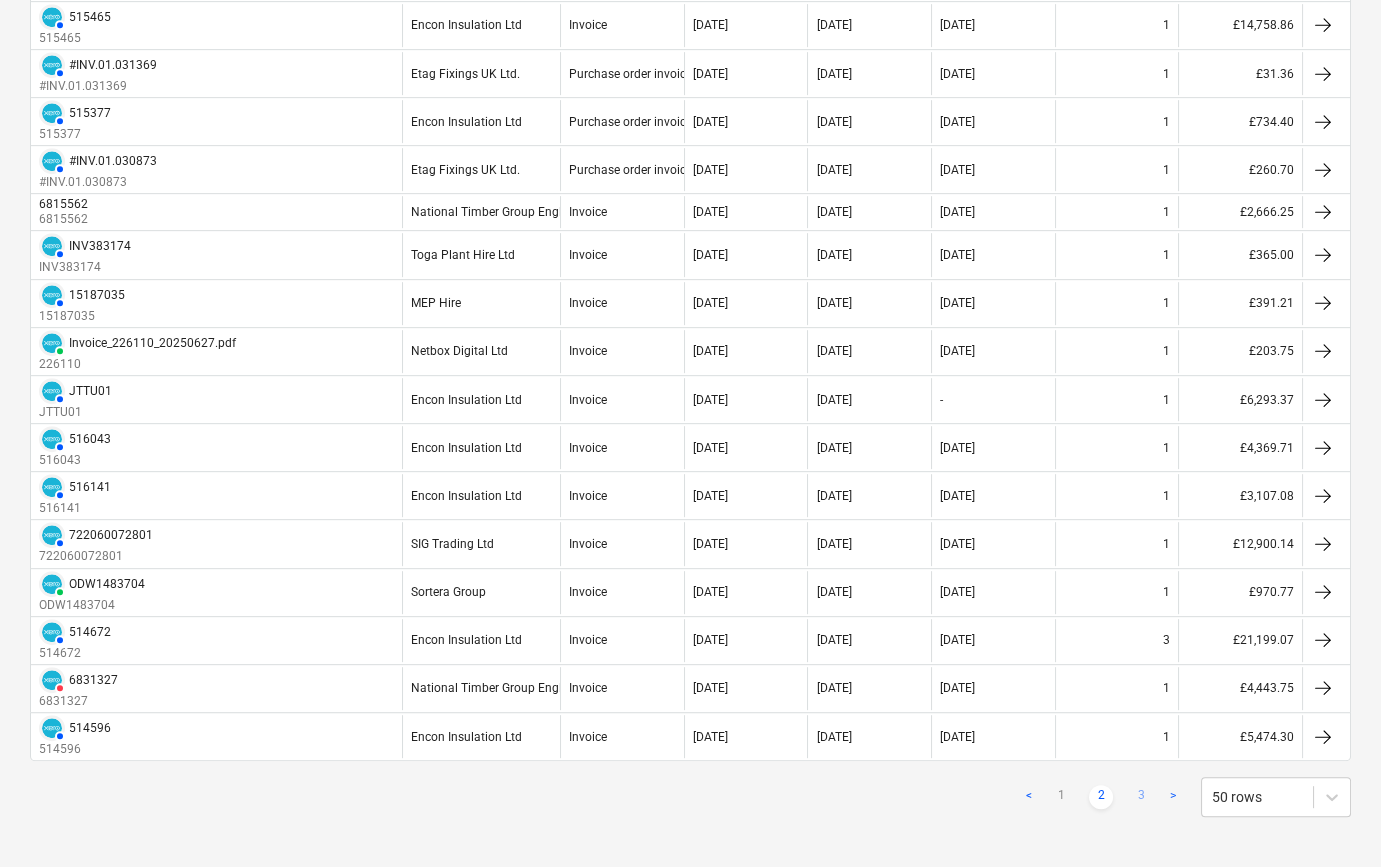 click on "3" at bounding box center (1141, 797) 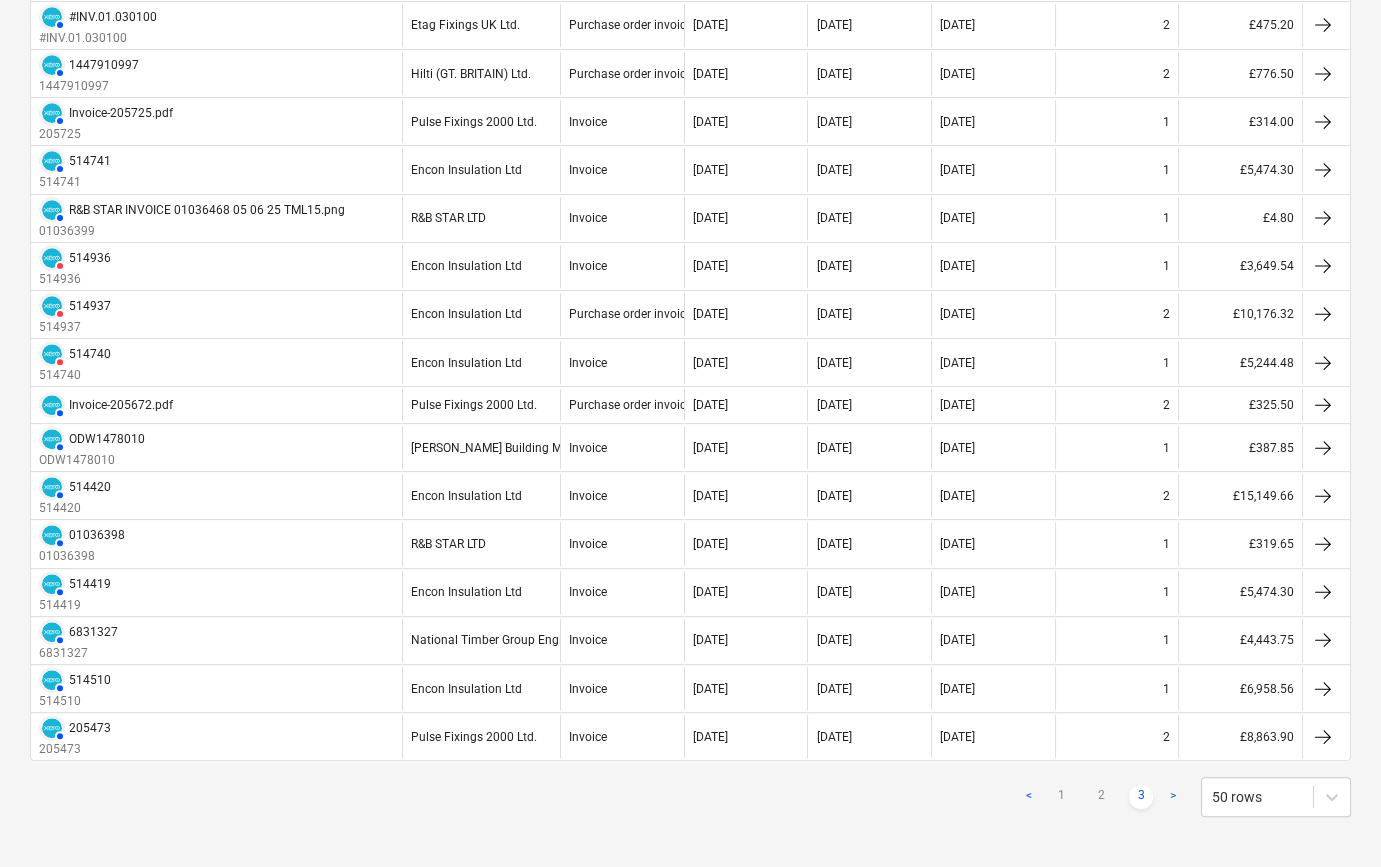 click on ">" at bounding box center (1173, 797) 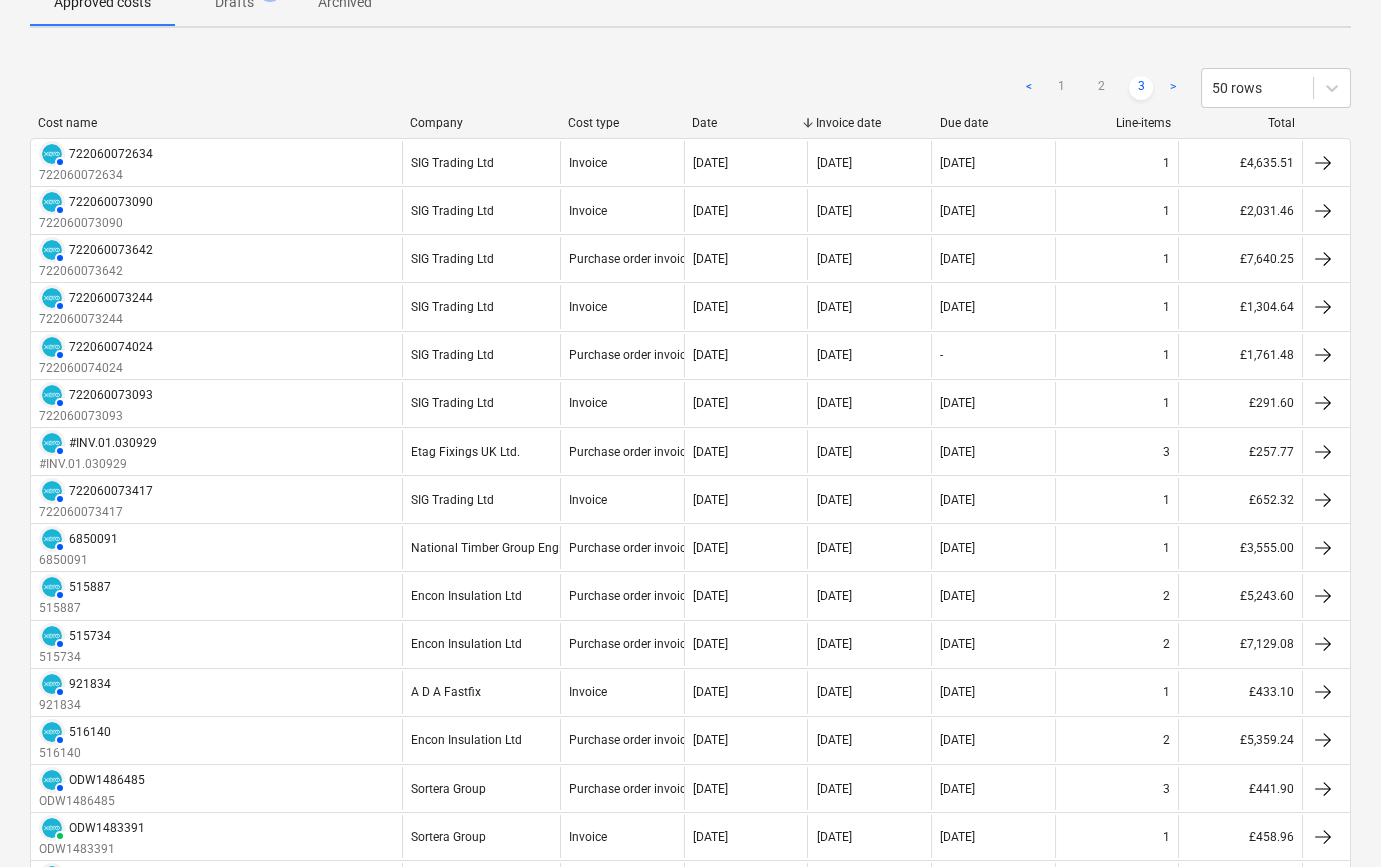 scroll, scrollTop: 217, scrollLeft: 0, axis: vertical 